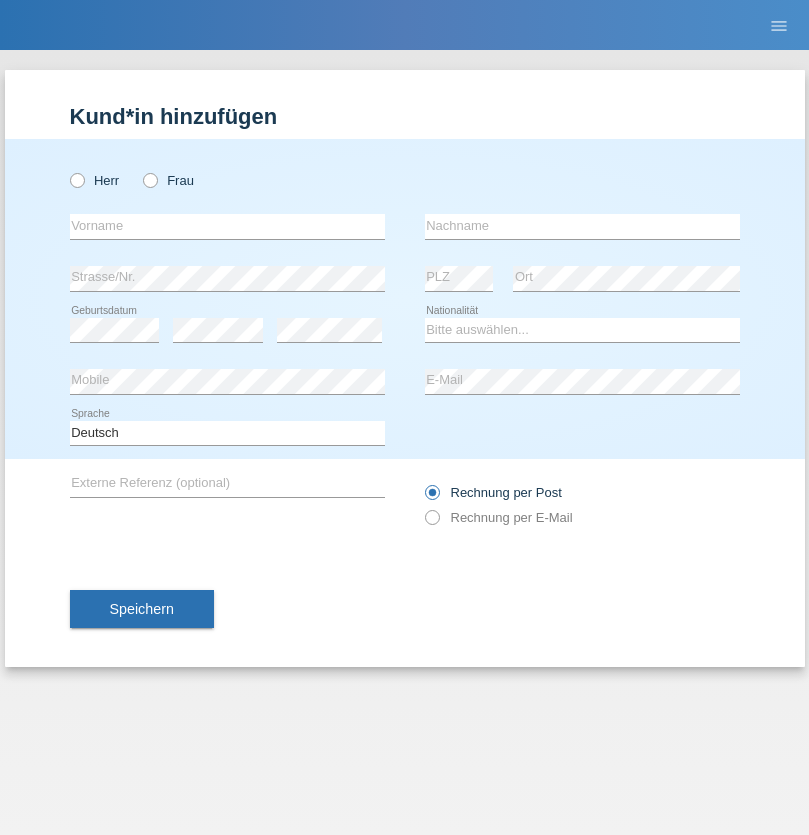 scroll, scrollTop: 0, scrollLeft: 0, axis: both 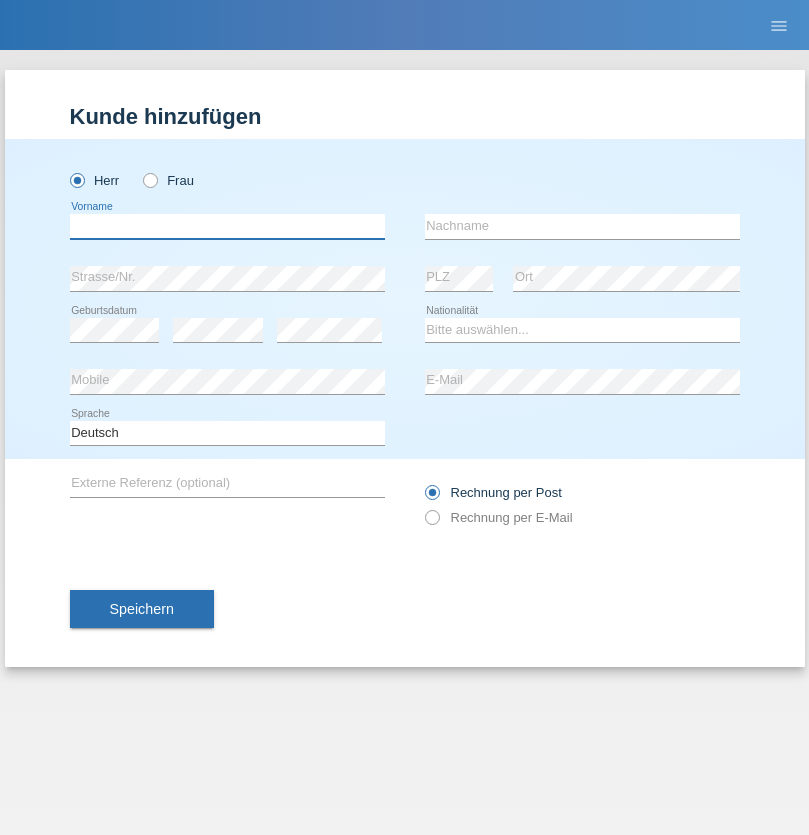 click at bounding box center (227, 226) 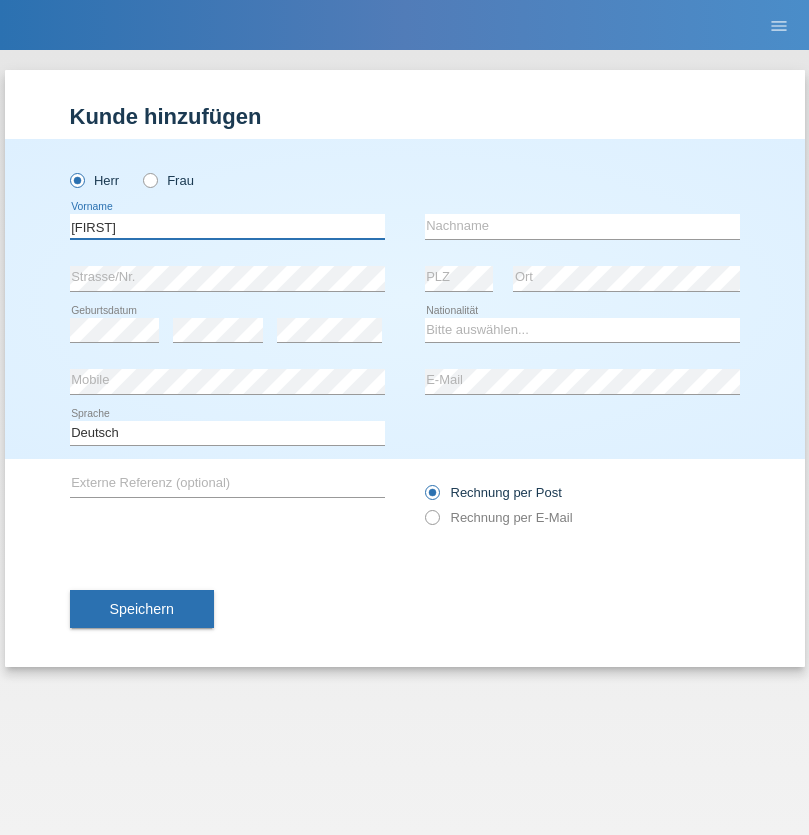 type on "Hugo" 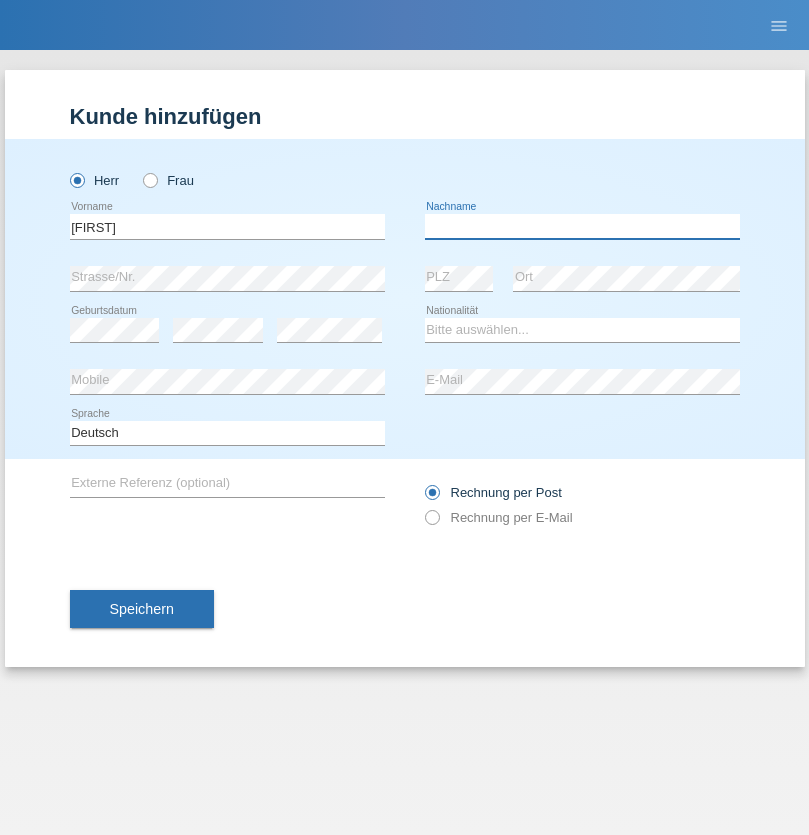 click at bounding box center [582, 226] 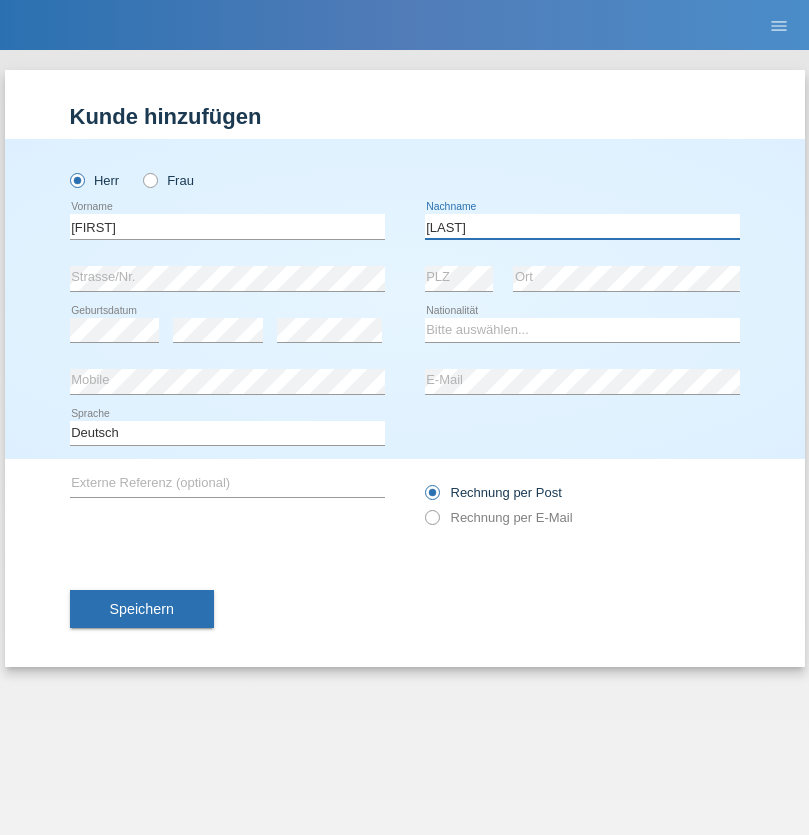 type on "Figueira" 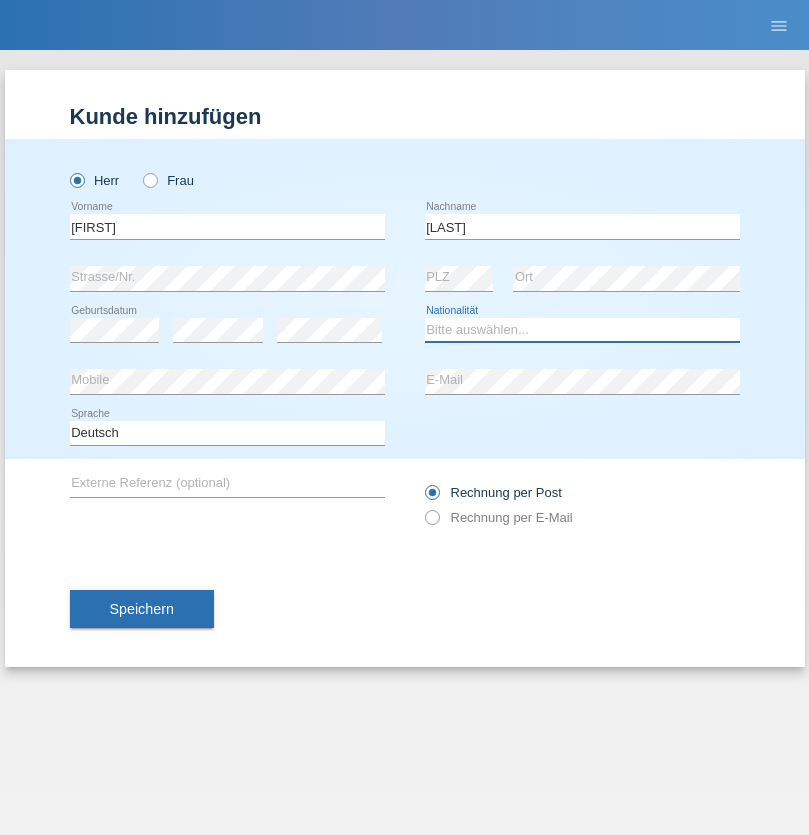 select on "PT" 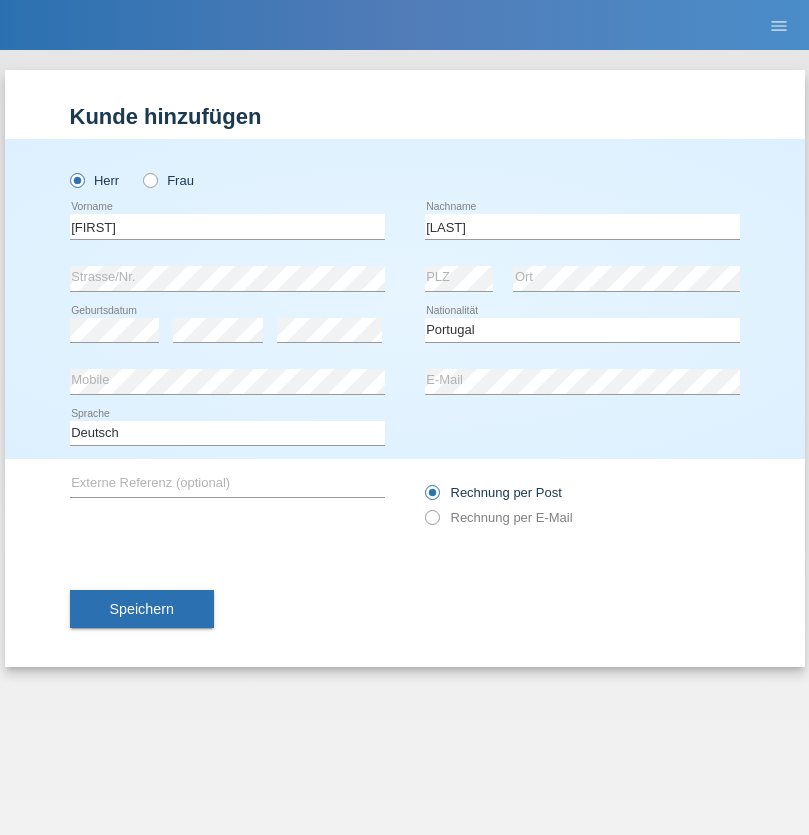 select on "C" 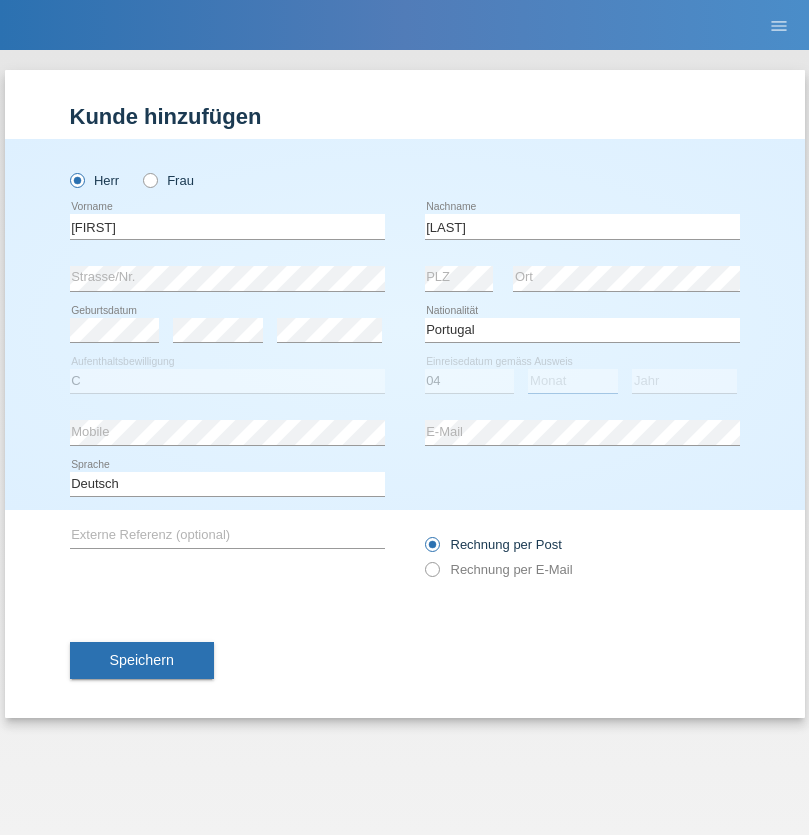 select on "02" 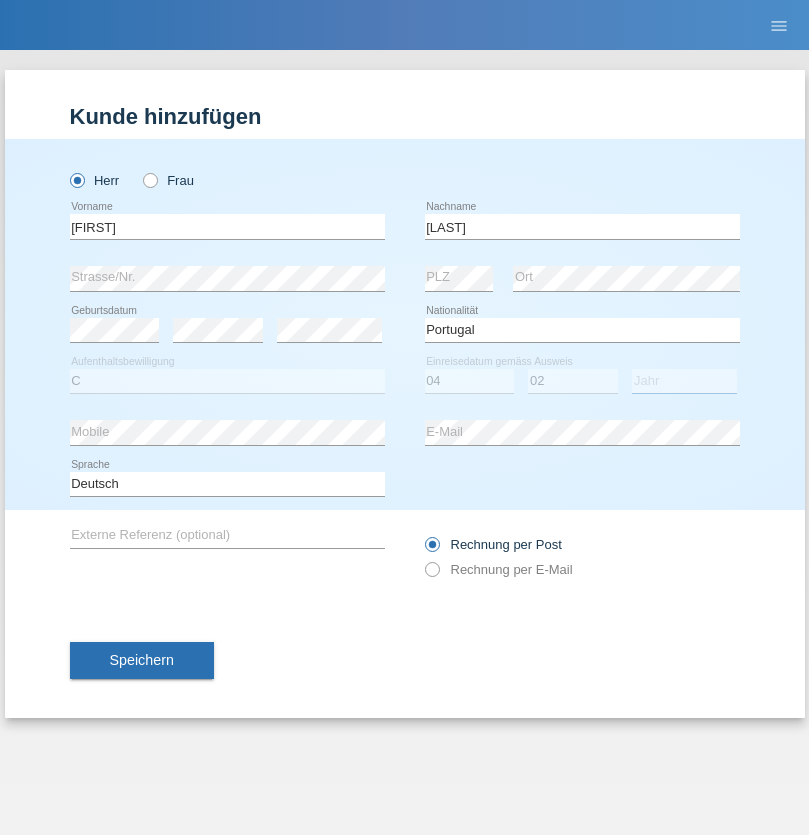 select on "2012" 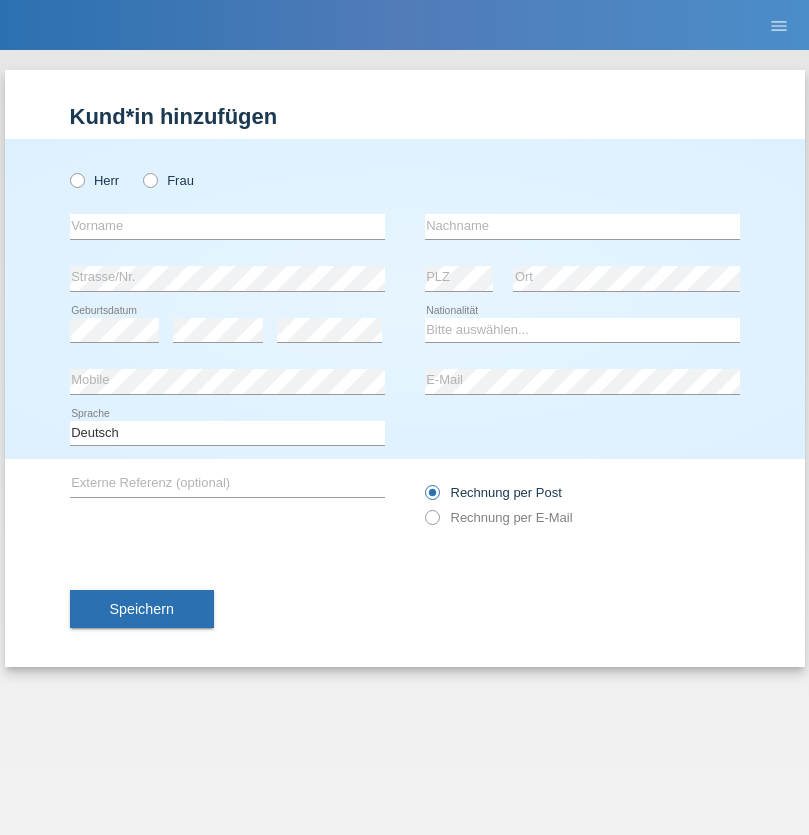 scroll, scrollTop: 0, scrollLeft: 0, axis: both 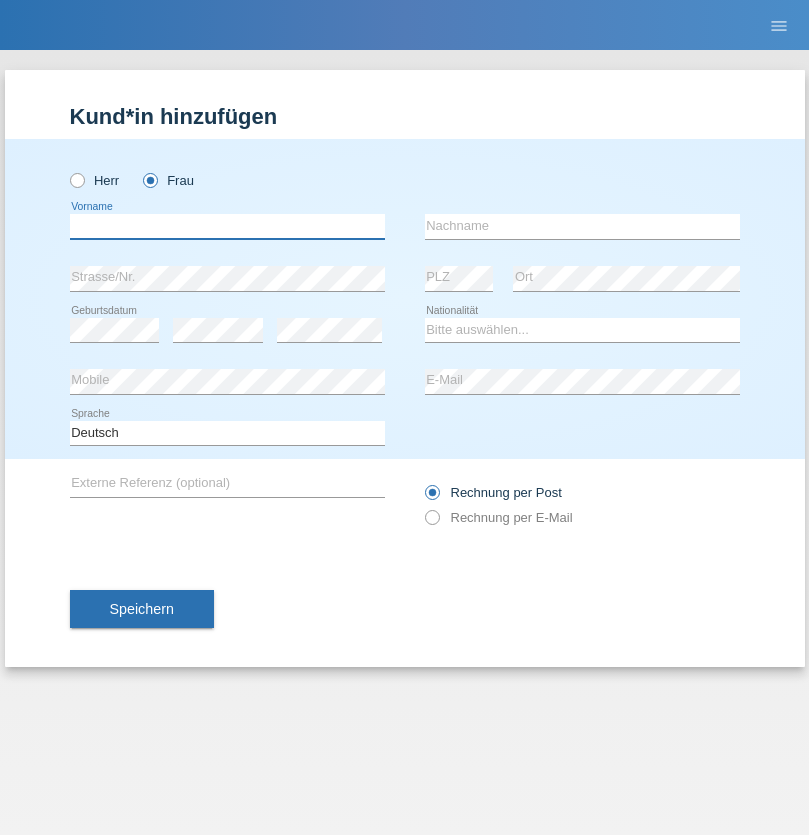 click at bounding box center (227, 226) 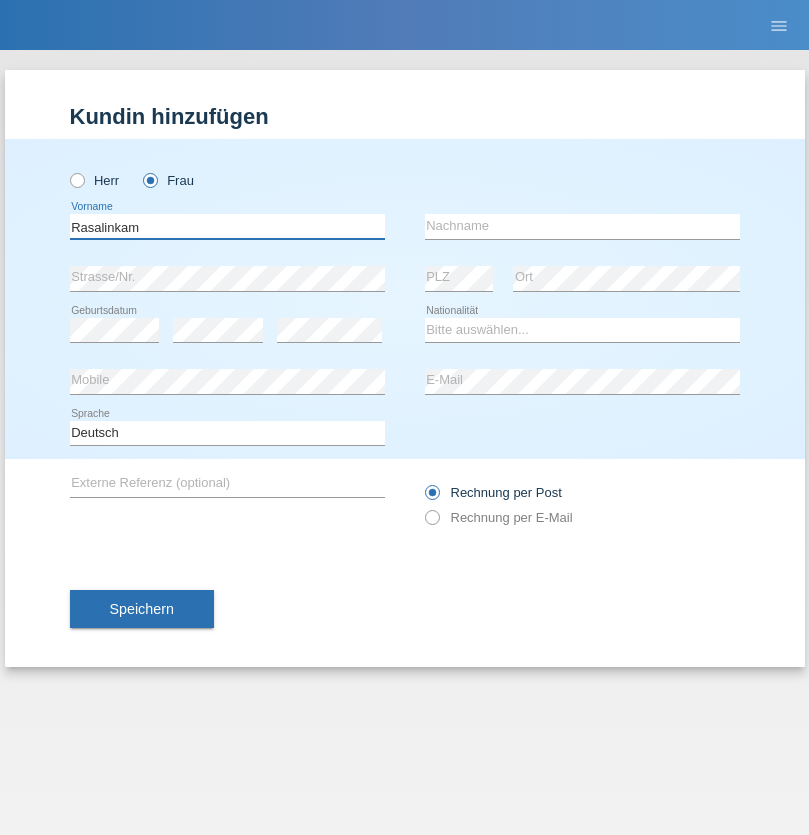type on "Rasalinkam" 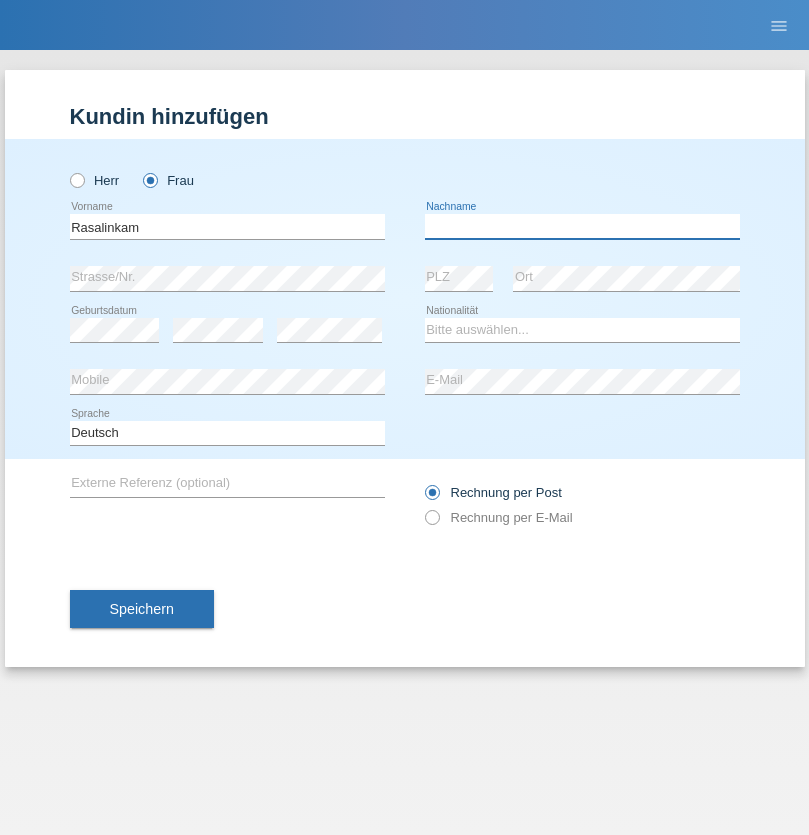 click at bounding box center [582, 226] 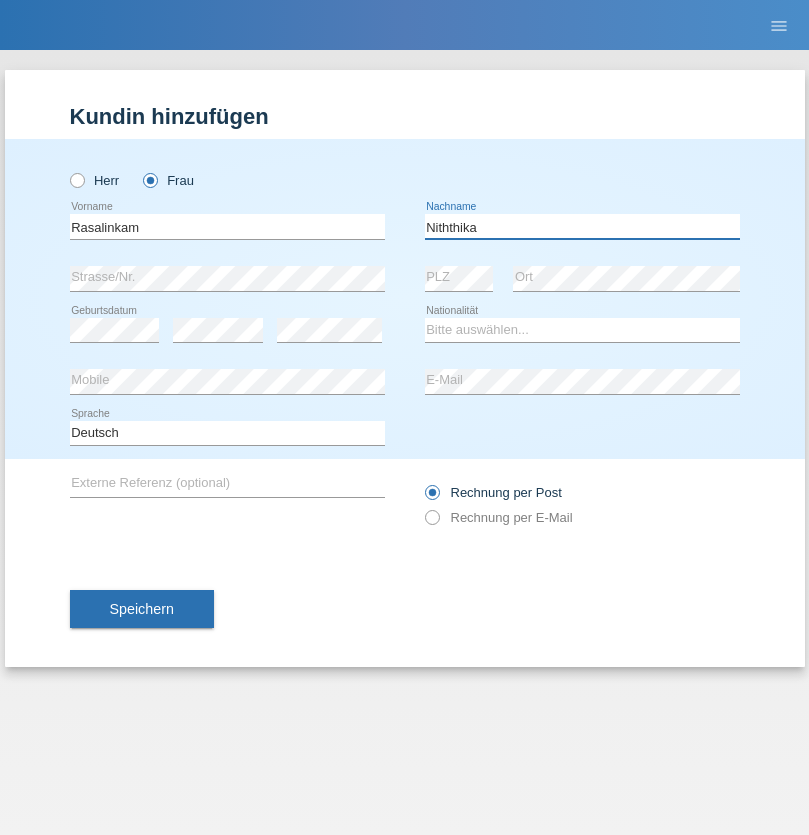 type on "Niththika" 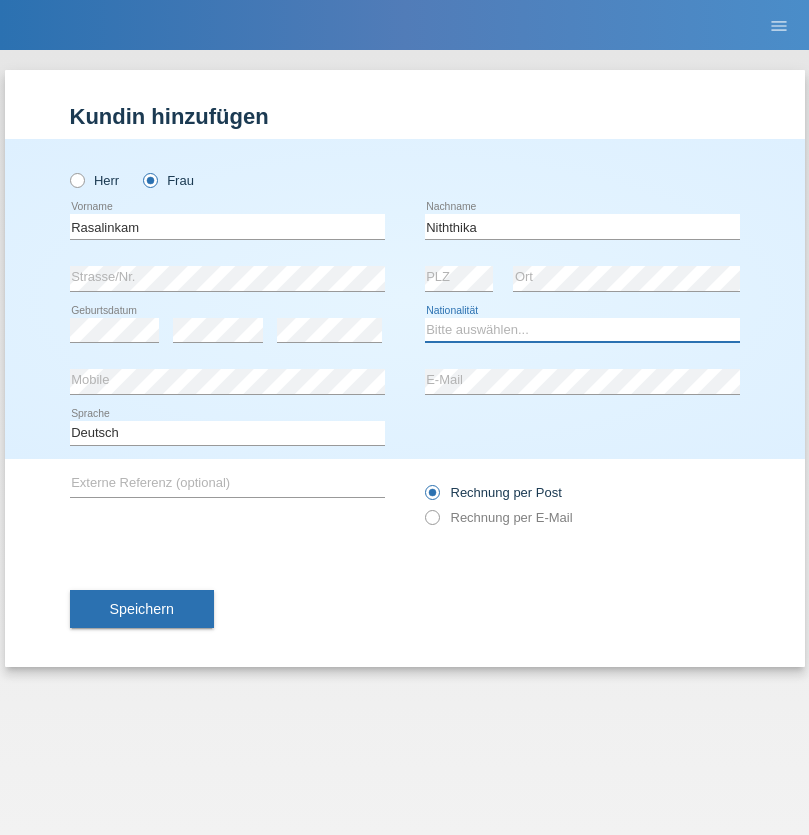select on "LK" 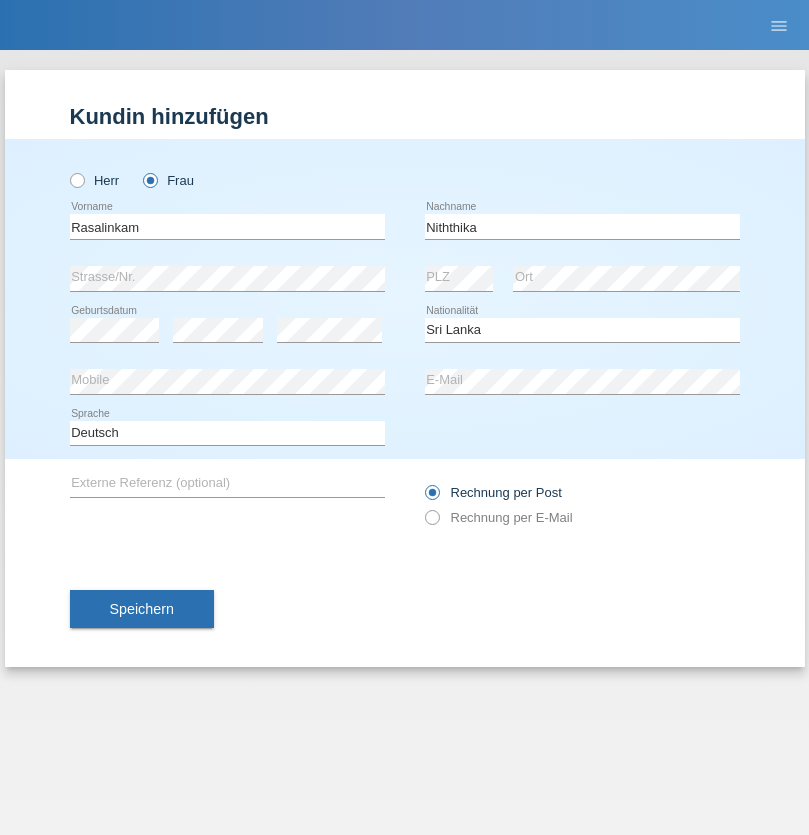 select on "C" 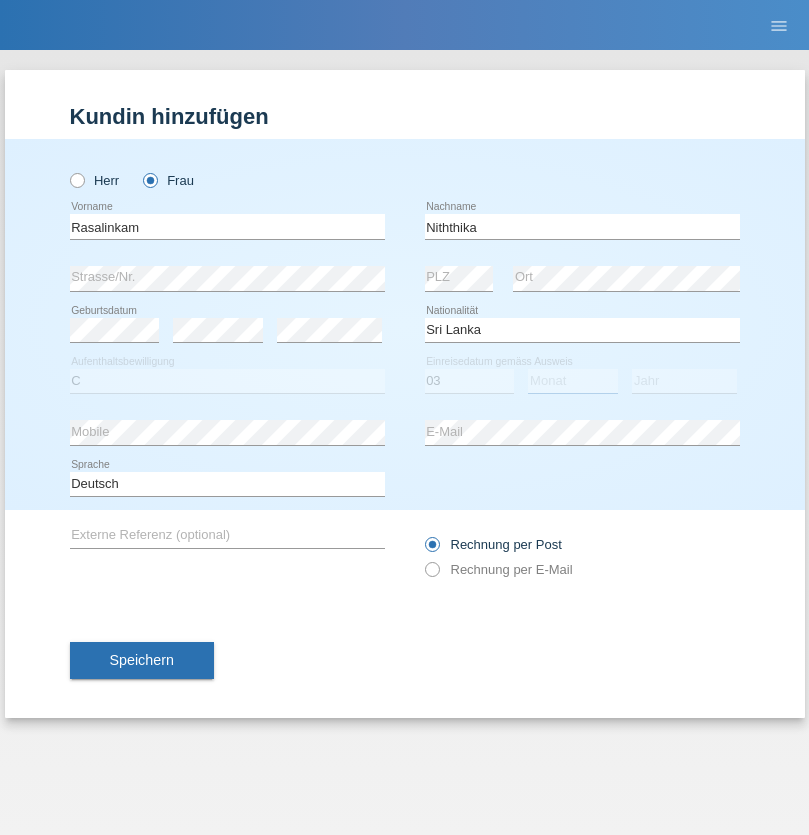 select on "08" 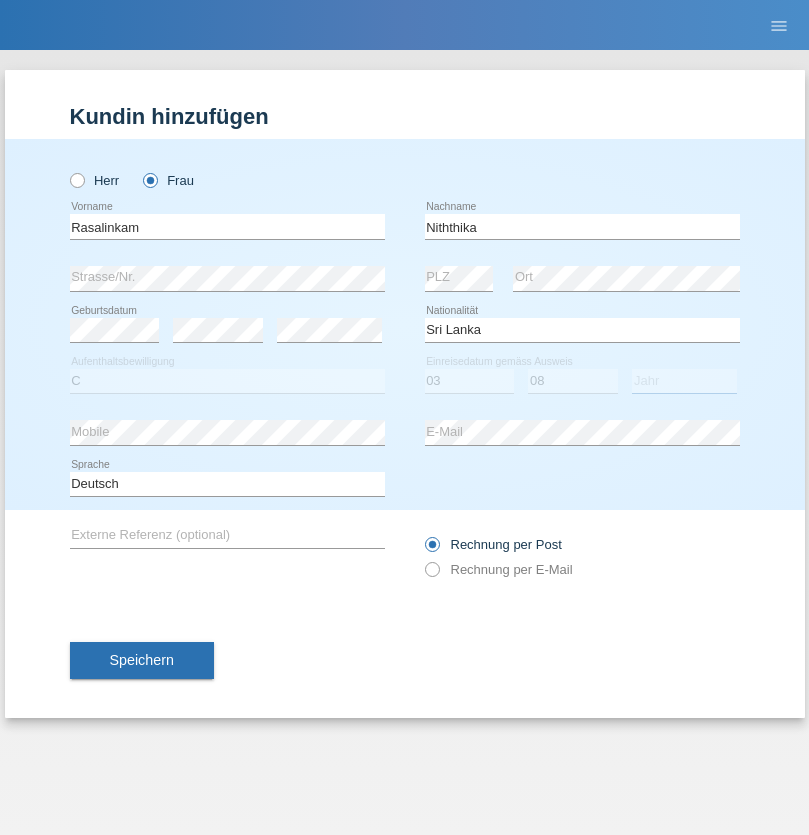 select on "2021" 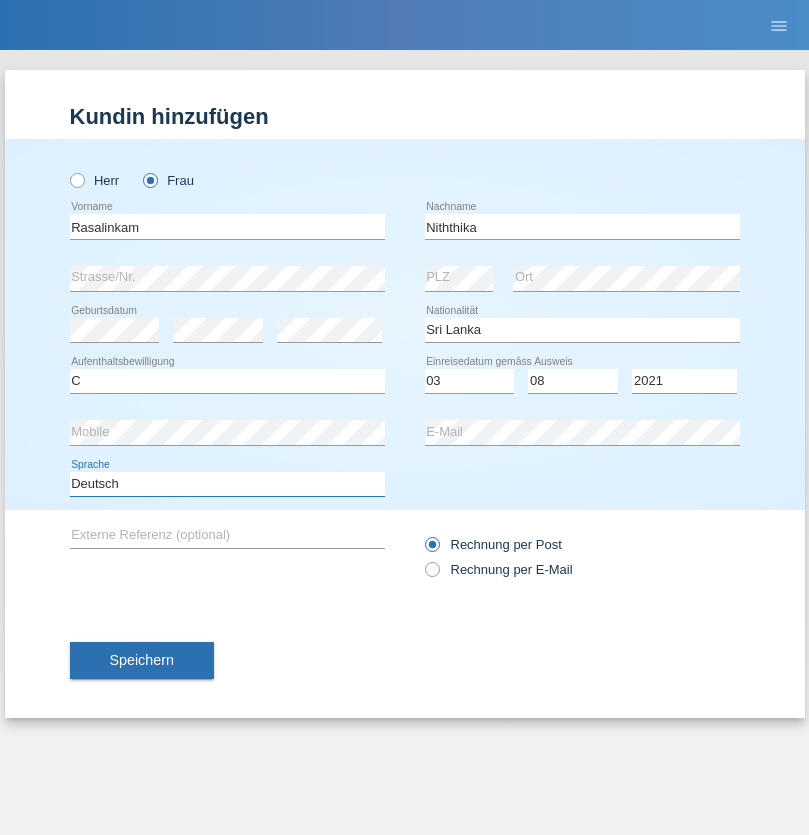 select on "en" 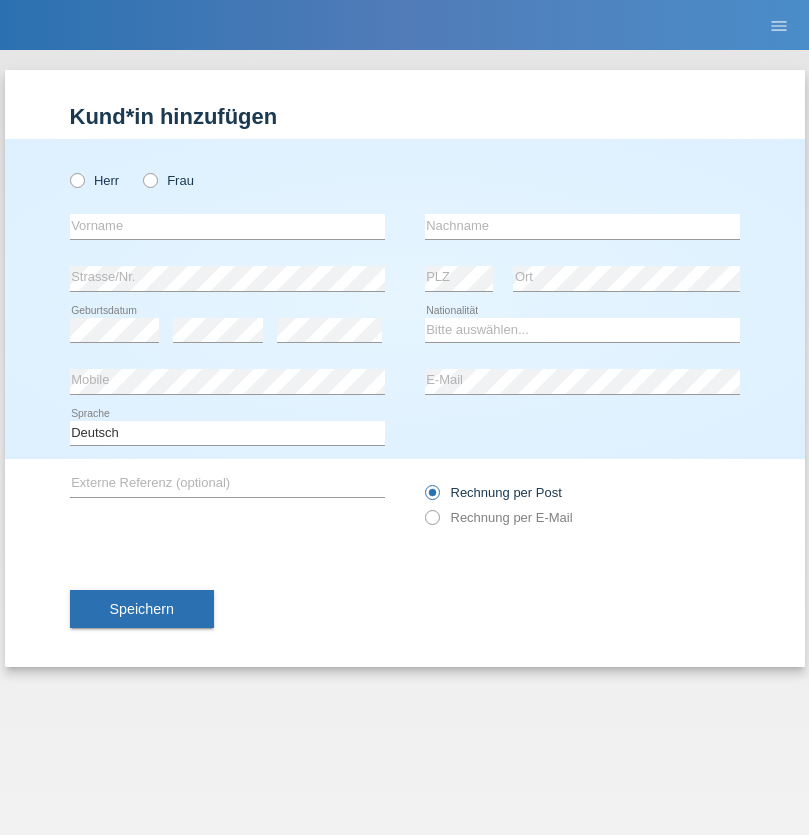 scroll, scrollTop: 0, scrollLeft: 0, axis: both 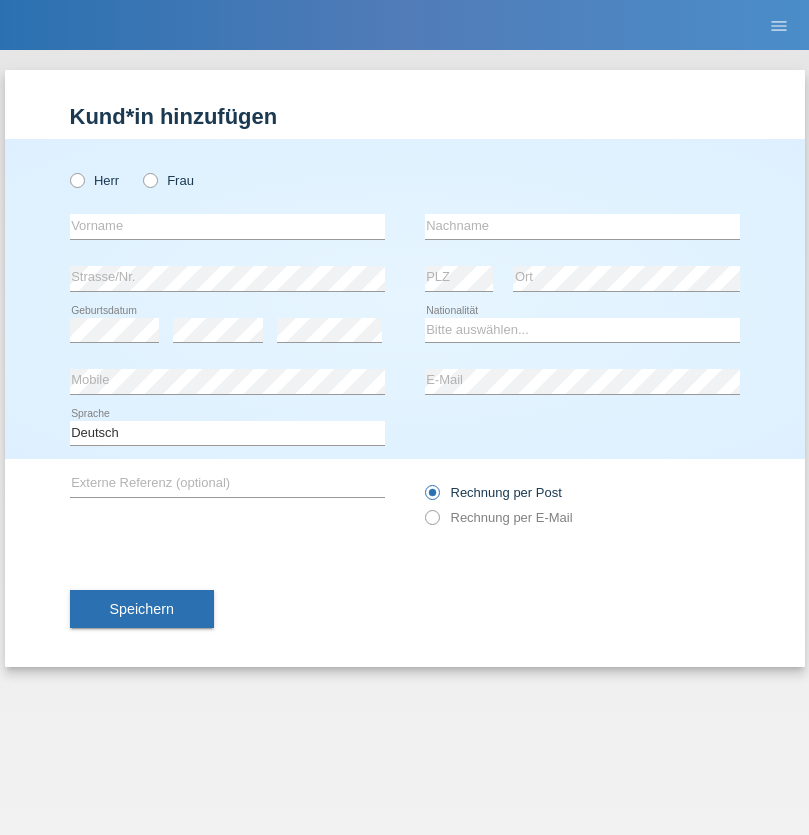 radio on "true" 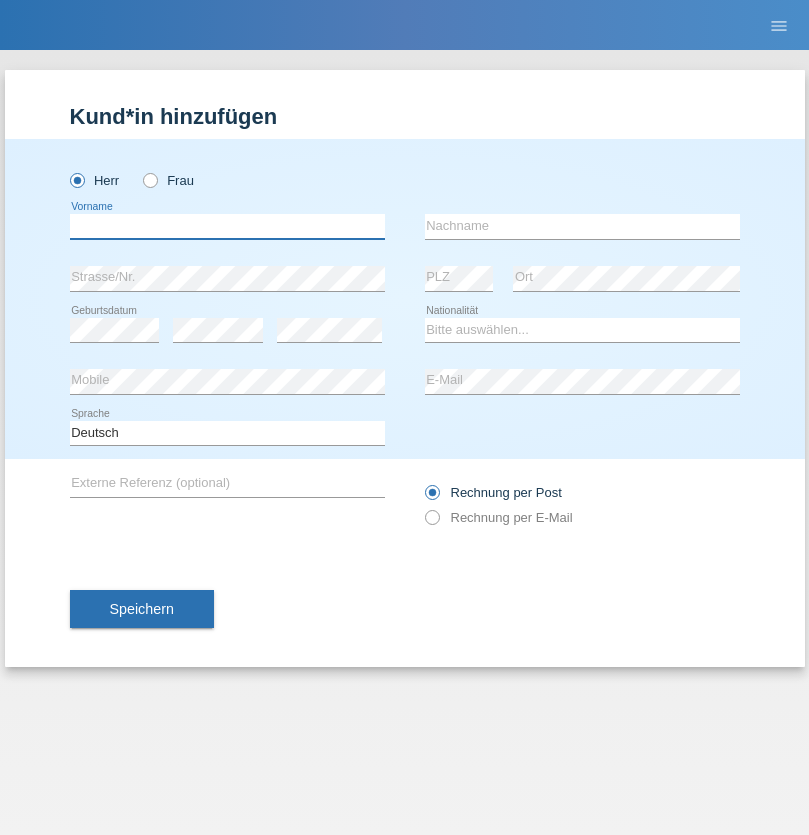 click at bounding box center [227, 226] 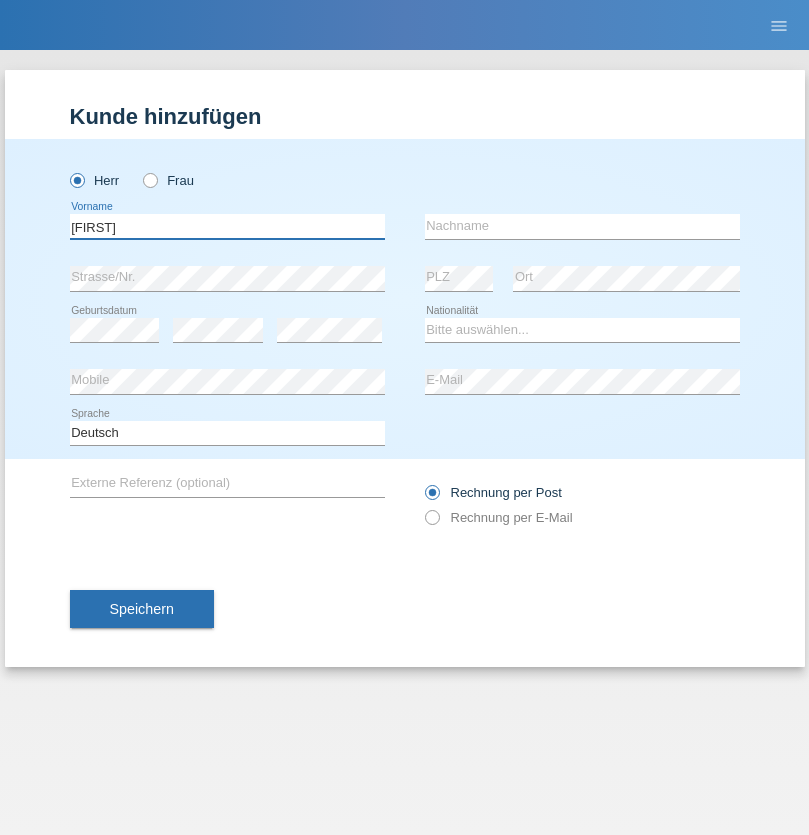 type on "Enea" 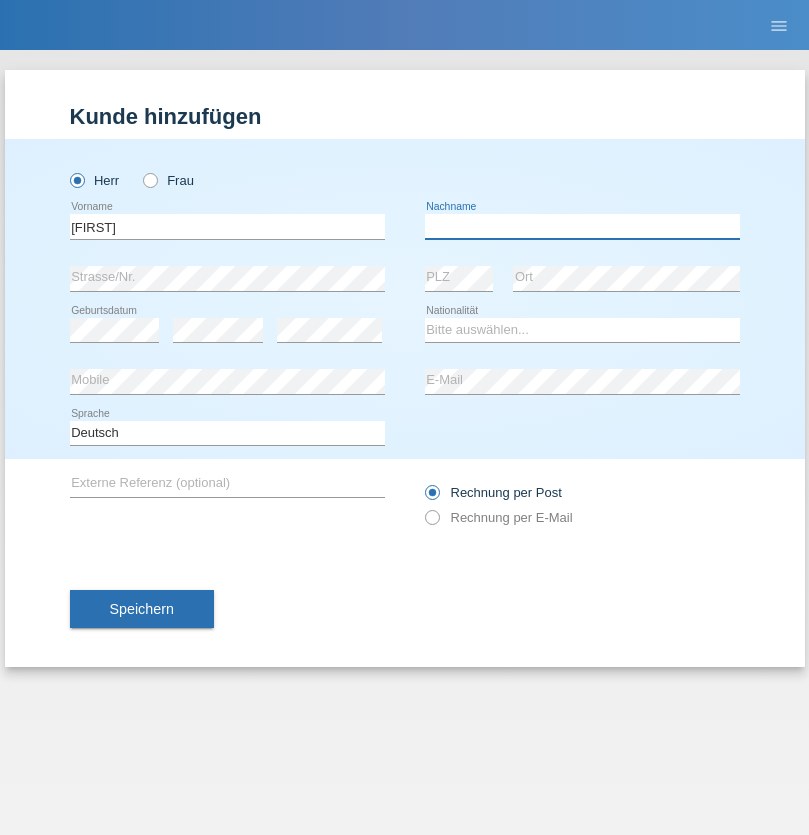 click at bounding box center [582, 226] 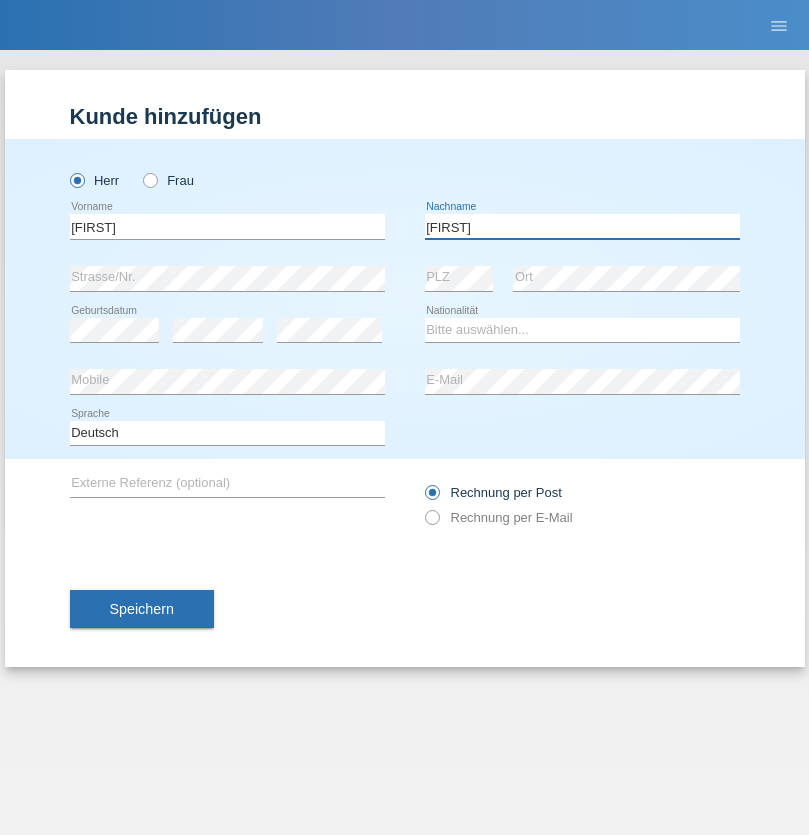 type on "Andrei" 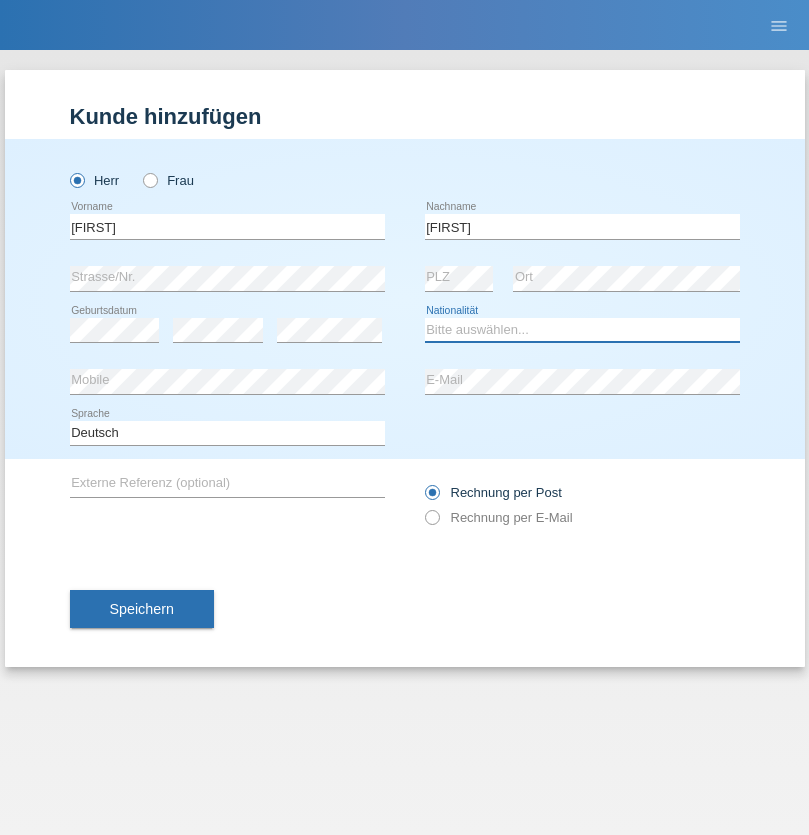 select on "OM" 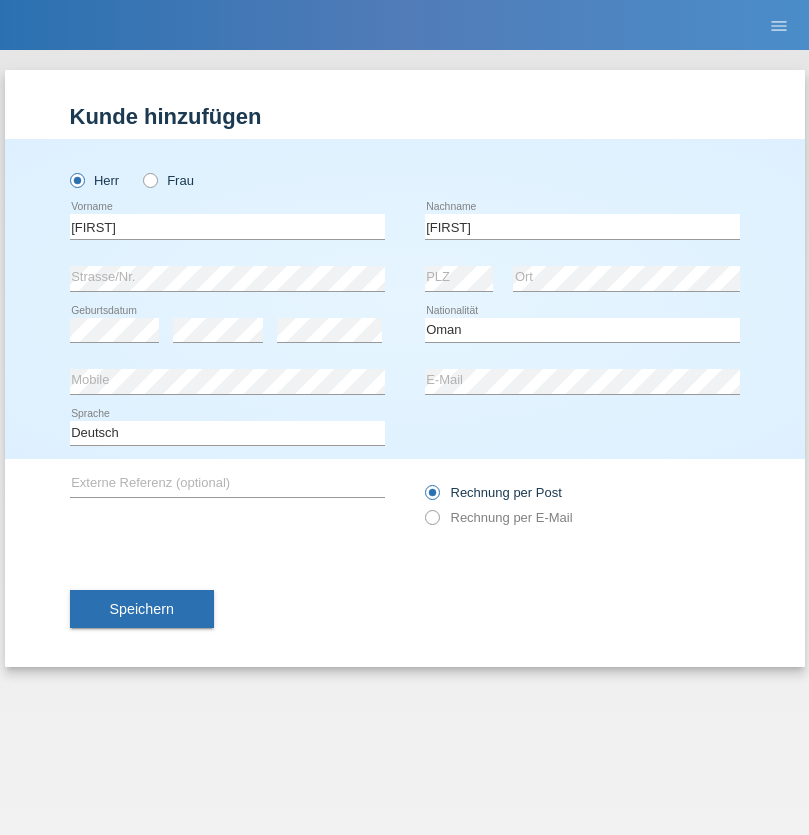 select on "C" 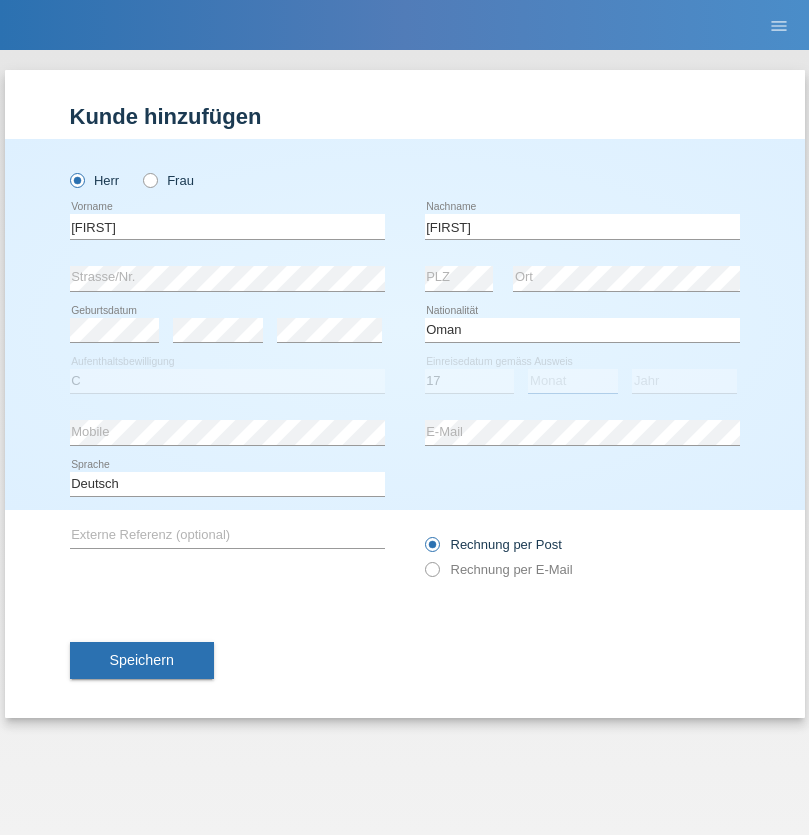 select on "06" 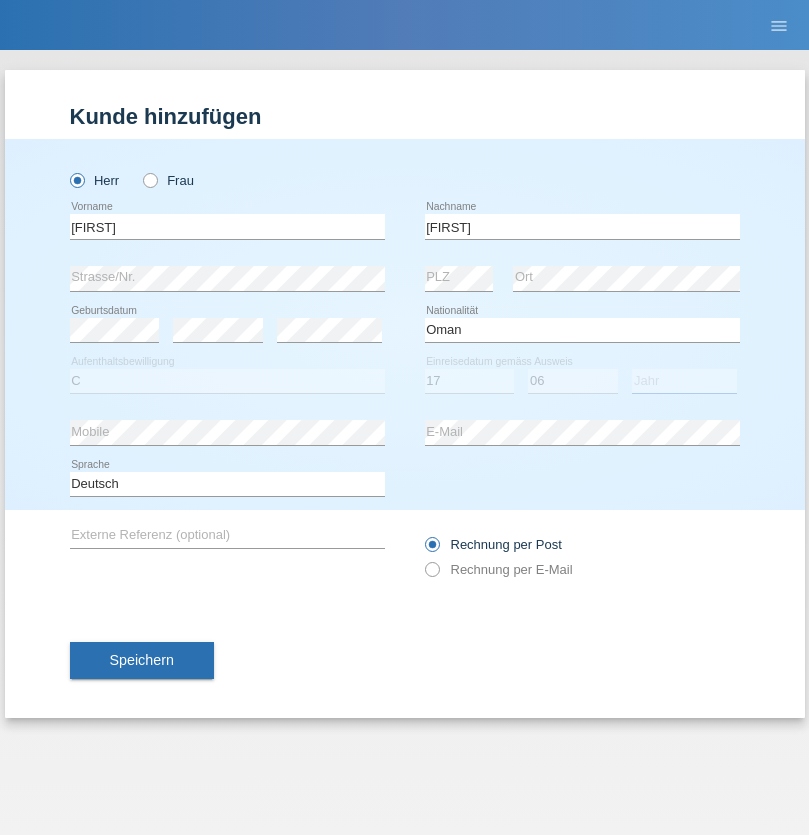 select on "2021" 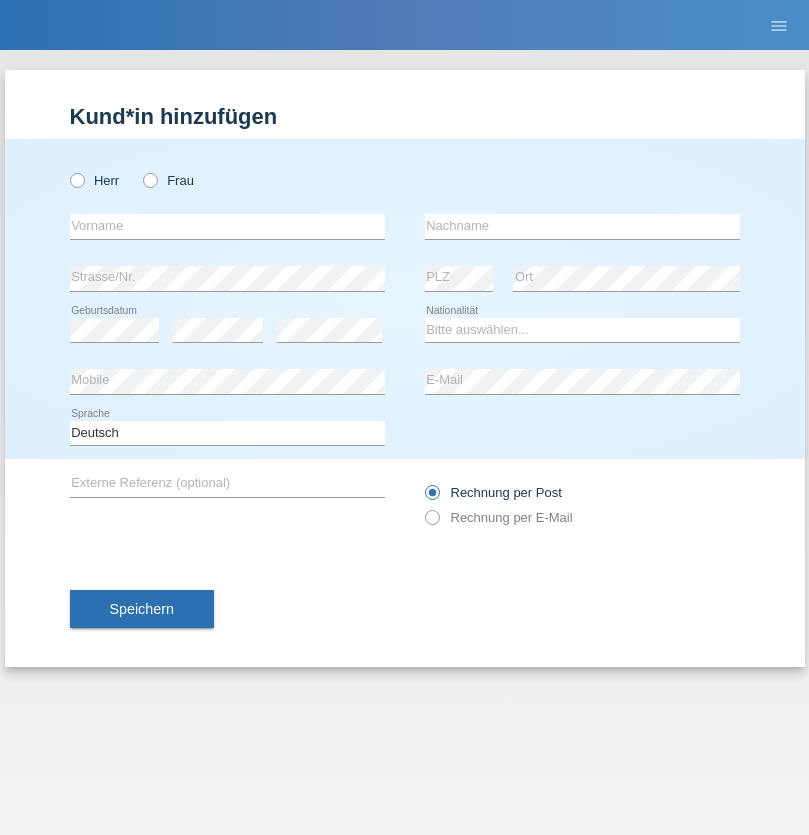 scroll, scrollTop: 0, scrollLeft: 0, axis: both 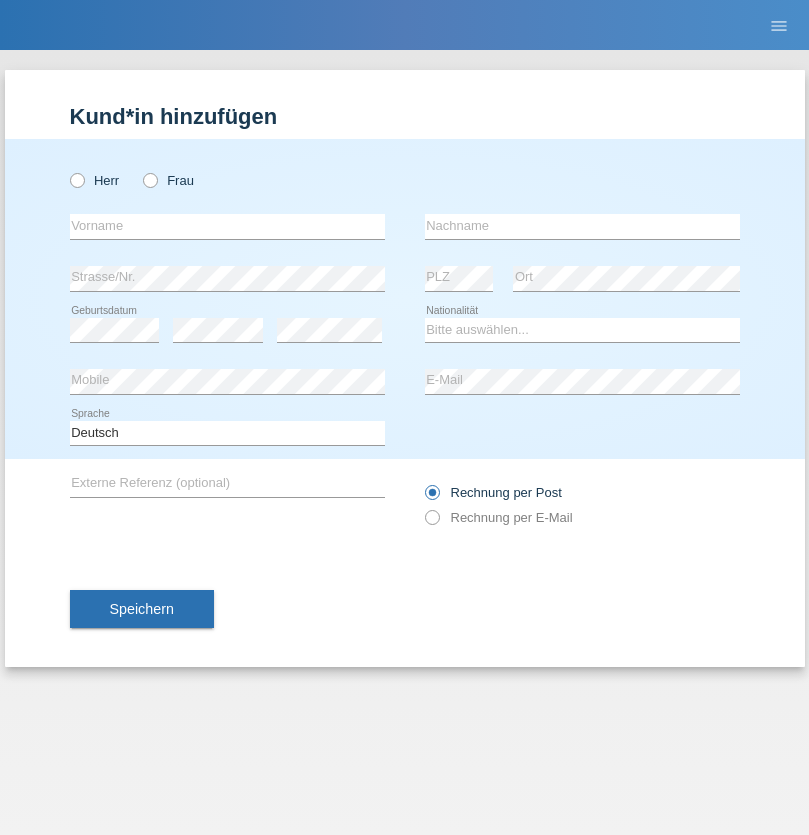 radio on "true" 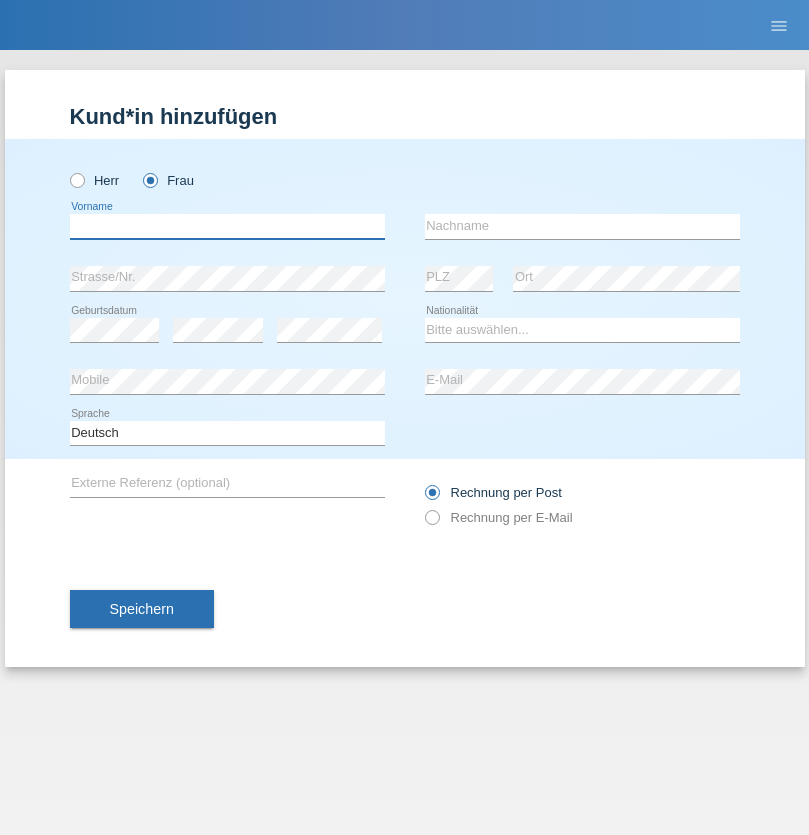 click at bounding box center [227, 226] 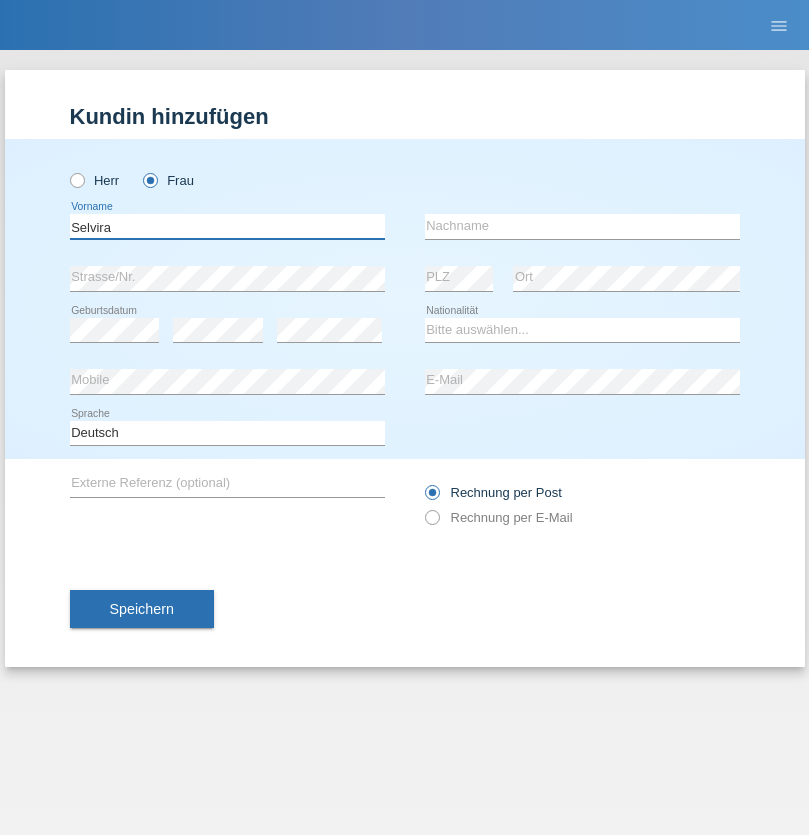 type on "Selvira" 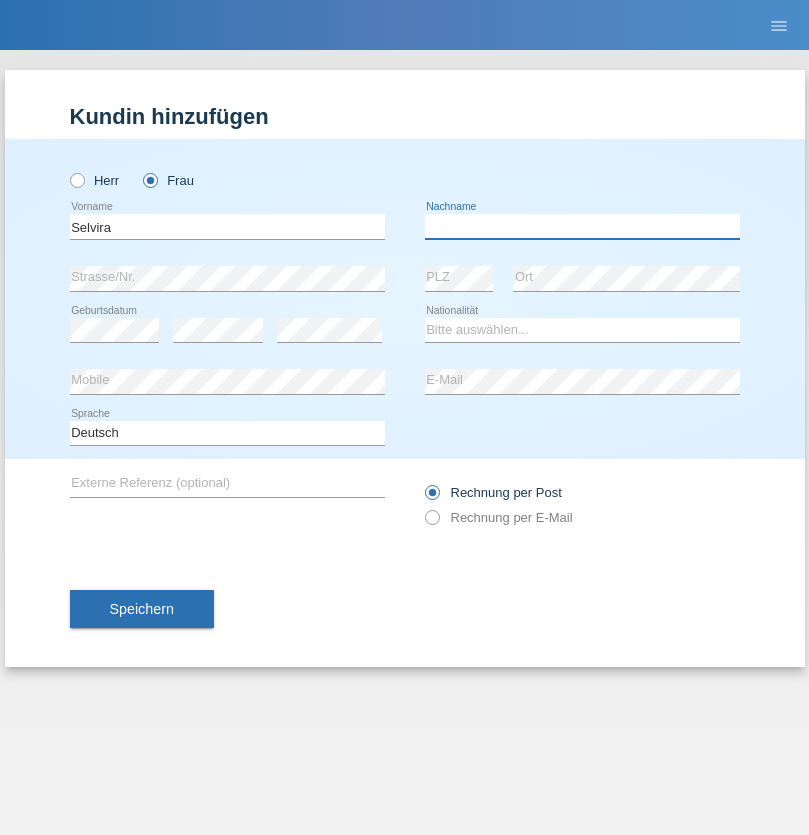 click at bounding box center [582, 226] 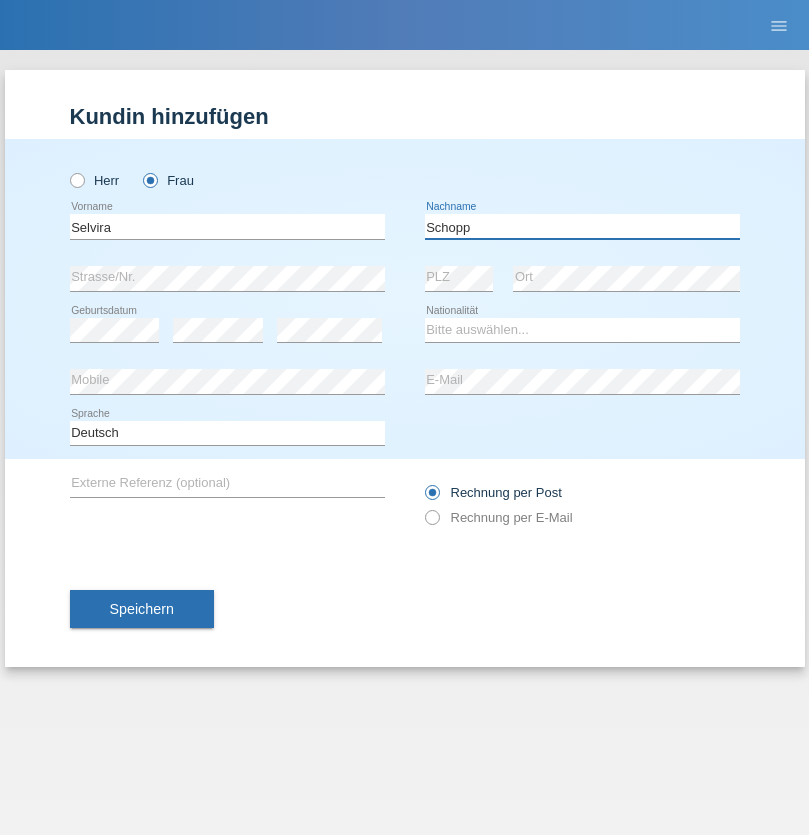 type on "Schopp" 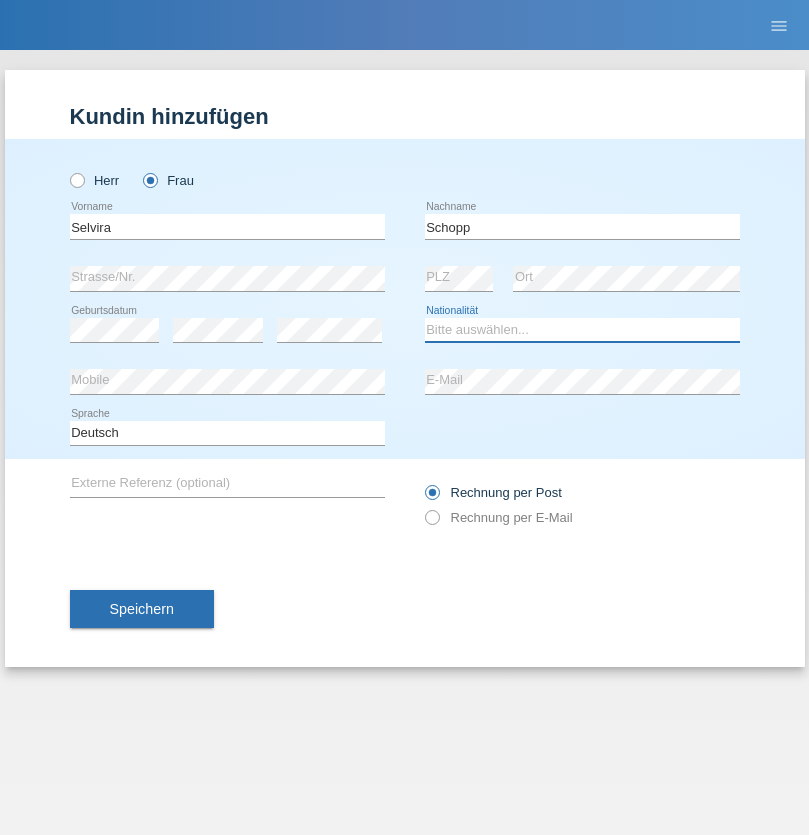select on "CH" 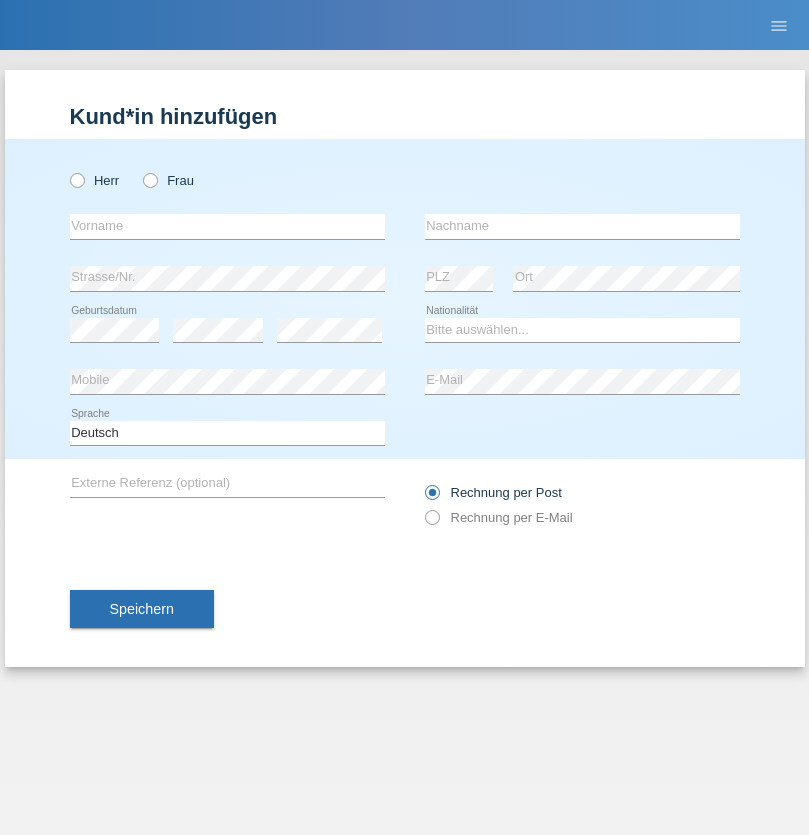 scroll, scrollTop: 0, scrollLeft: 0, axis: both 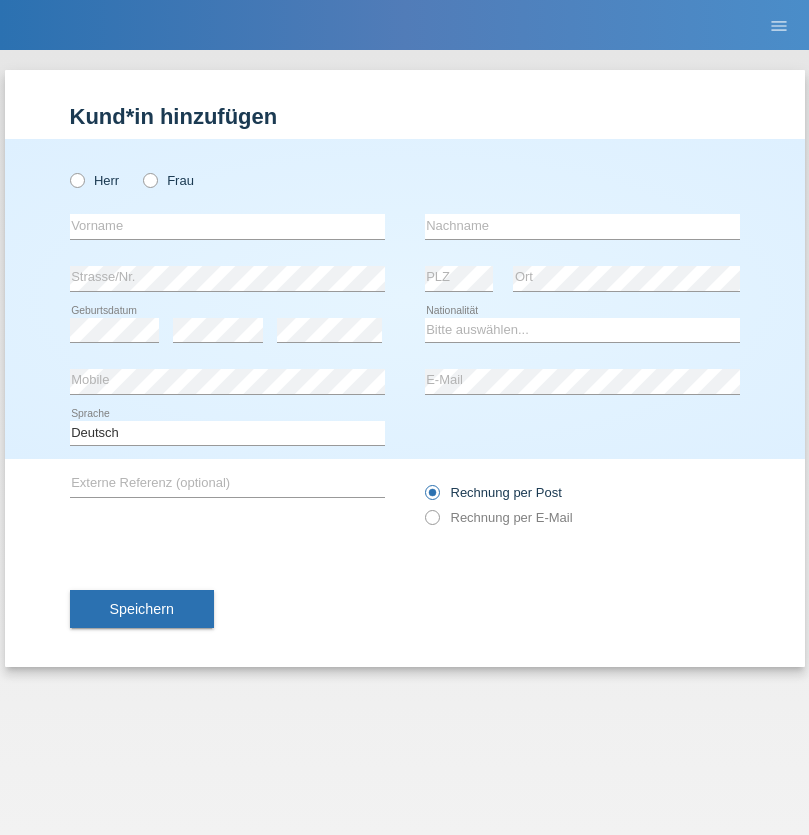 radio on "true" 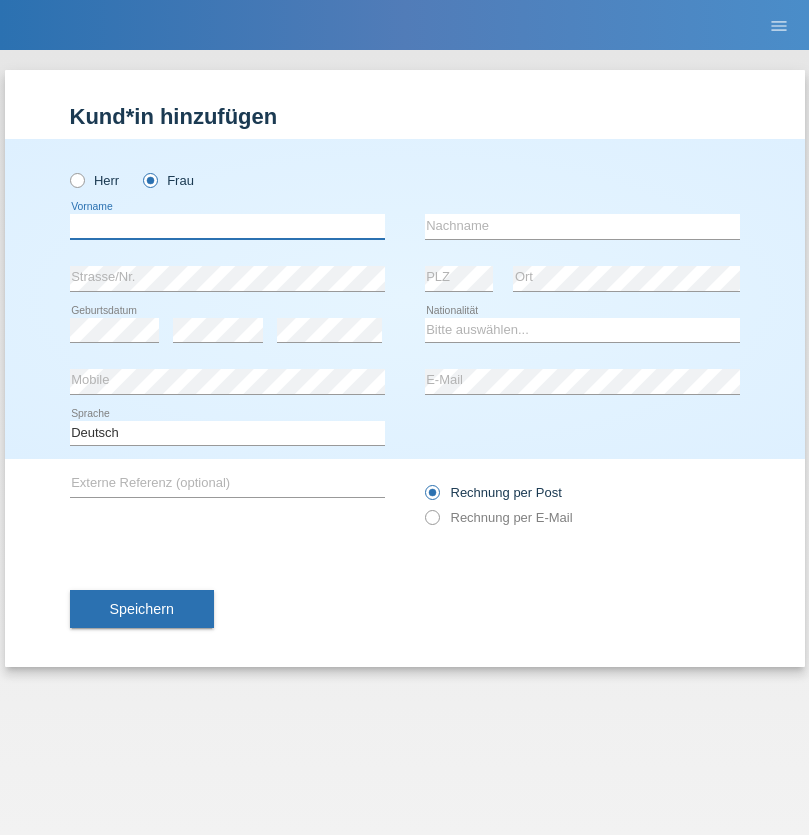 click at bounding box center [227, 226] 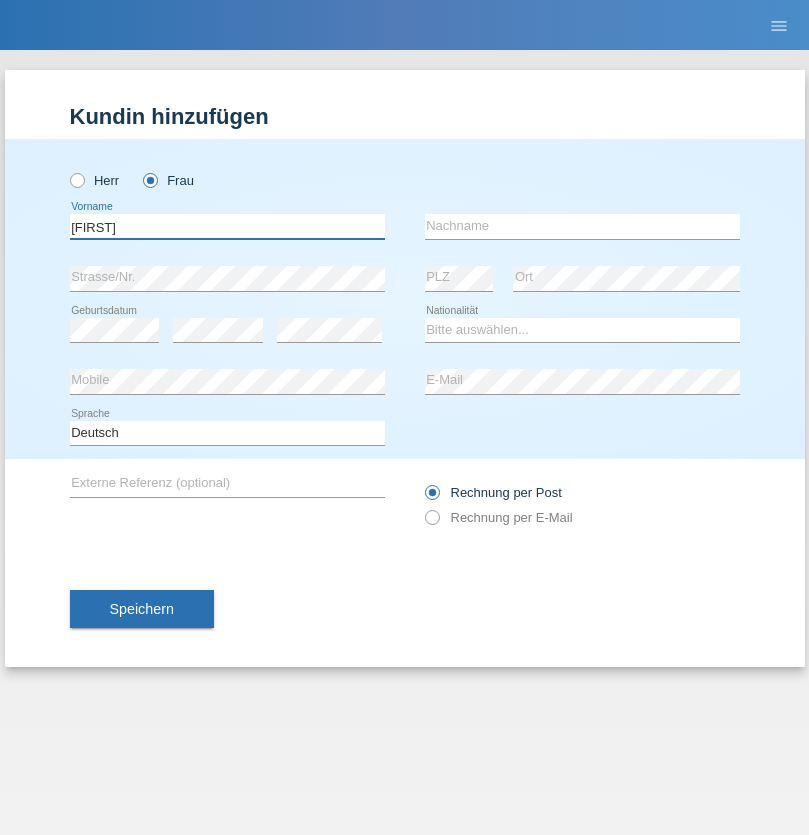 type on "MICHAELA" 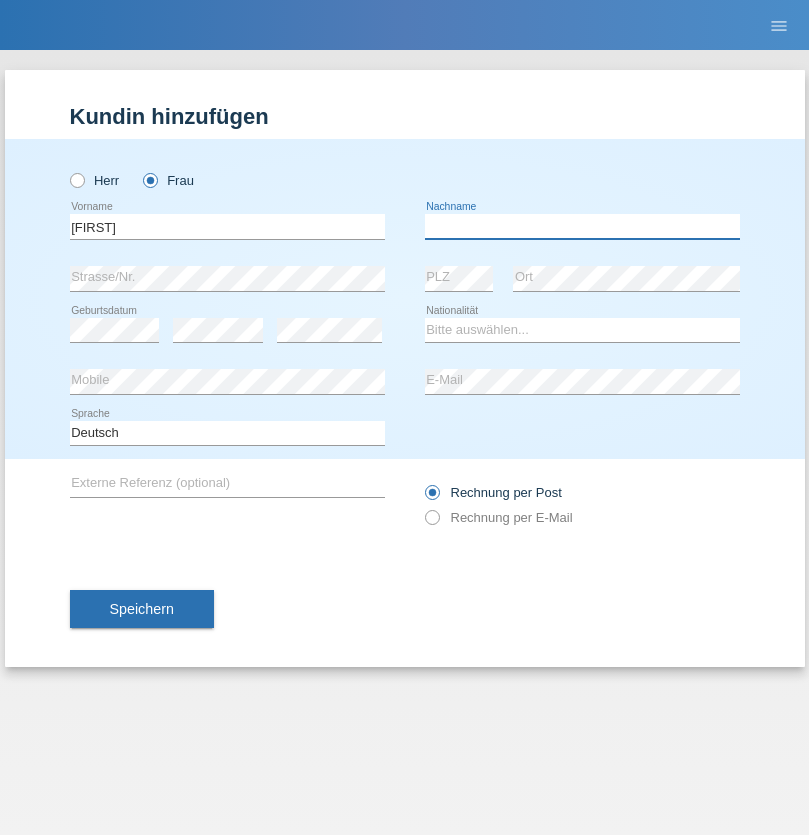 click at bounding box center (582, 226) 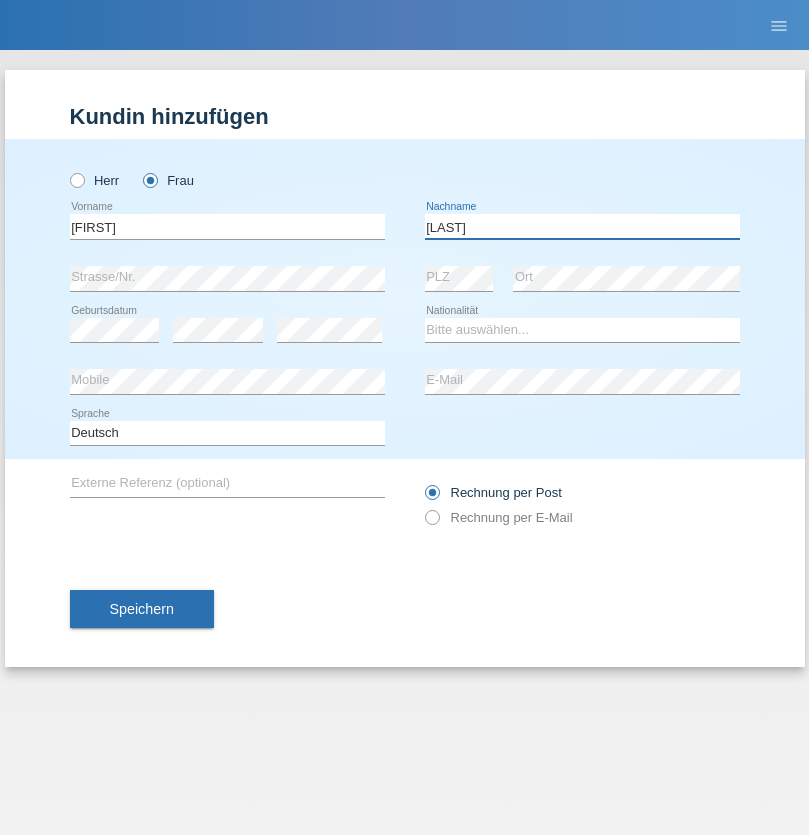type on "BERNATOVA" 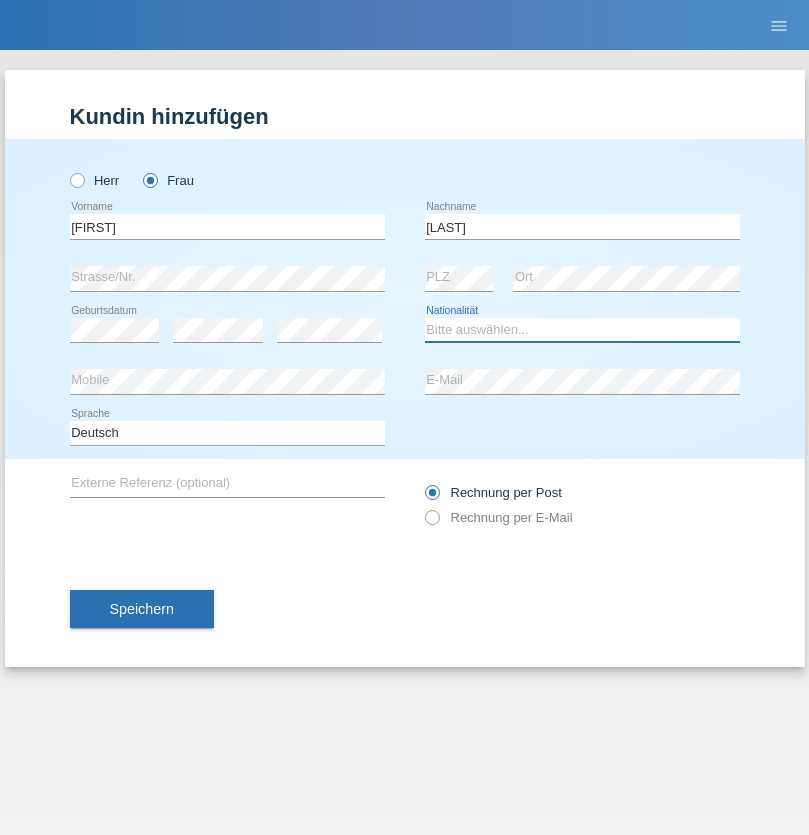 select on "SK" 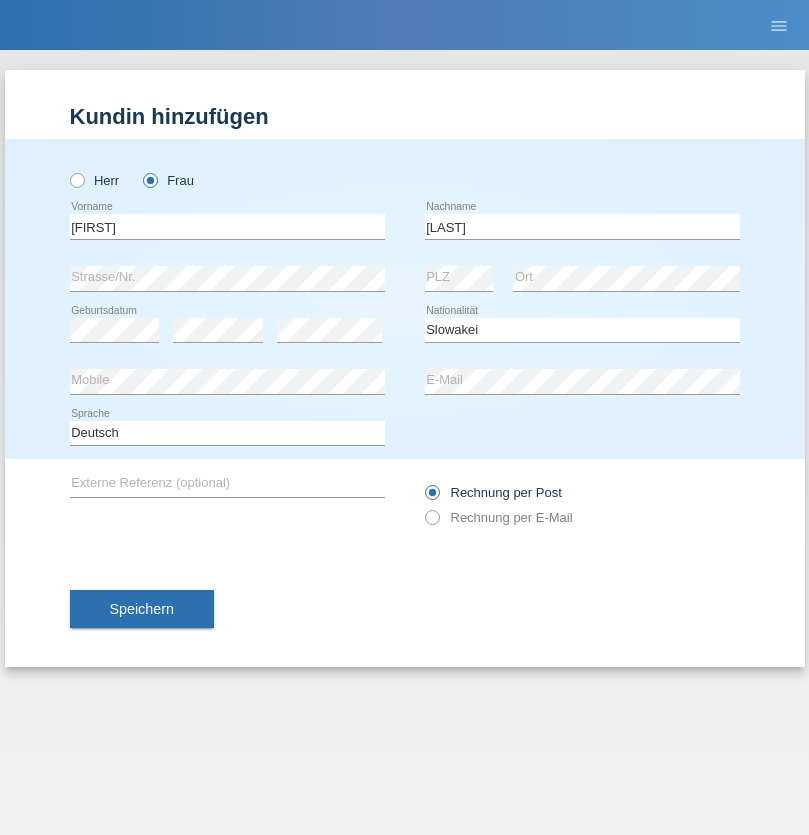 select on "C" 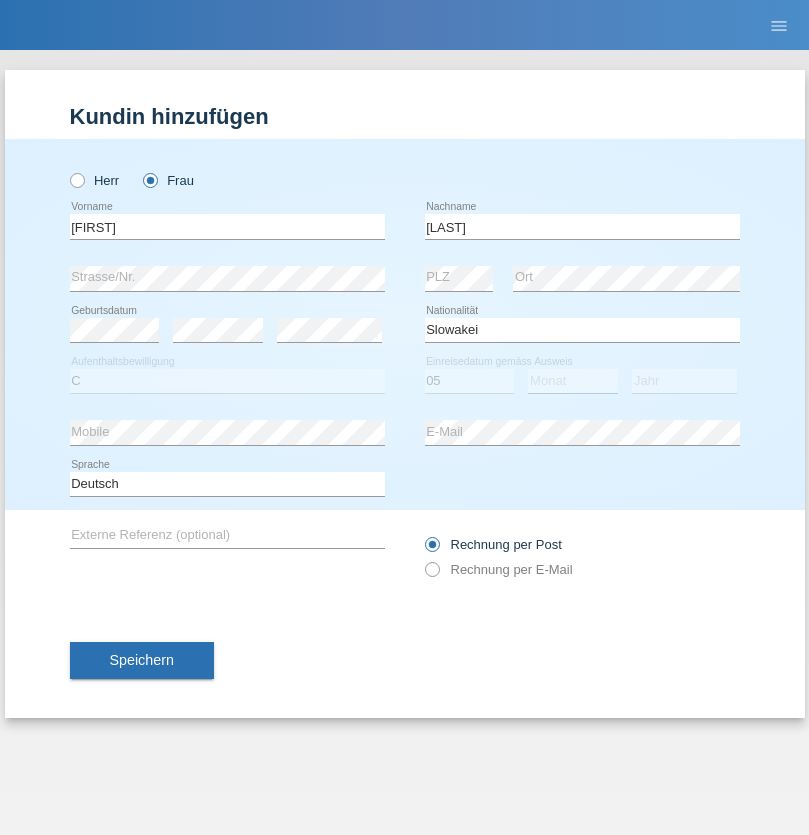 select on "04" 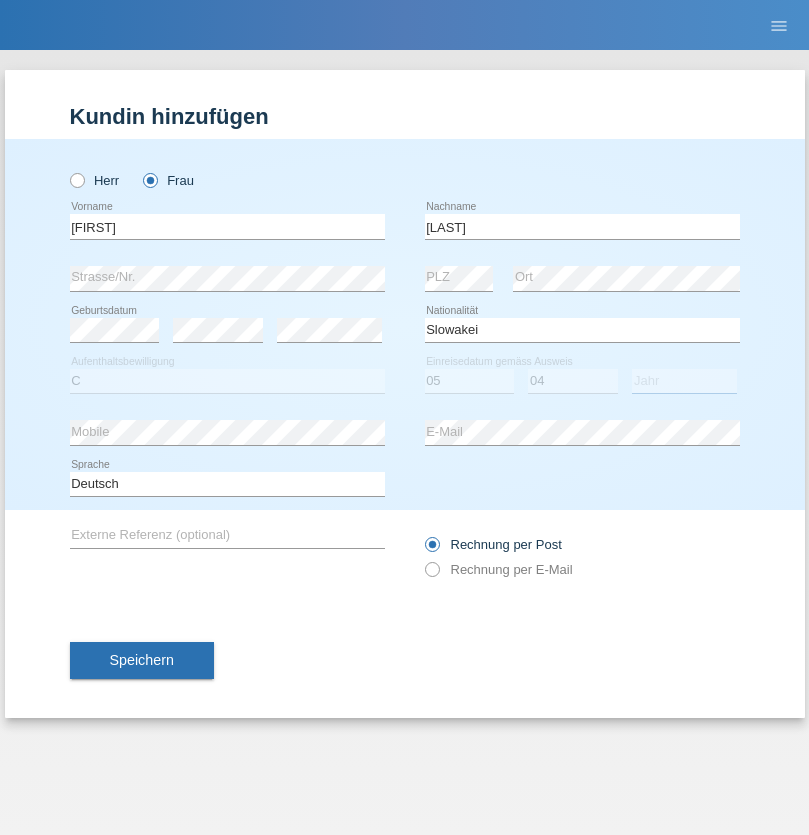 select on "2014" 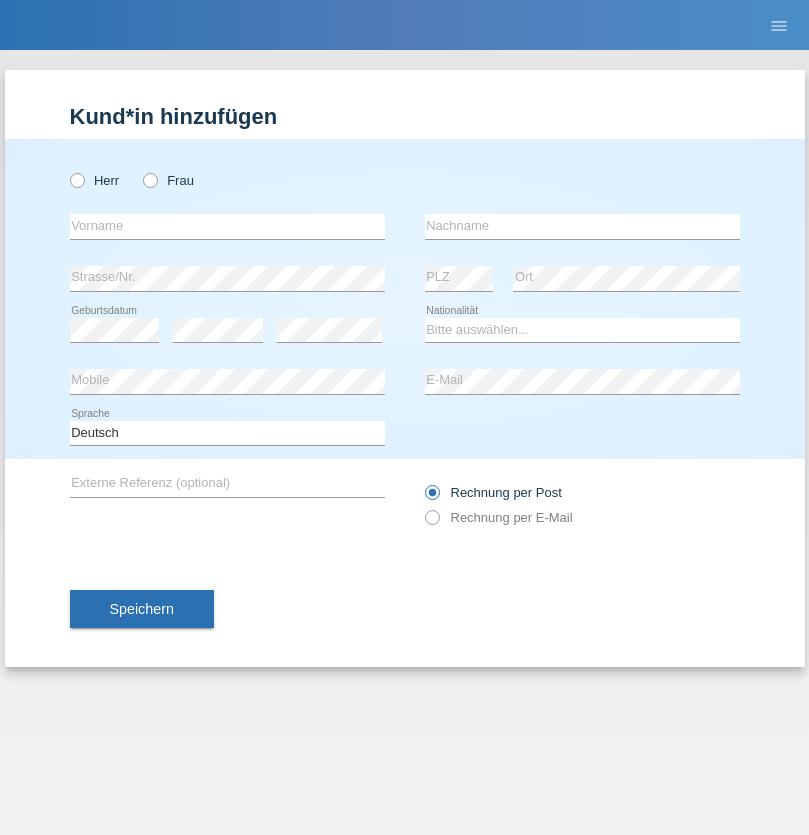 scroll, scrollTop: 0, scrollLeft: 0, axis: both 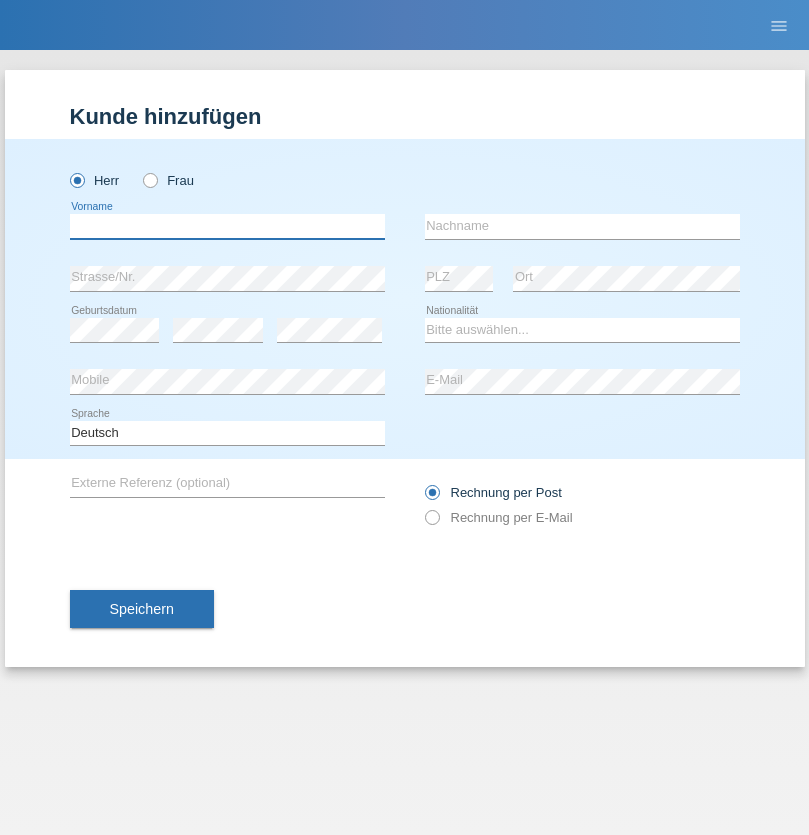 click at bounding box center (227, 226) 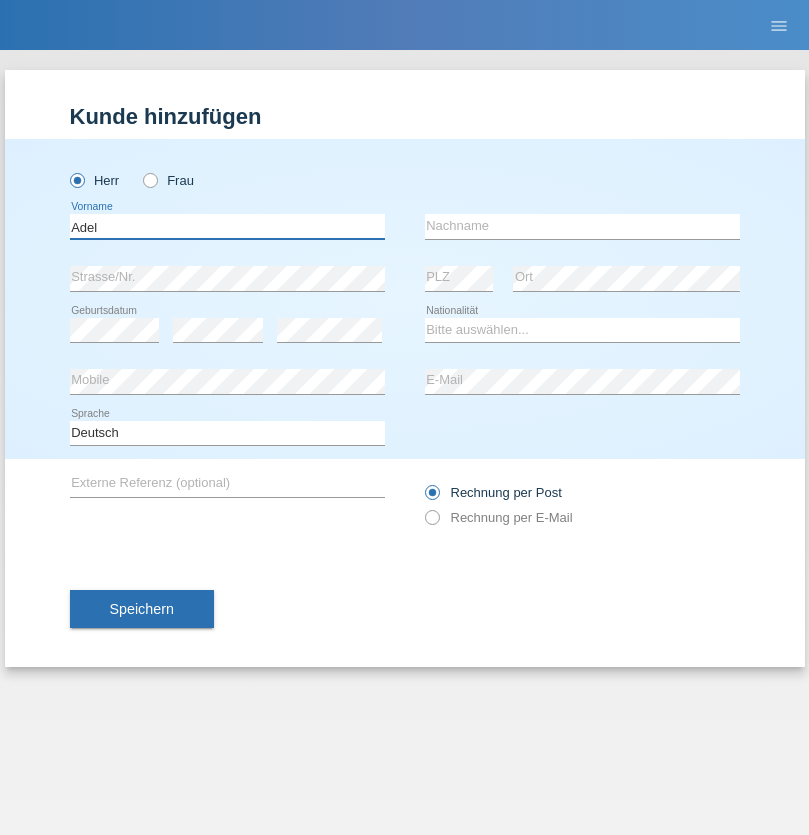 type on "Adel" 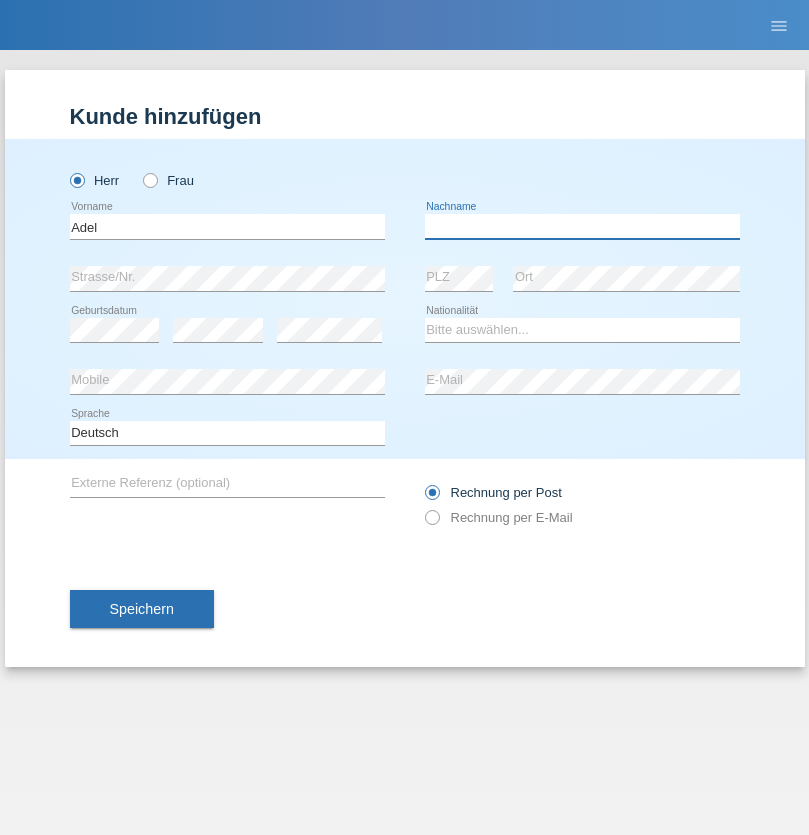 click at bounding box center (582, 226) 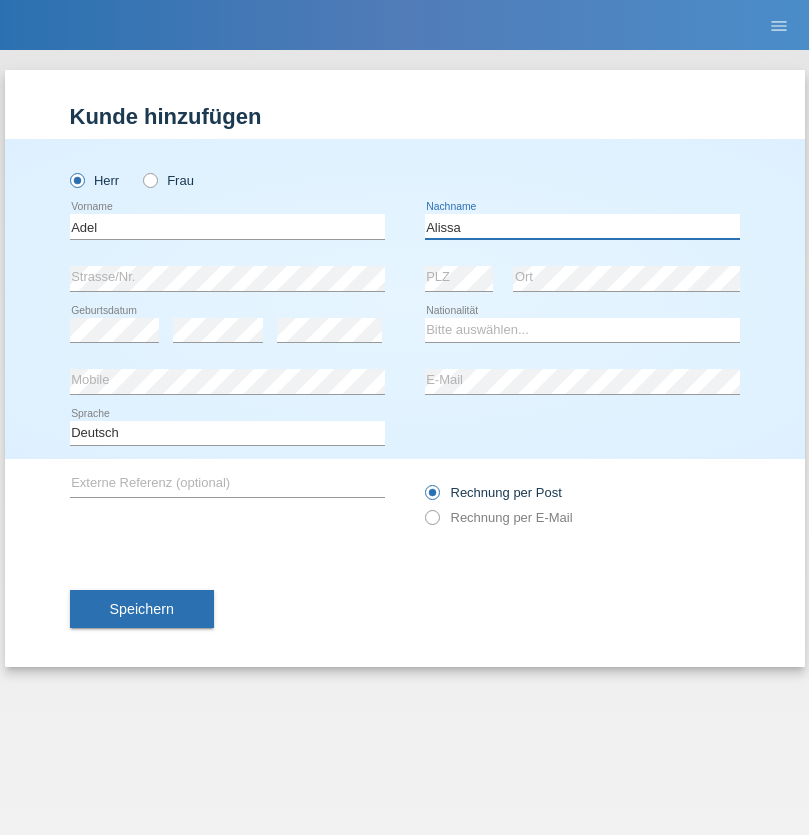 type on "Alissa" 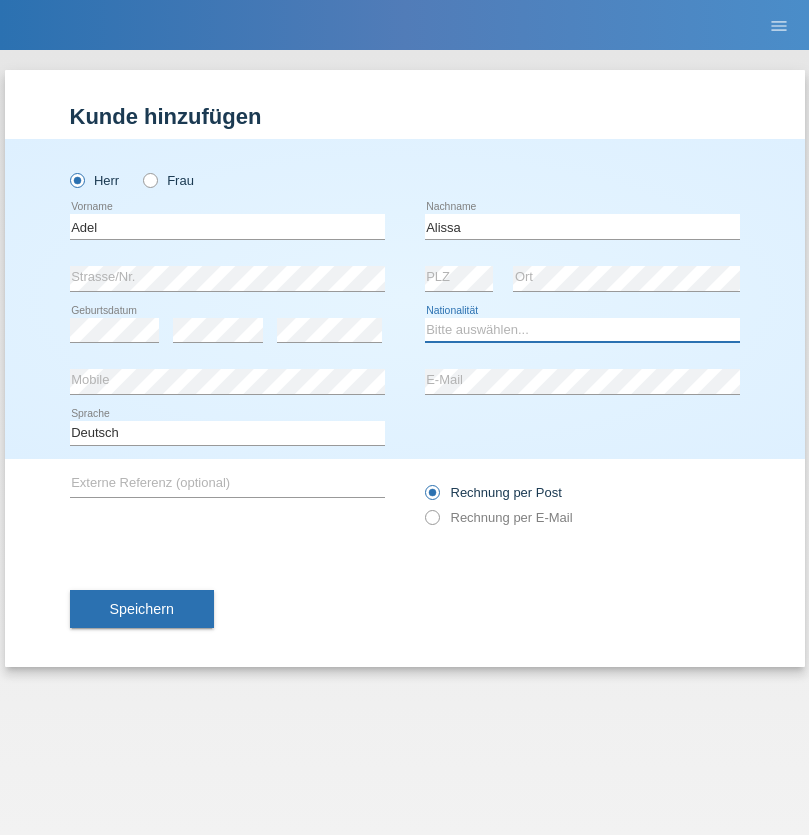 select on "SY" 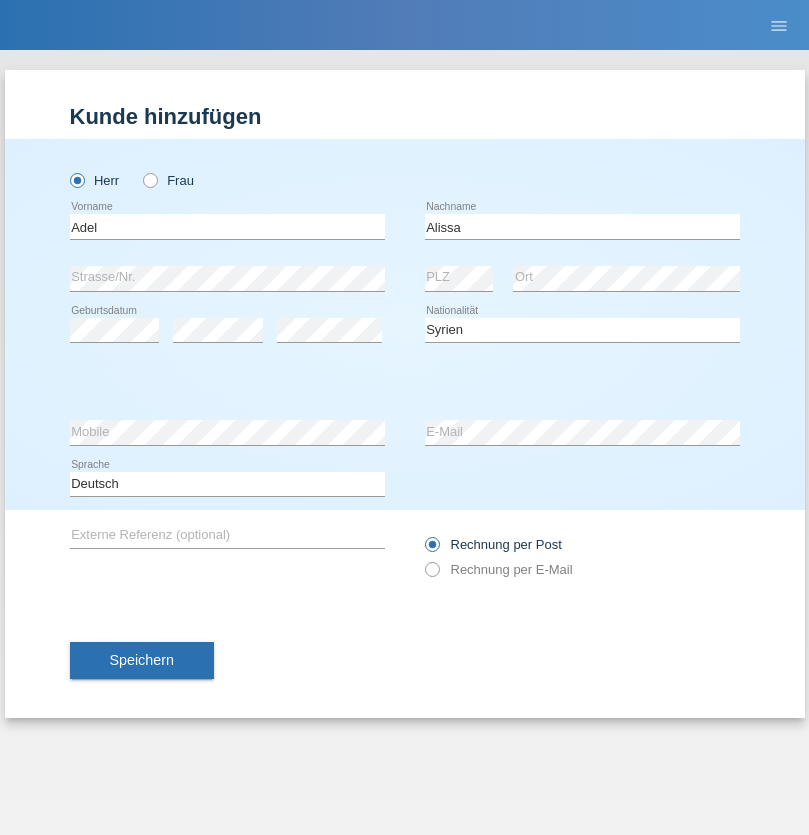 select on "C" 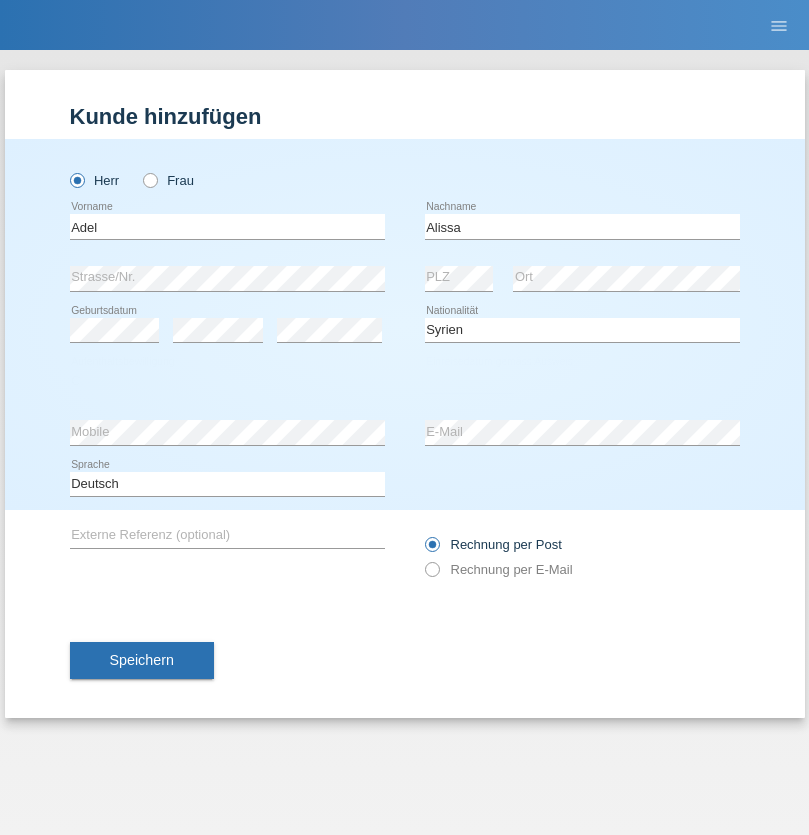 select on "20" 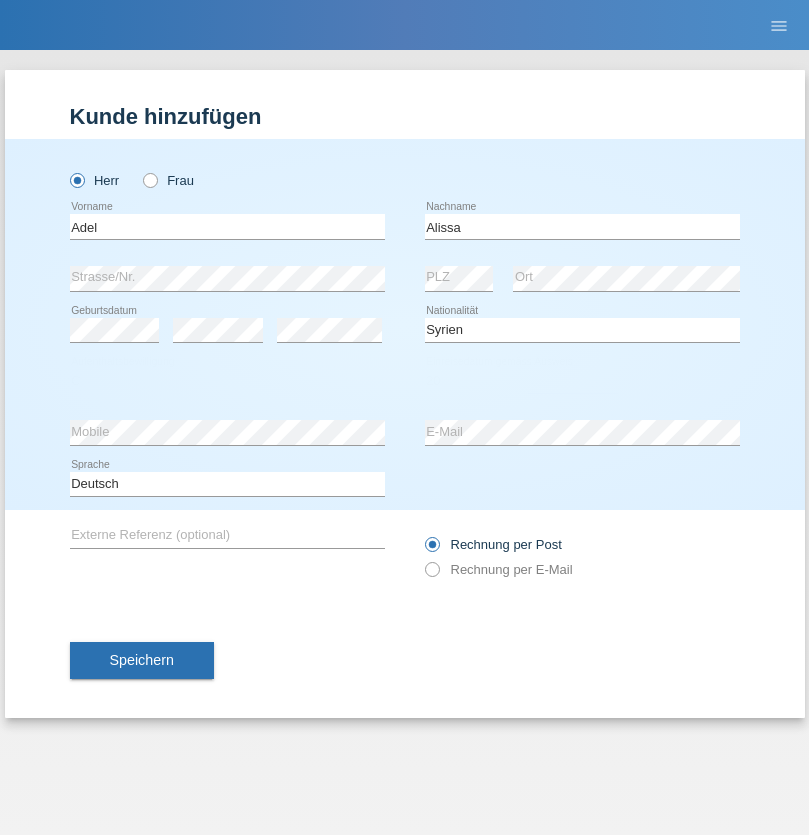 select on "09" 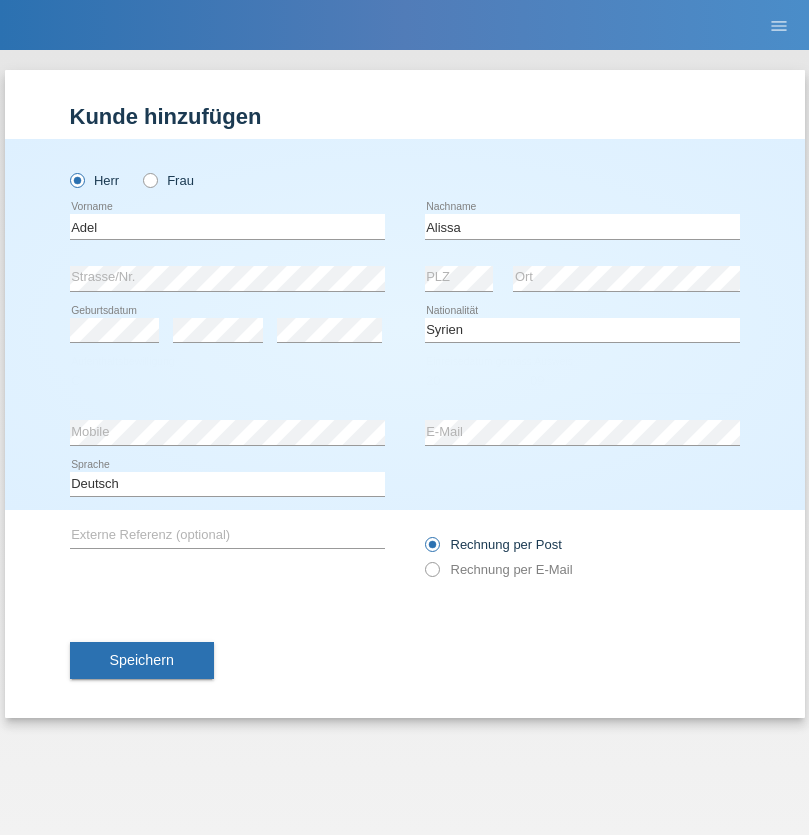 select on "2018" 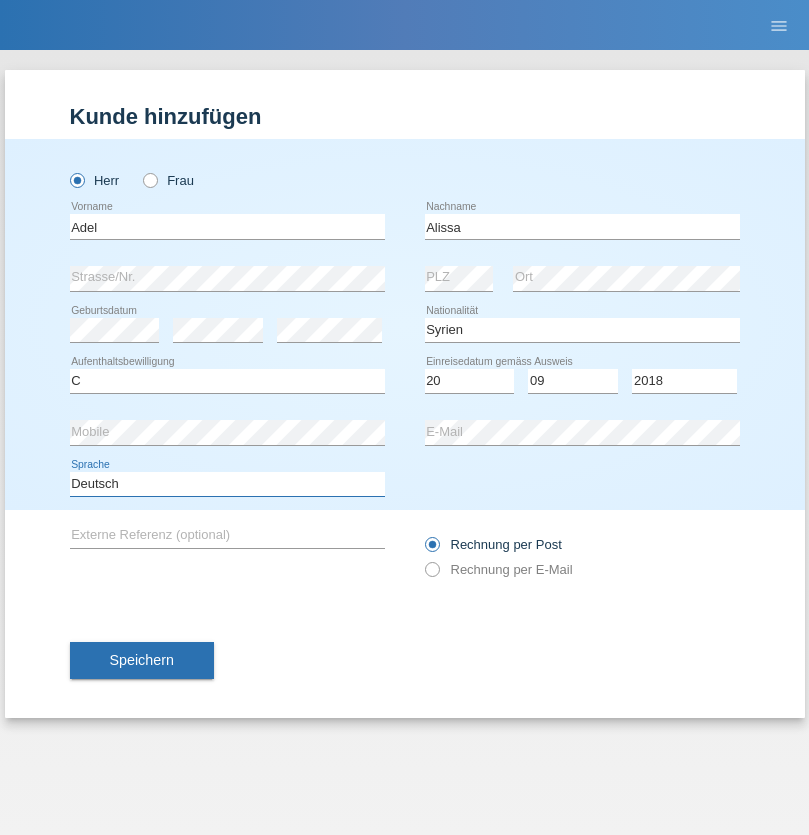 select on "en" 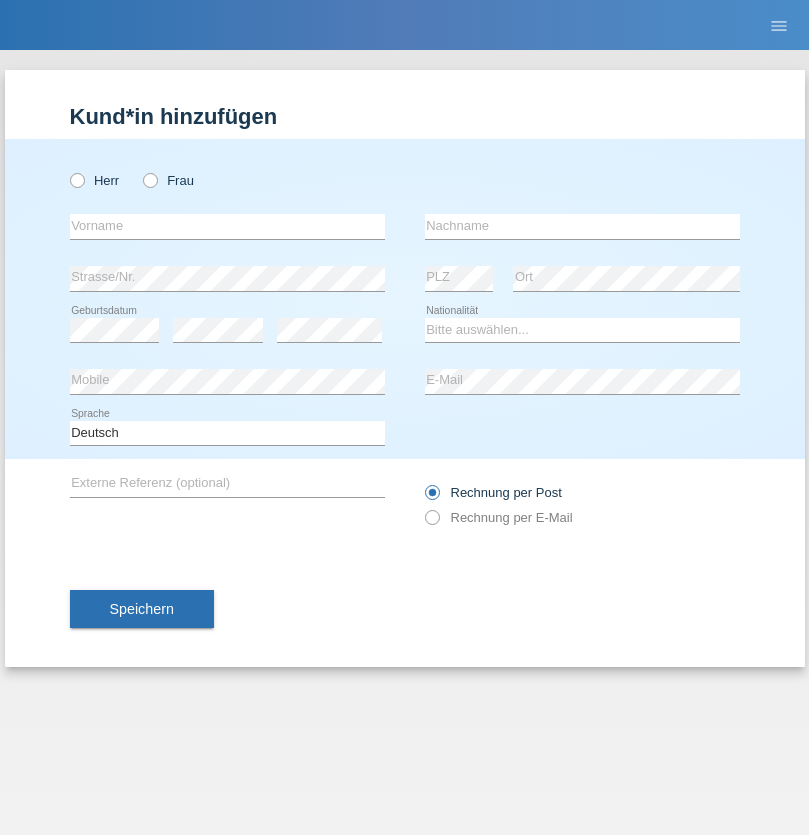 scroll, scrollTop: 0, scrollLeft: 0, axis: both 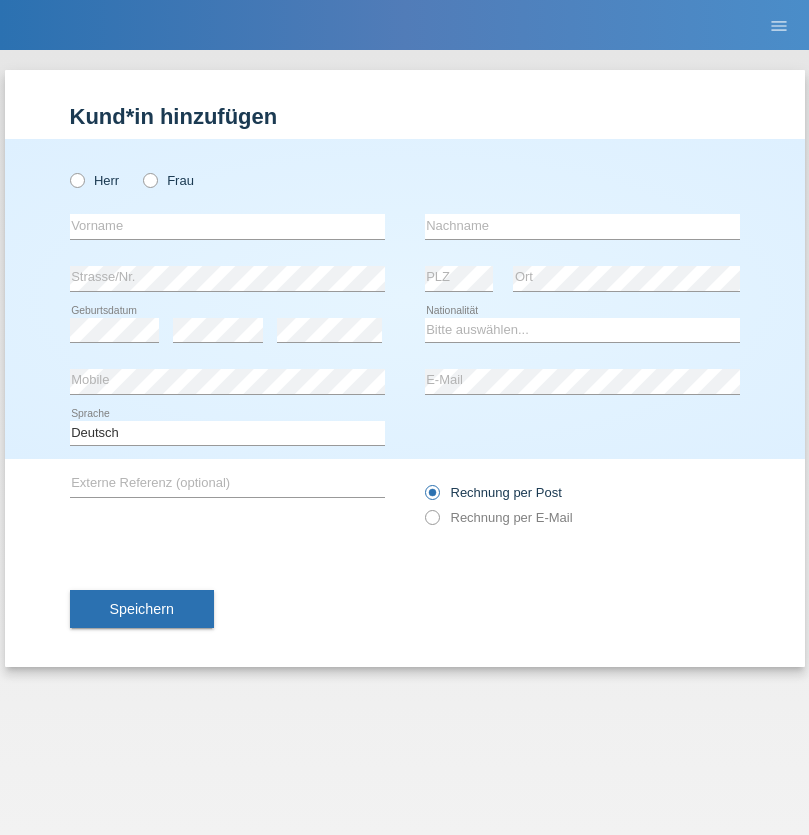 radio on "true" 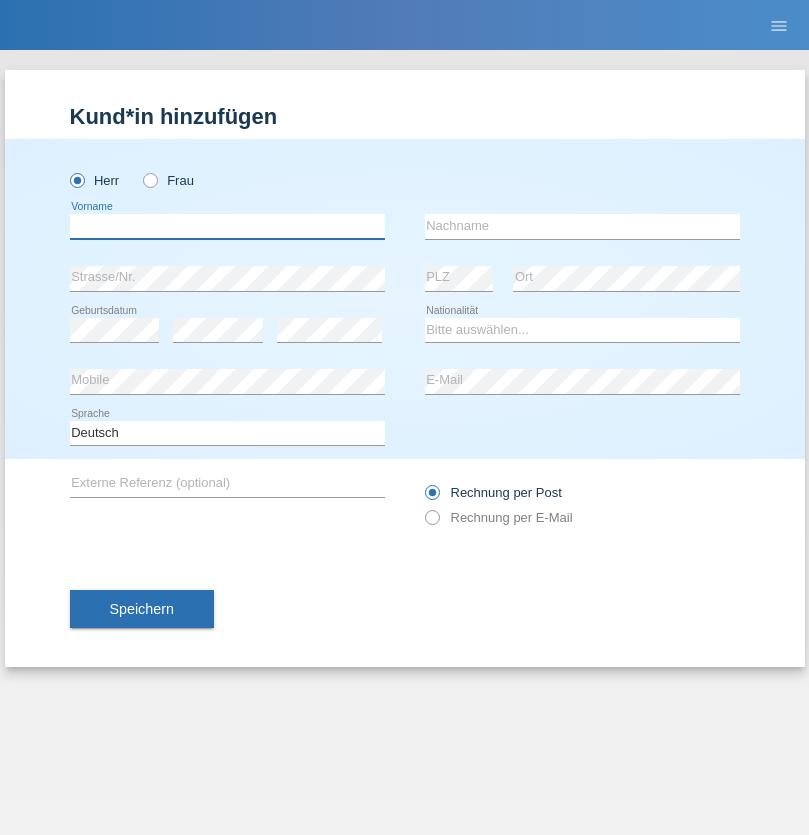 click at bounding box center [227, 226] 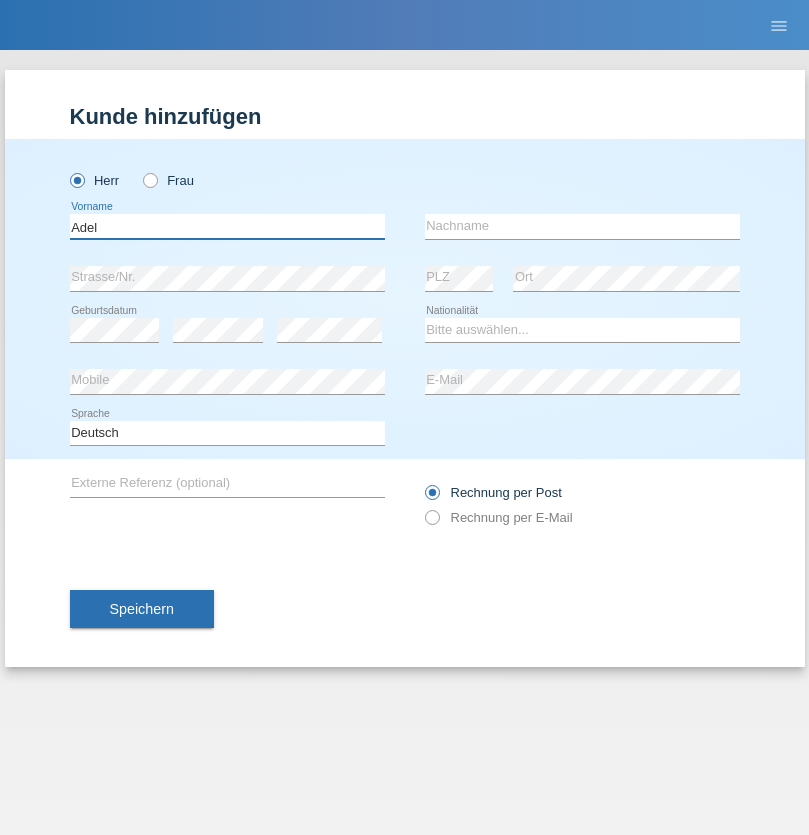 type on "Adel" 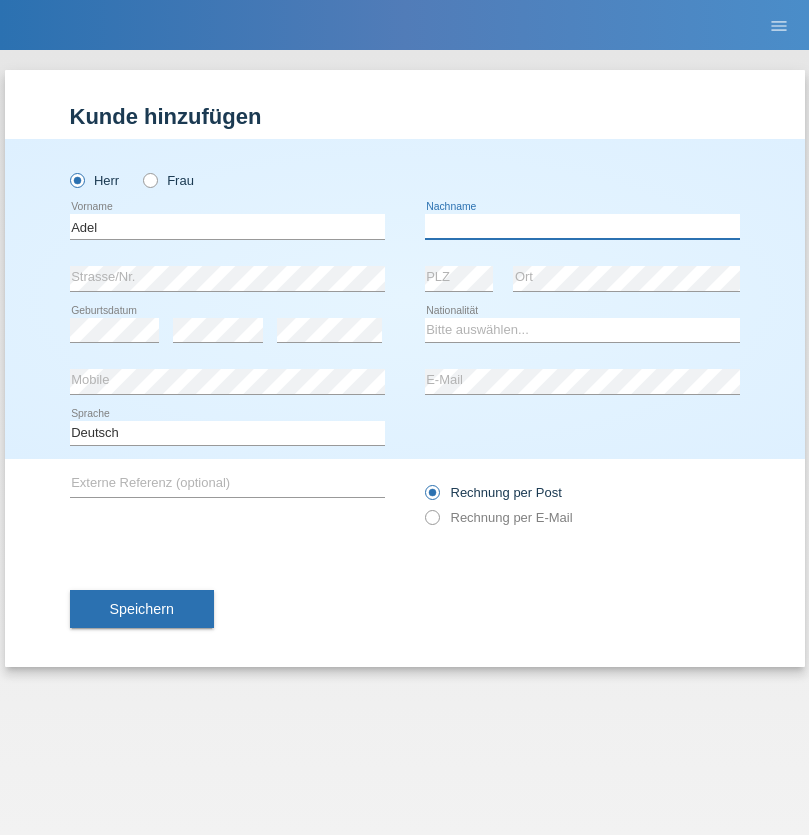 click at bounding box center [582, 226] 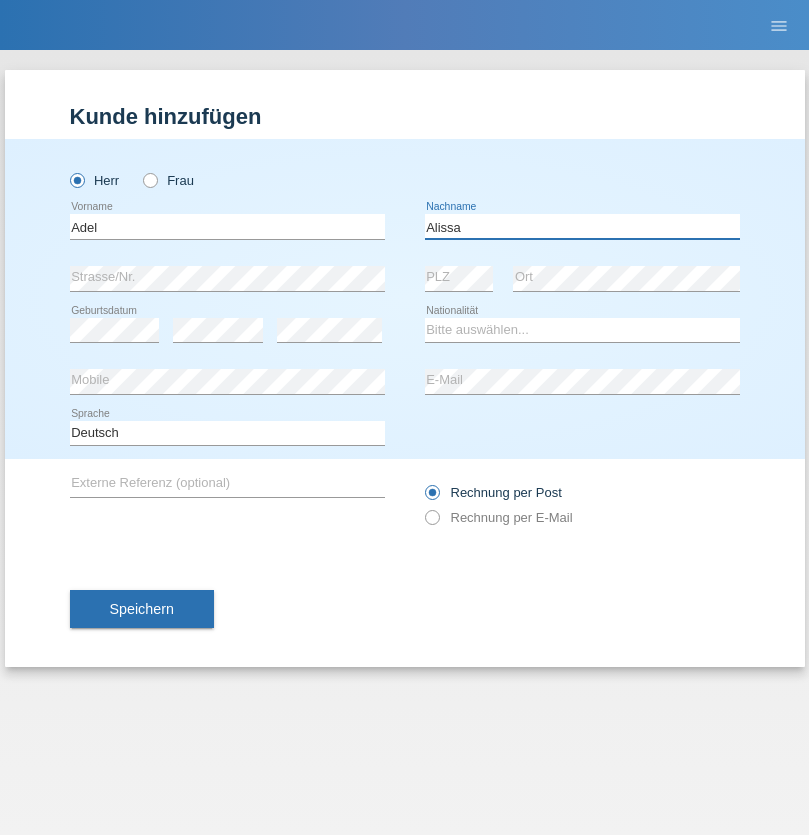 type on "Alissa" 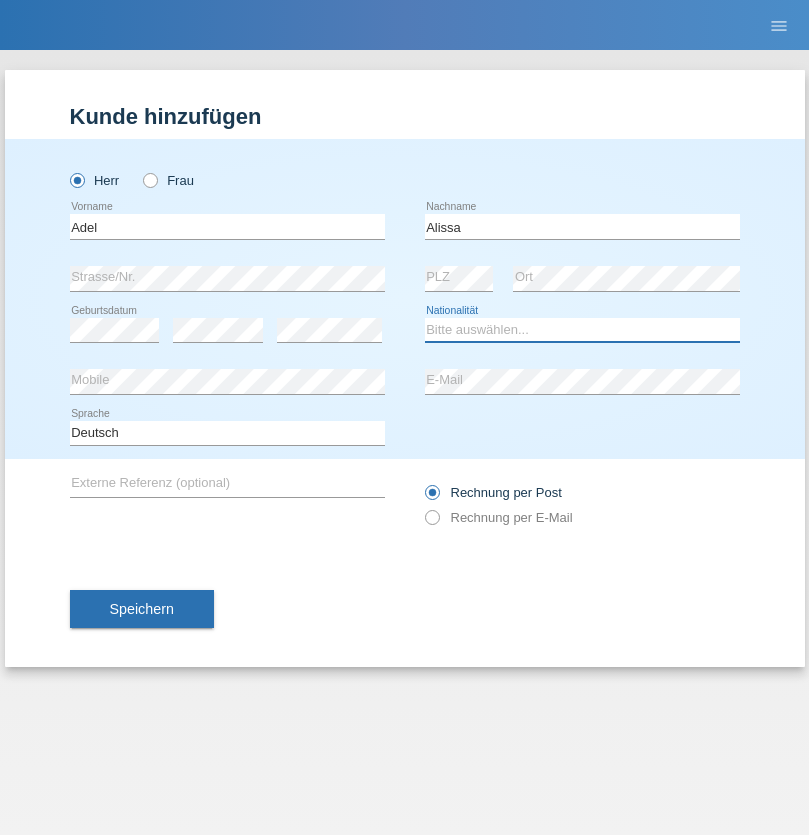 select on "SY" 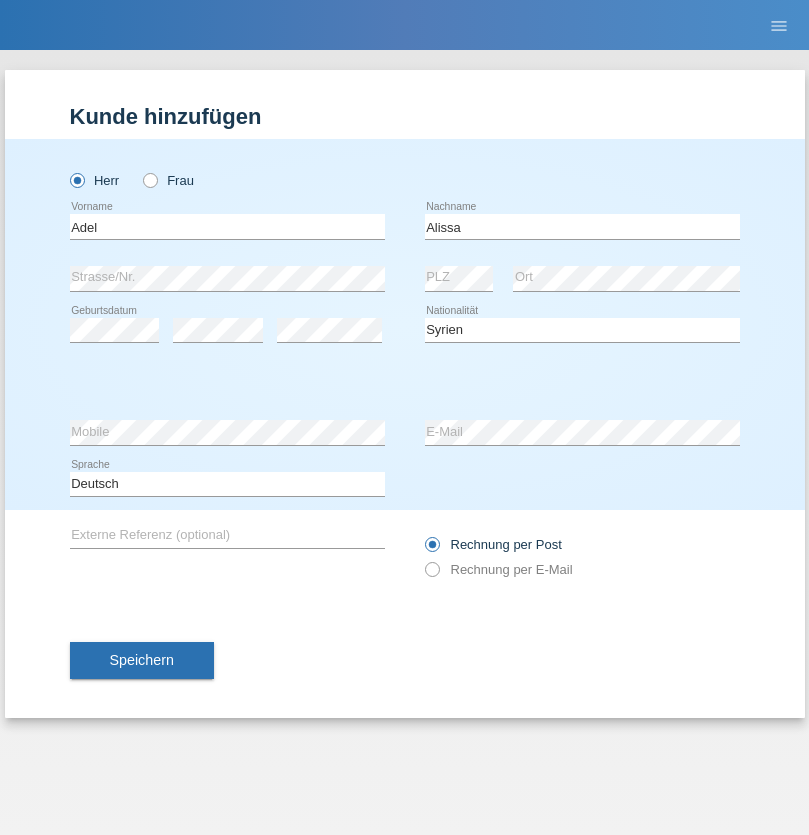 select on "C" 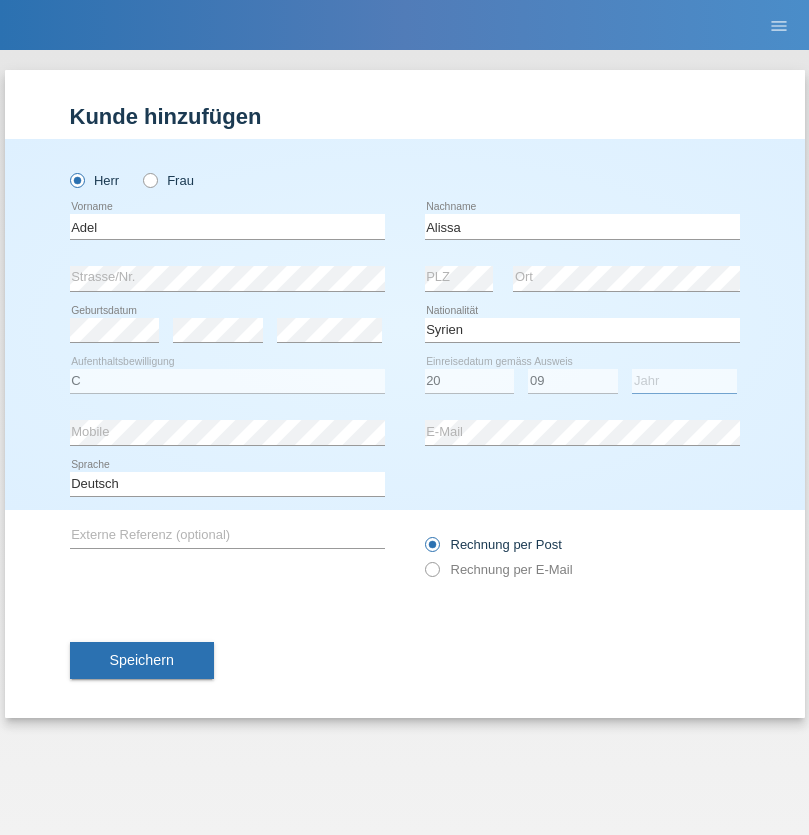 select on "2018" 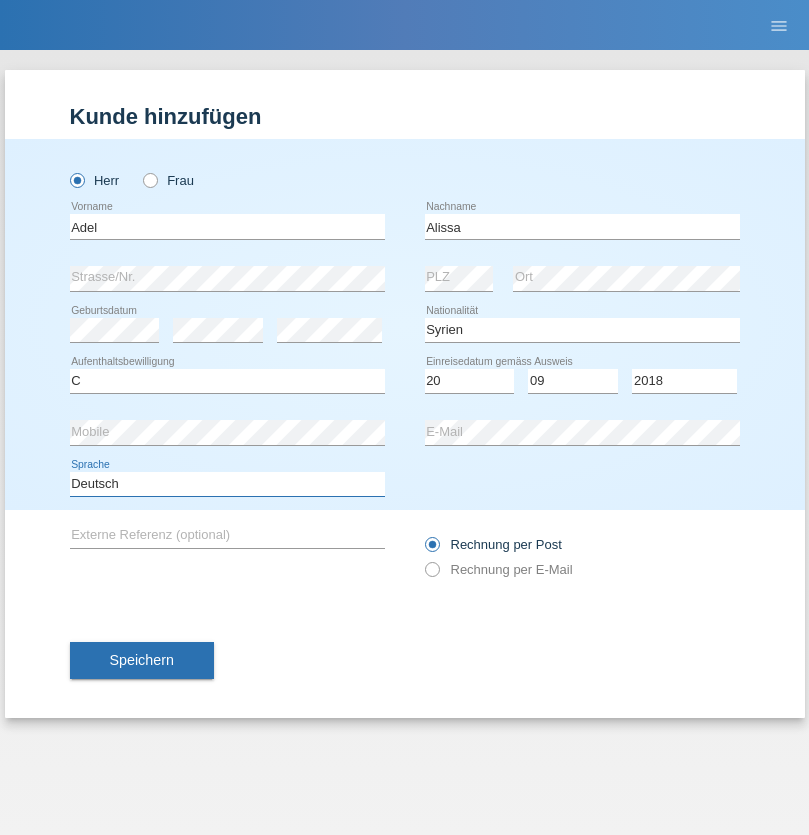 select on "en" 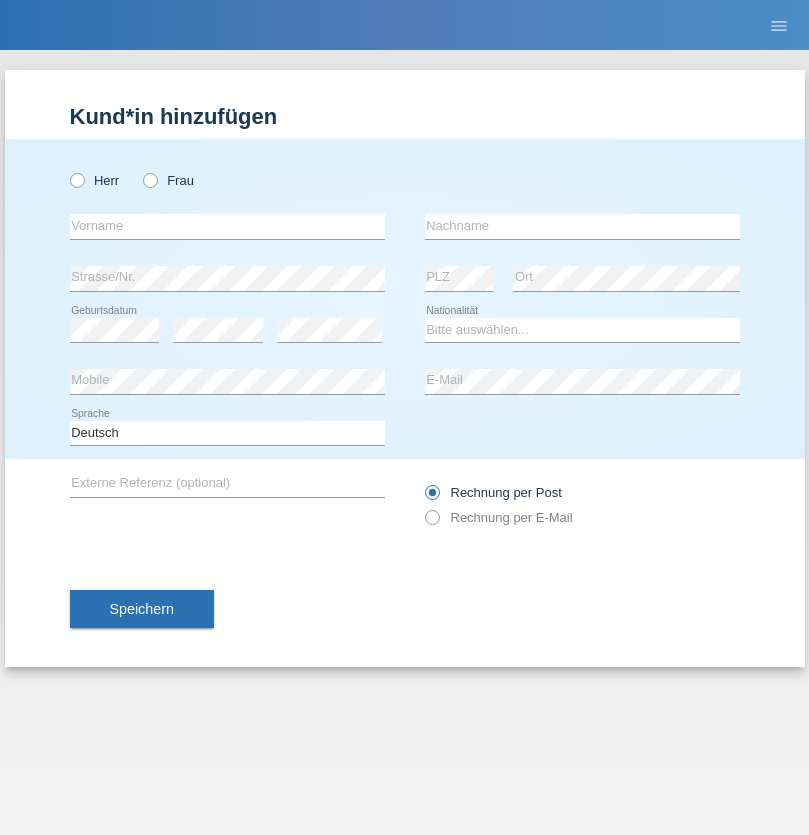 scroll, scrollTop: 0, scrollLeft: 0, axis: both 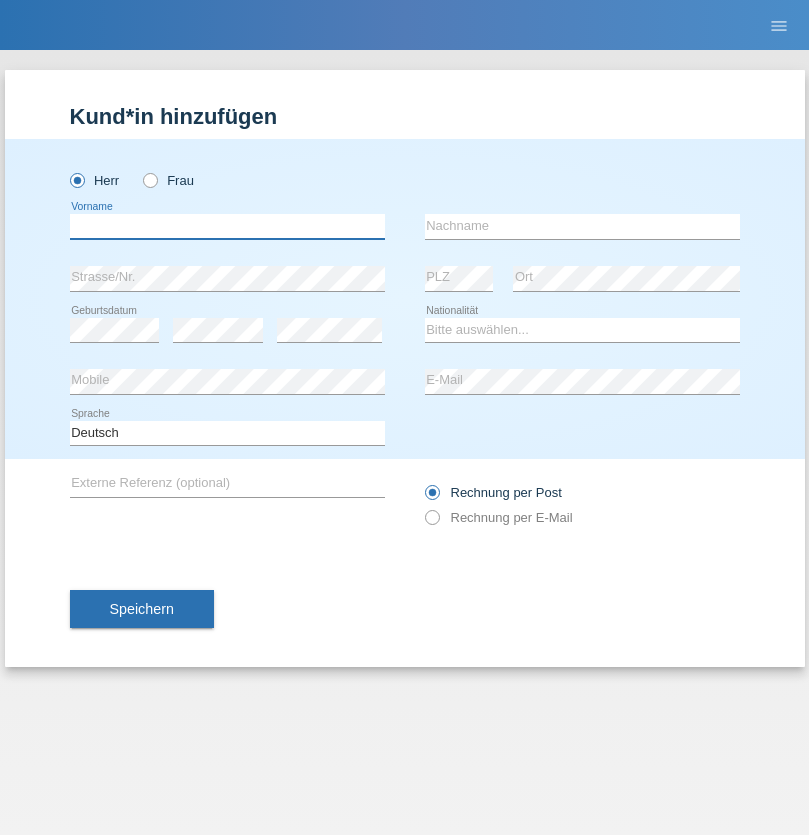 click at bounding box center (227, 226) 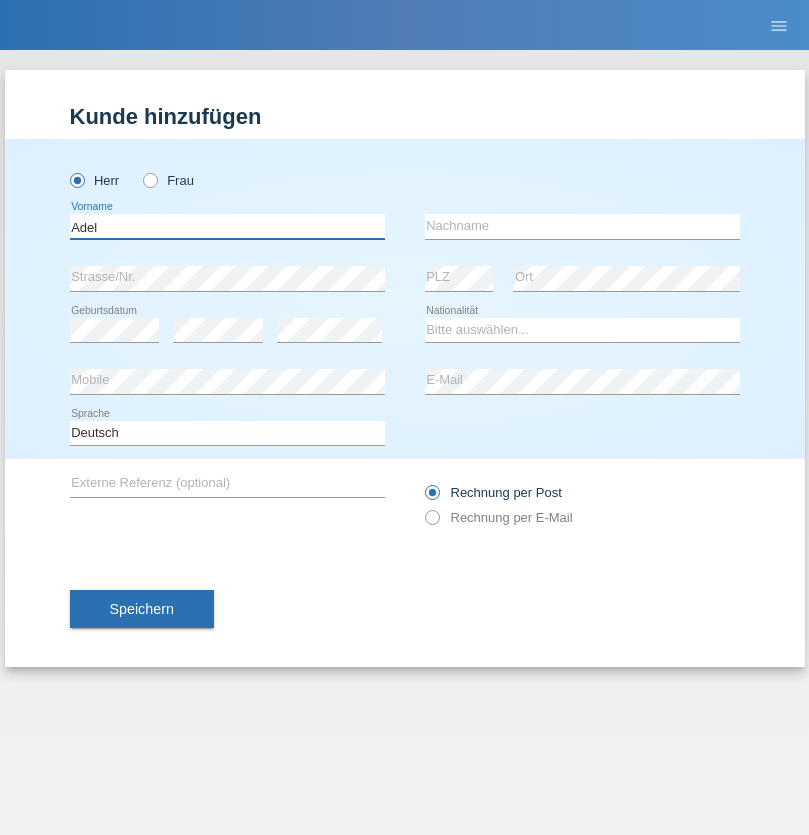 type on "Adel" 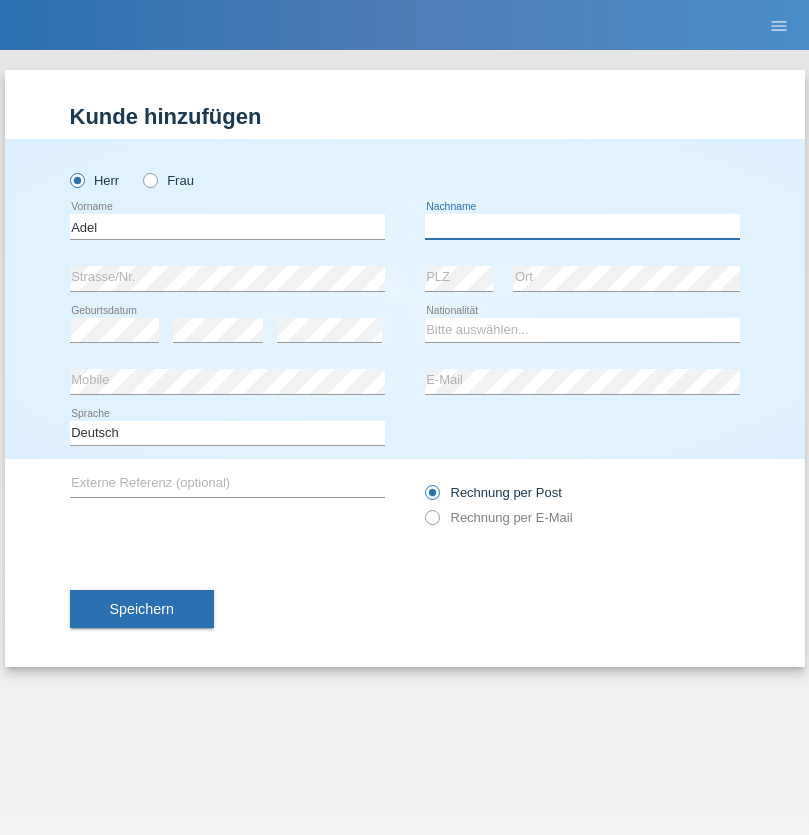 click at bounding box center [582, 226] 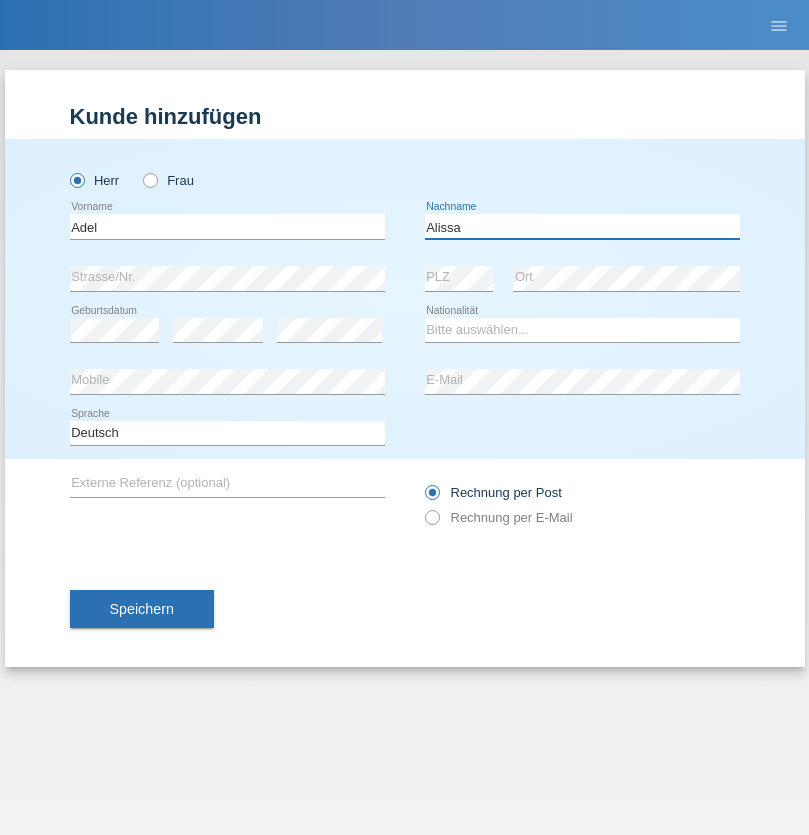 type on "Alissa" 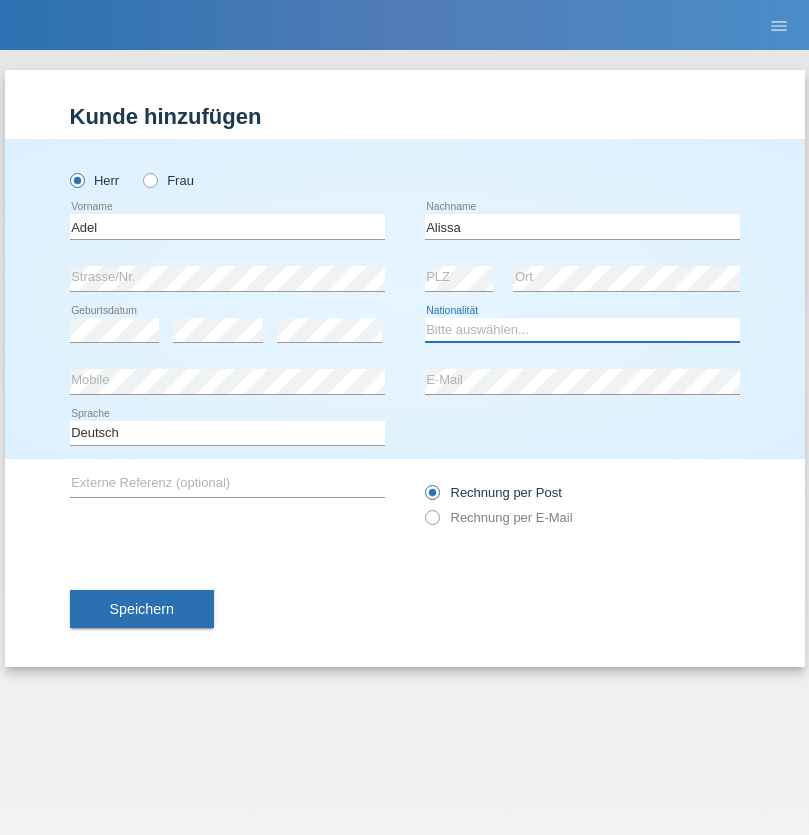 select on "SY" 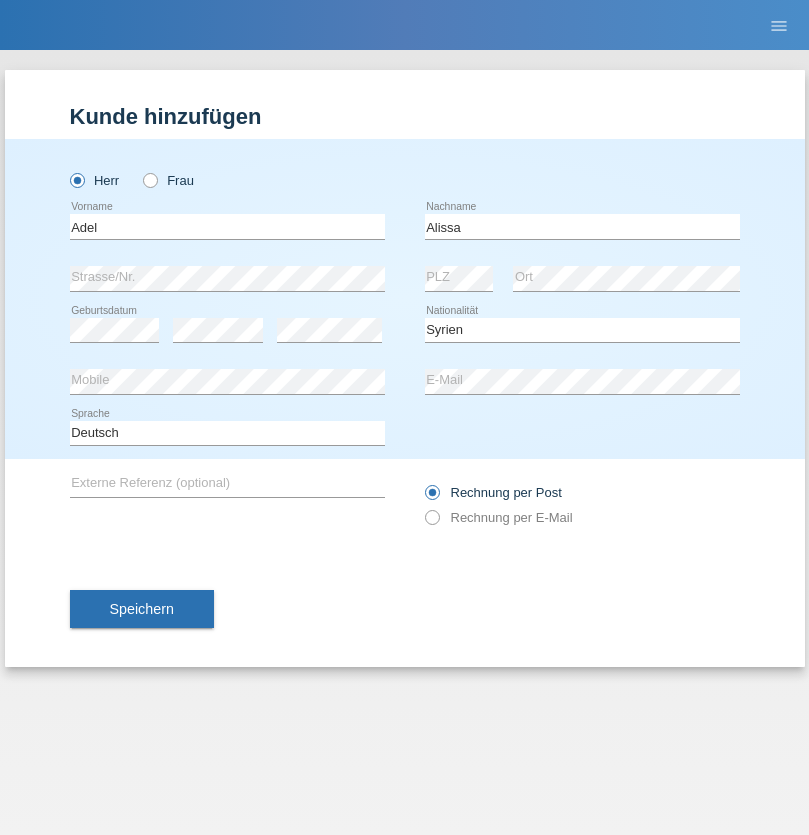 select on "C" 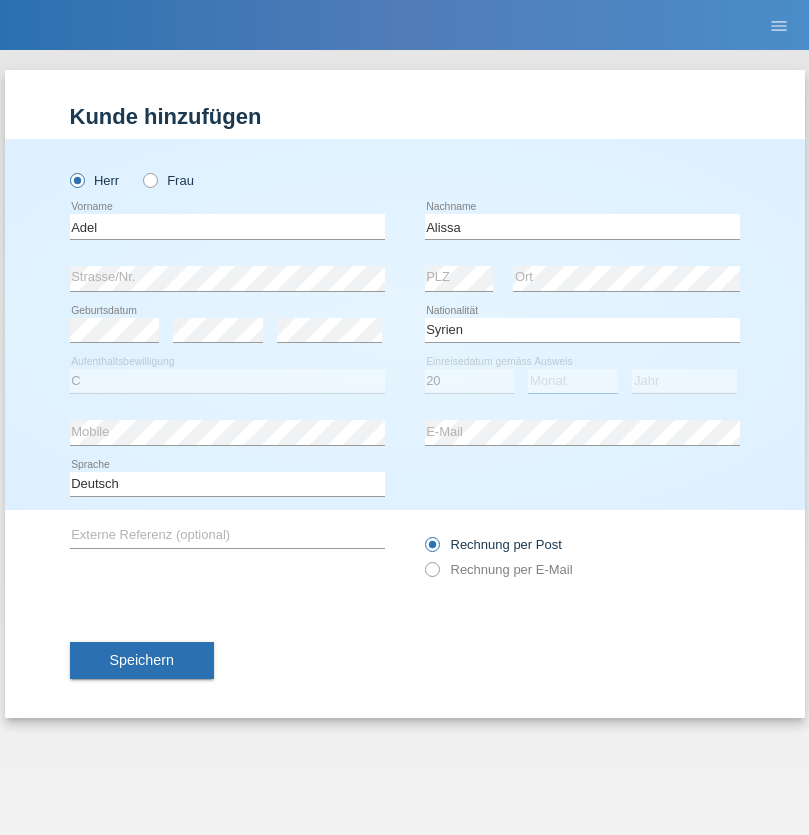 select on "09" 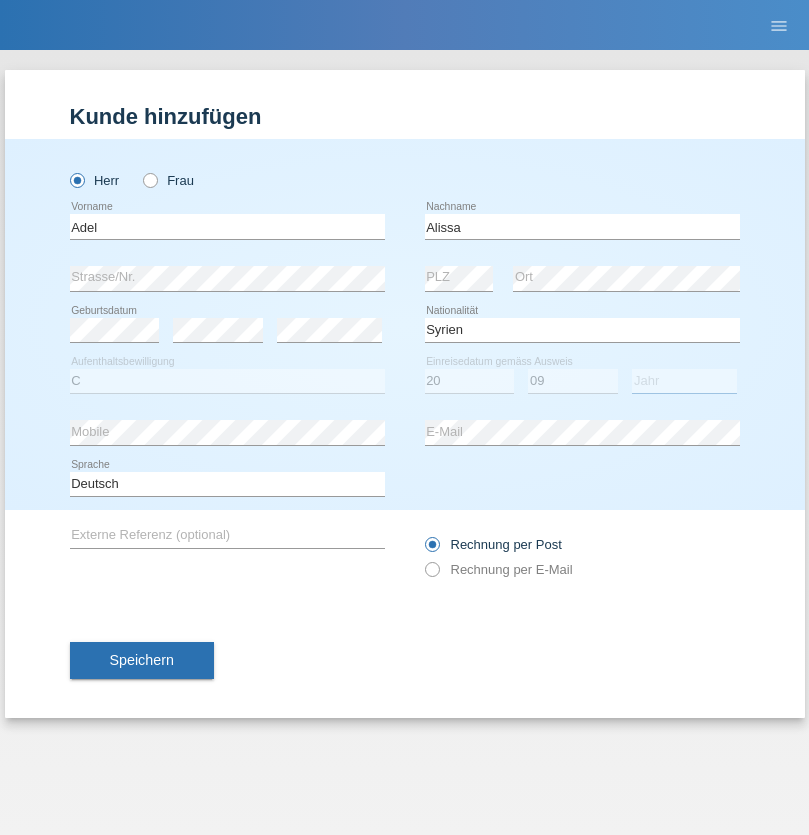 select on "2018" 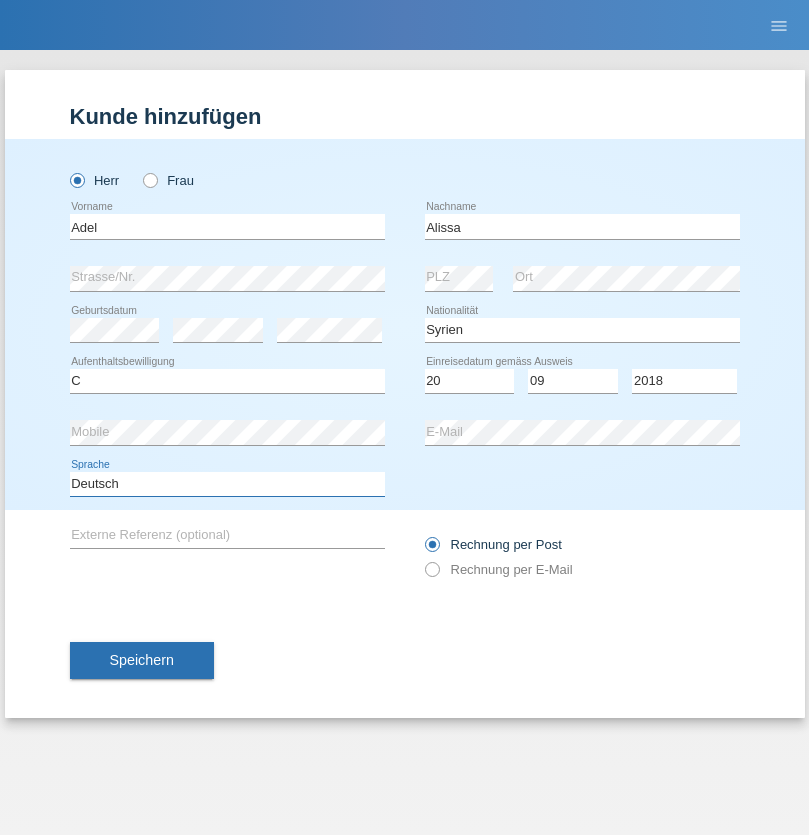 select on "en" 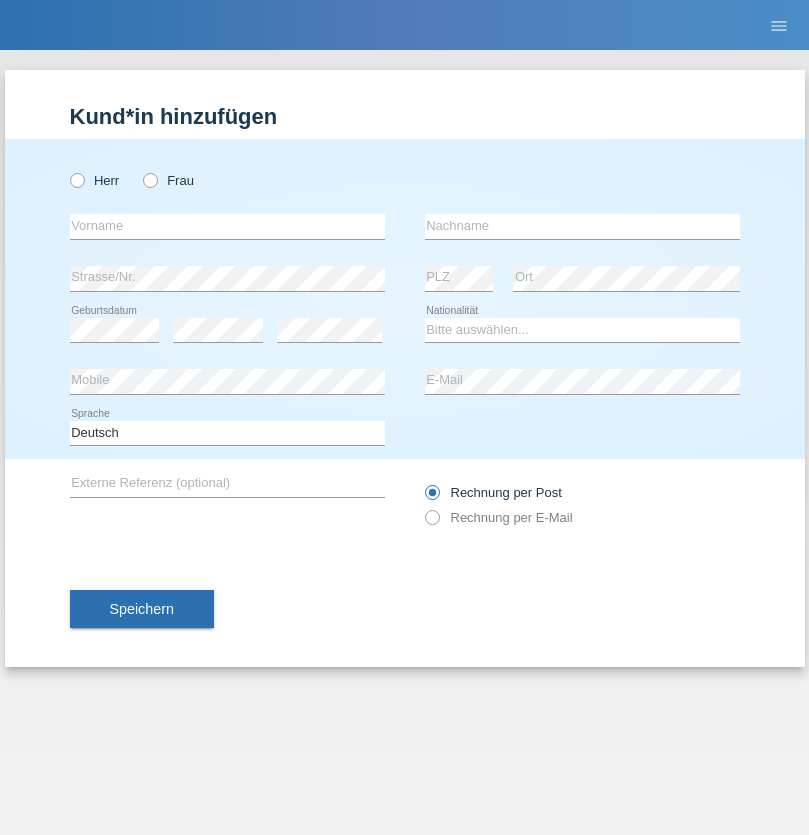 scroll, scrollTop: 0, scrollLeft: 0, axis: both 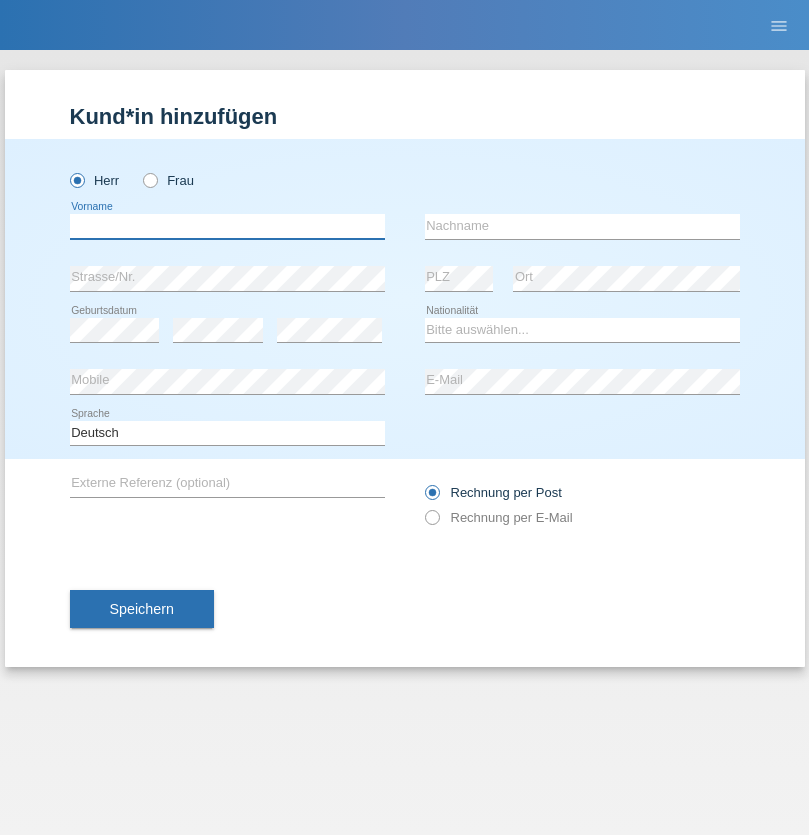 click at bounding box center (227, 226) 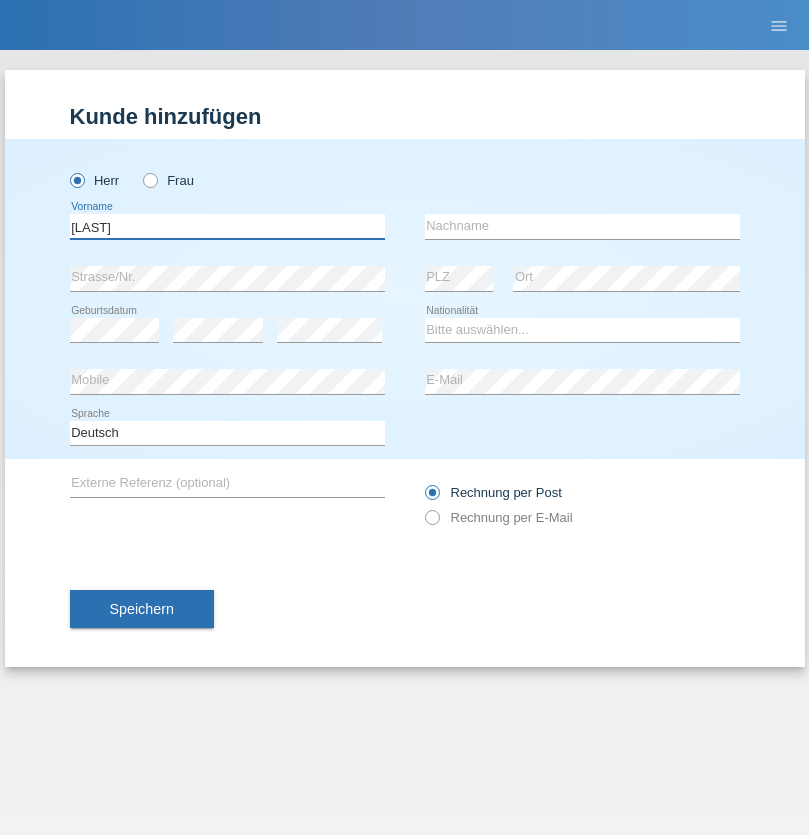 type on "[LAST]" 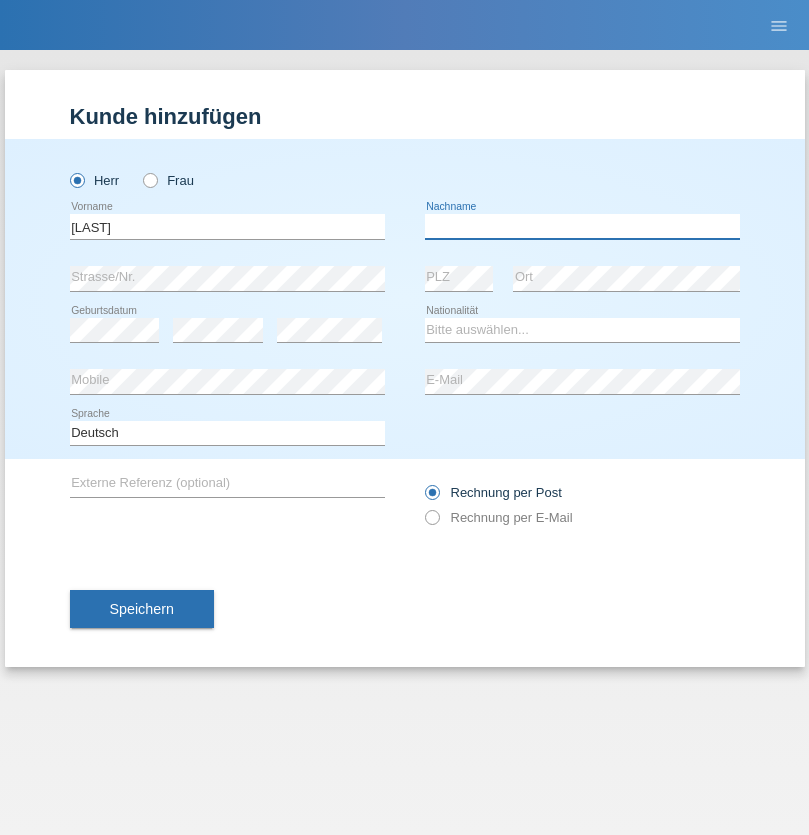 click at bounding box center [582, 226] 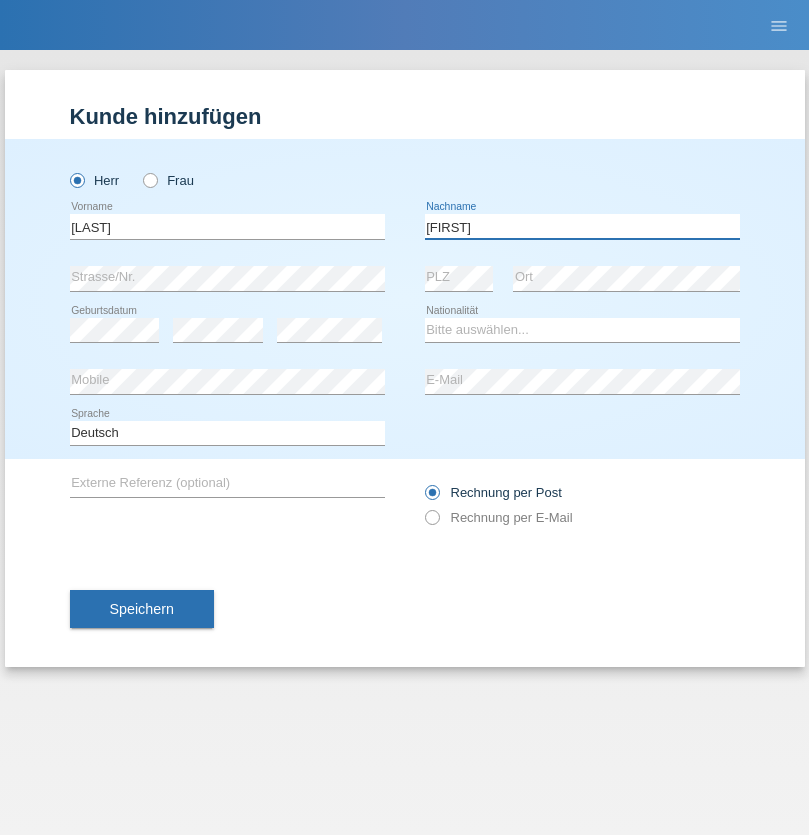 type on "[FIRST]" 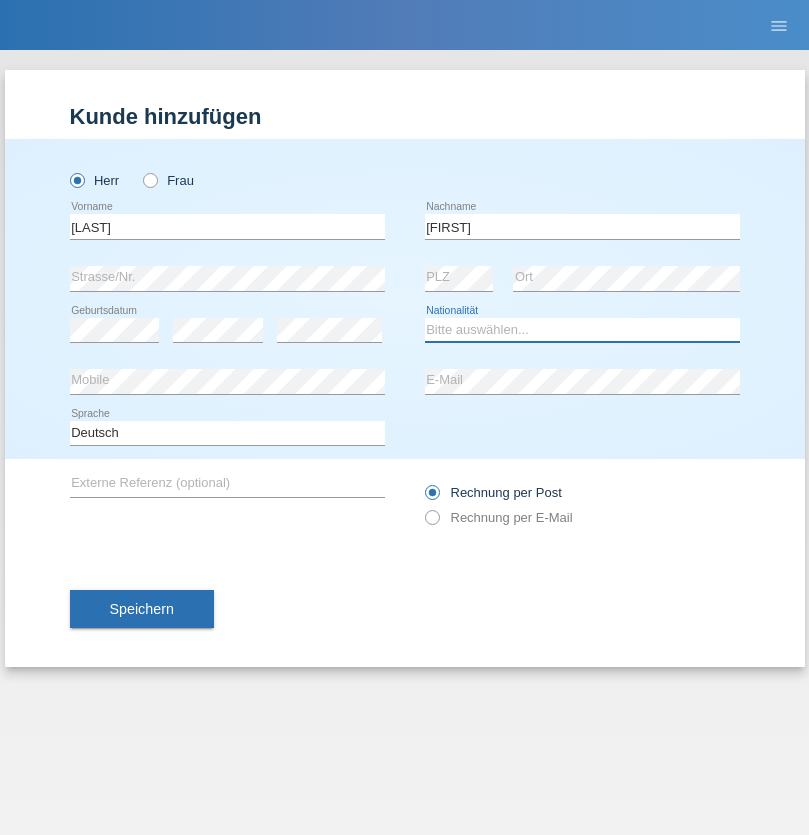 select on "XK" 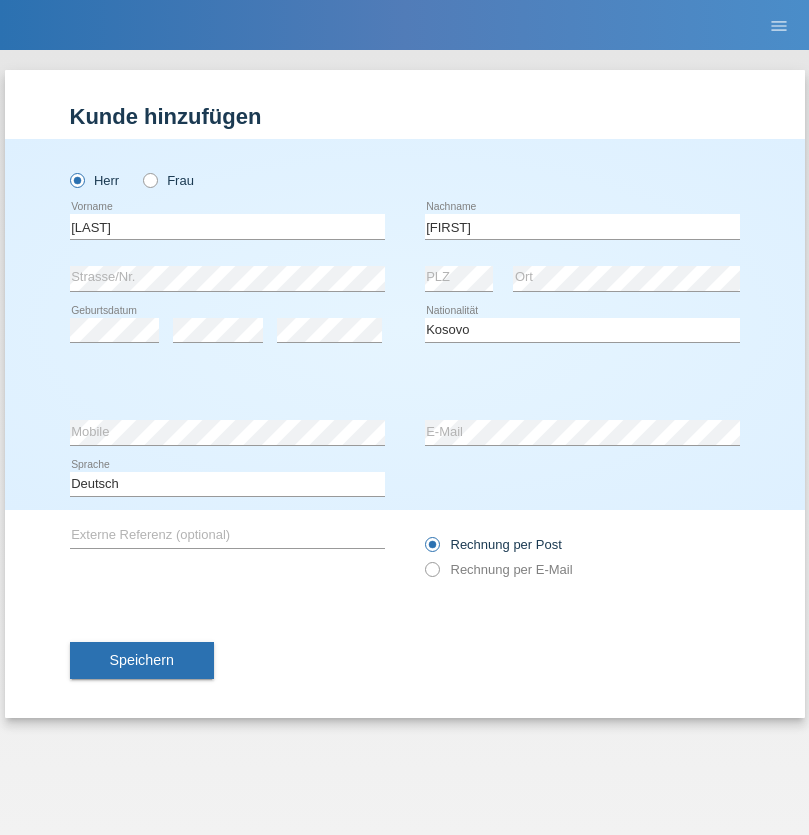 select on "C" 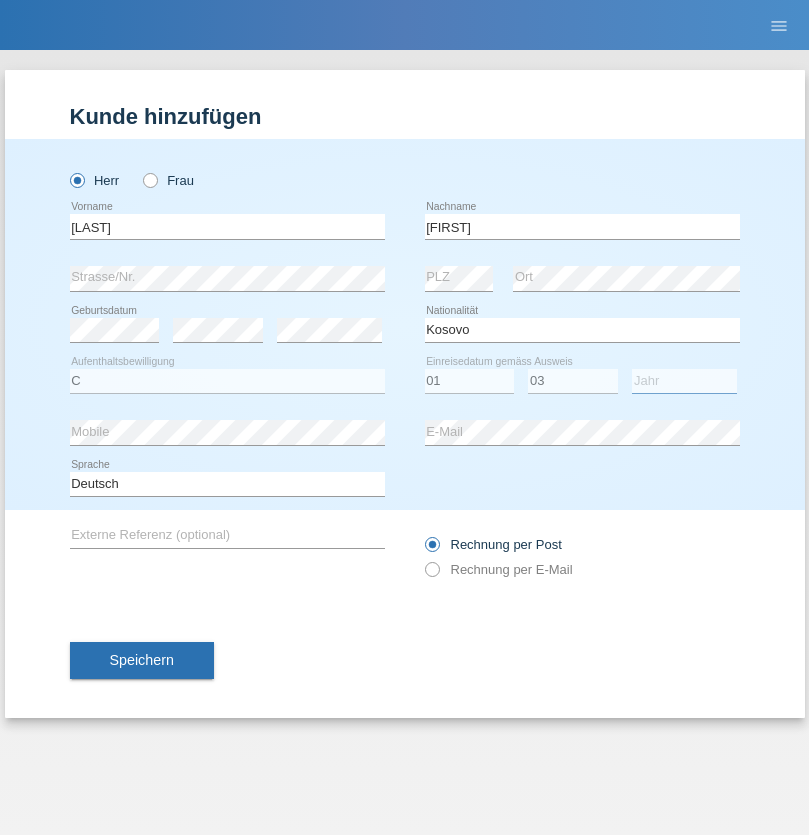 select on "1991" 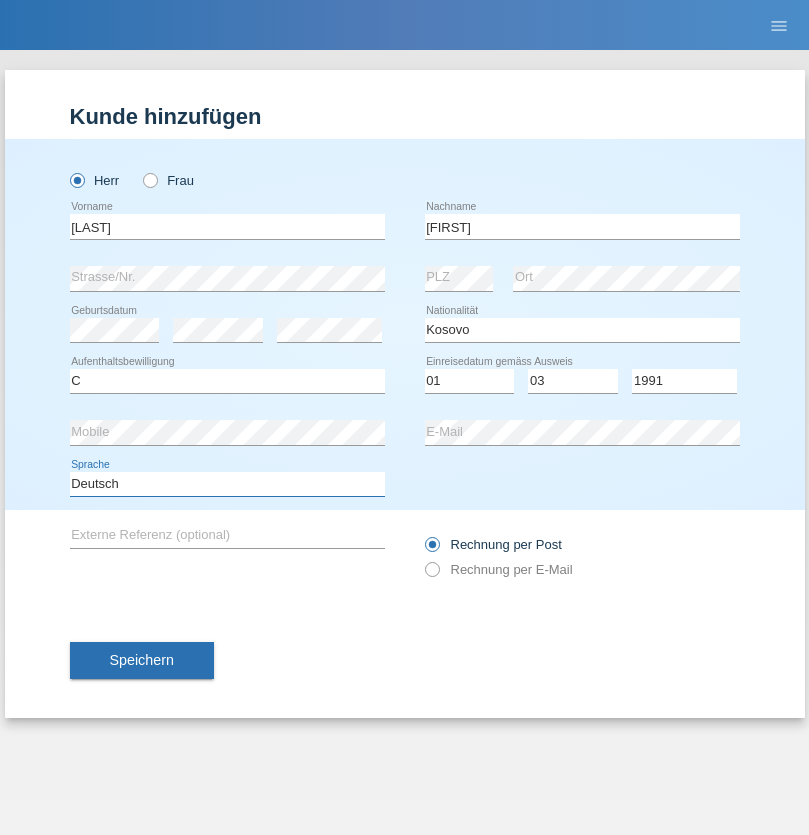select on "en" 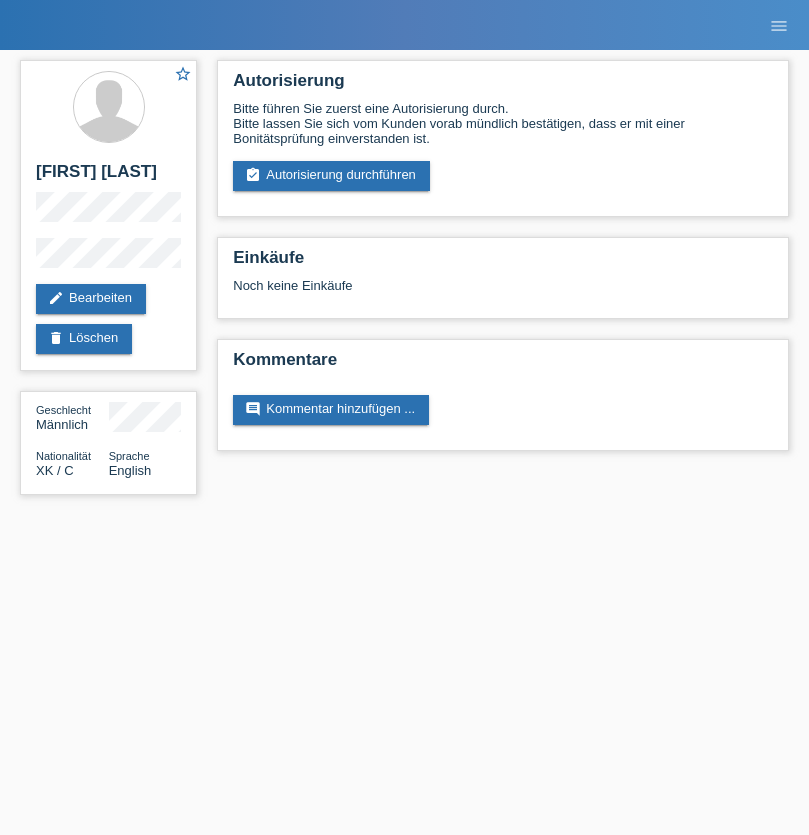 scroll, scrollTop: 0, scrollLeft: 0, axis: both 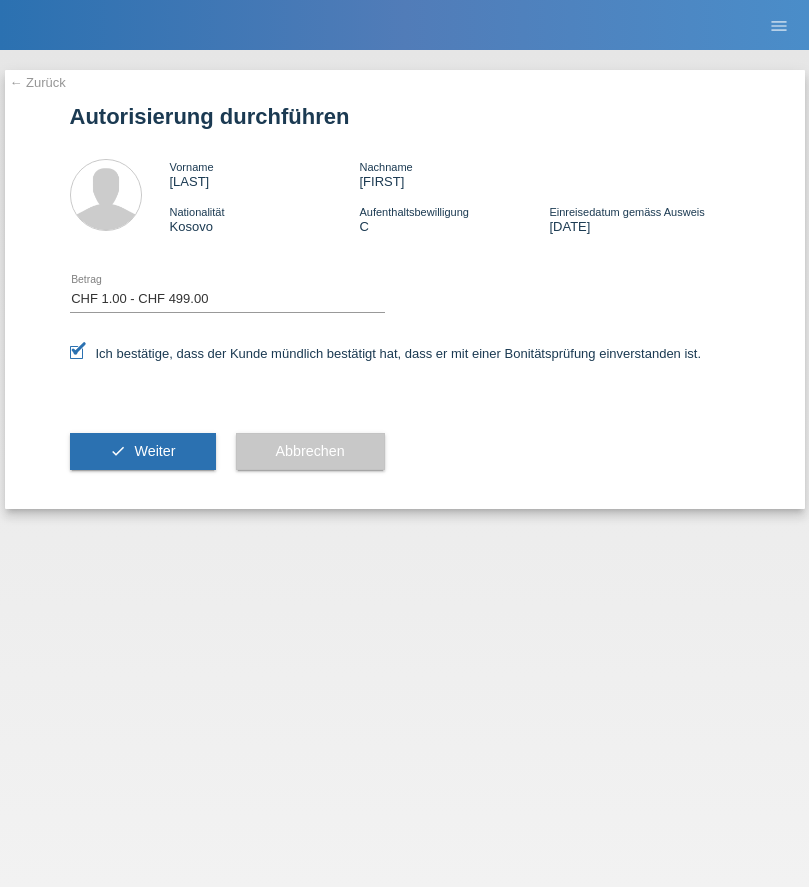 select on "1" 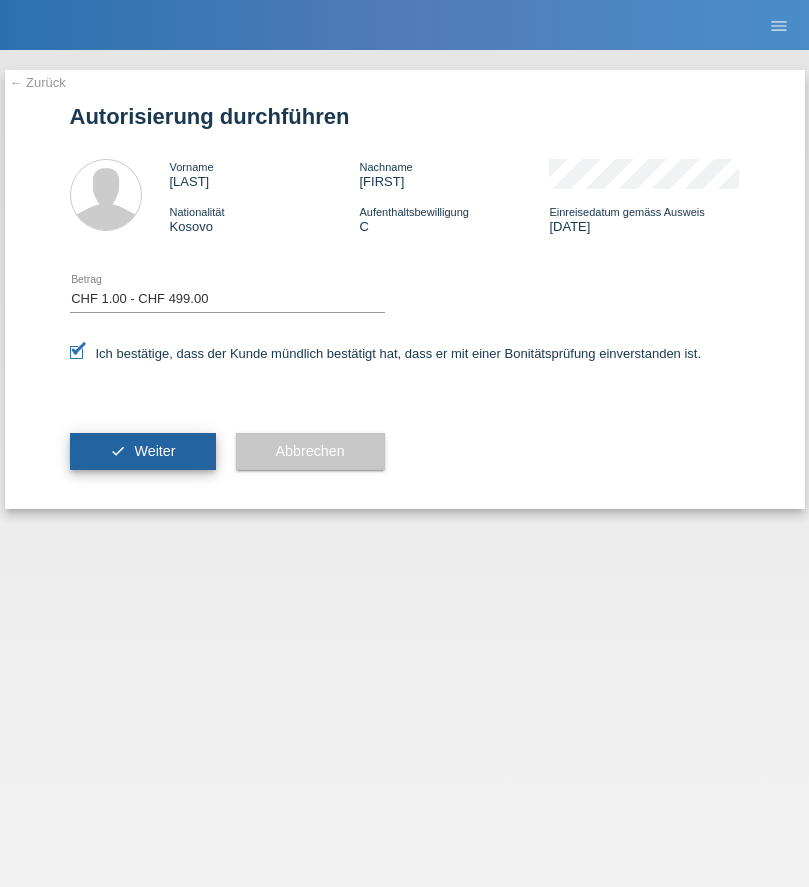 click on "Weiter" at bounding box center [154, 451] 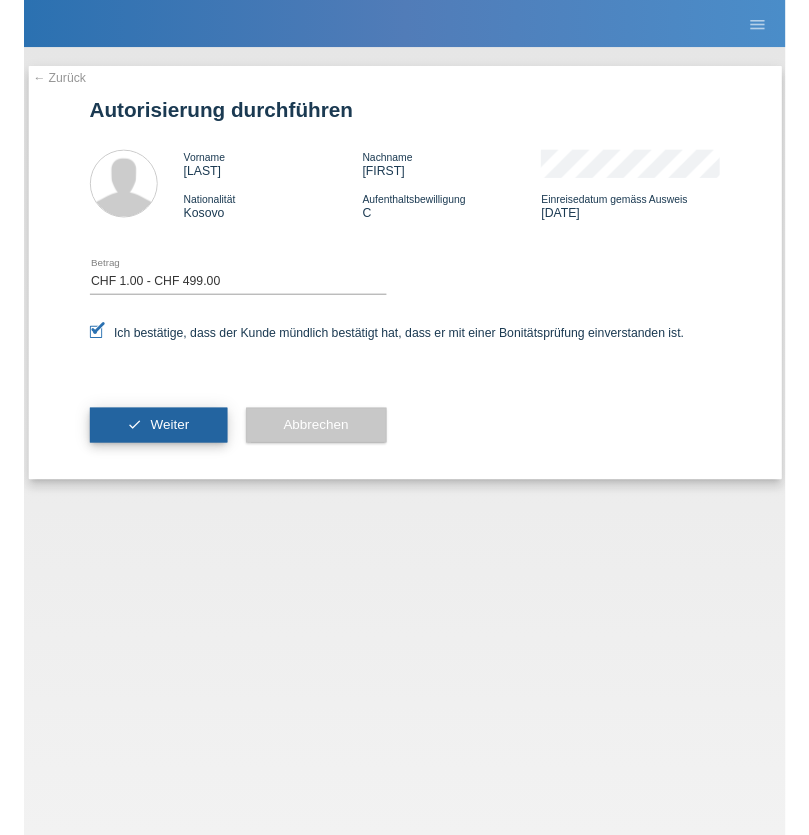 scroll, scrollTop: 0, scrollLeft: 0, axis: both 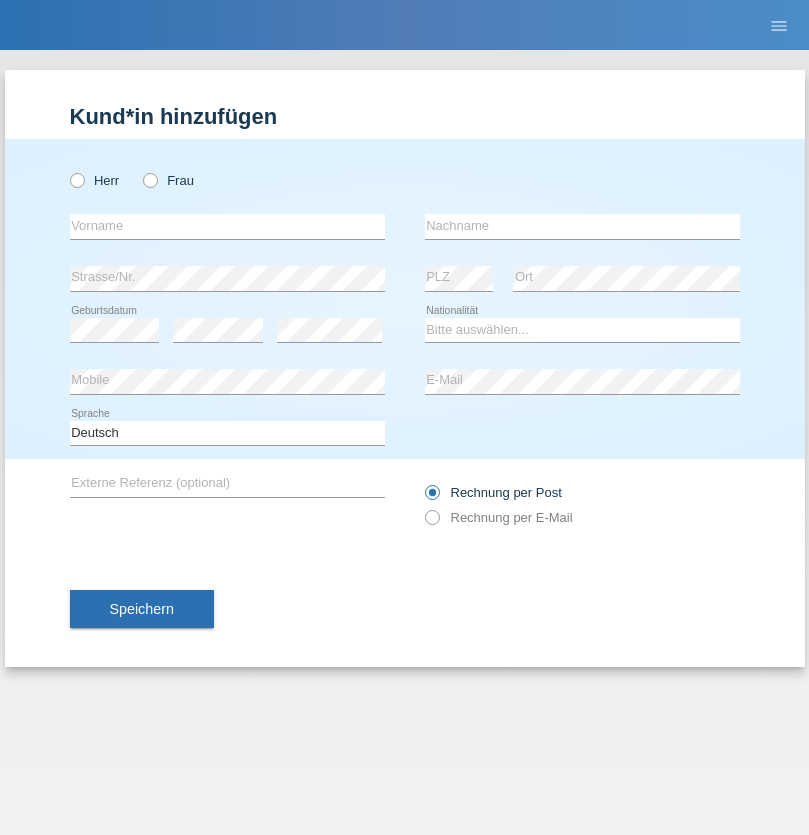 radio on "true" 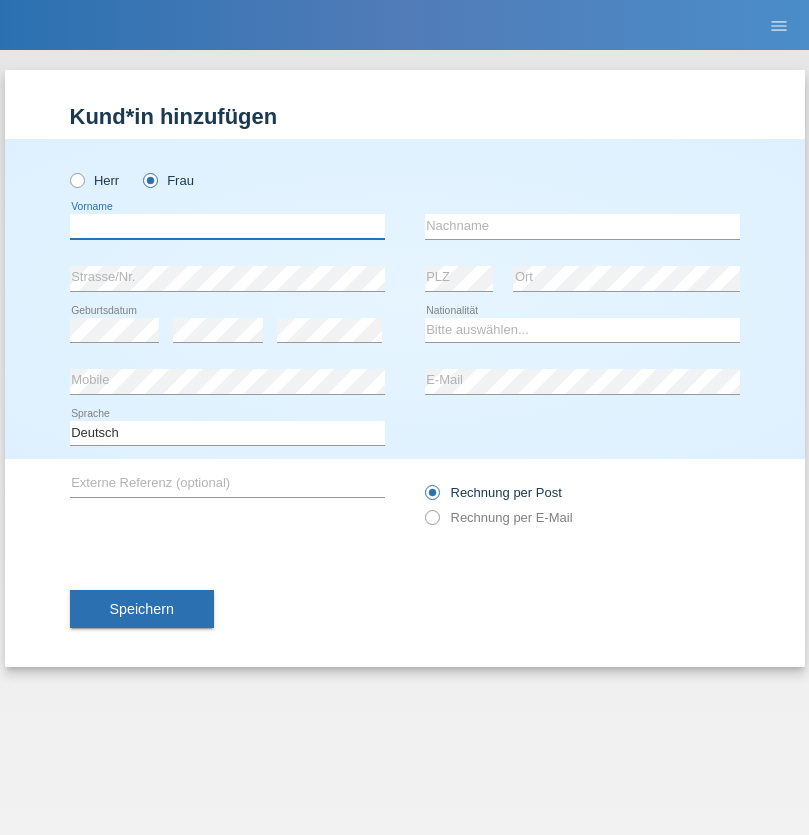 click at bounding box center (227, 226) 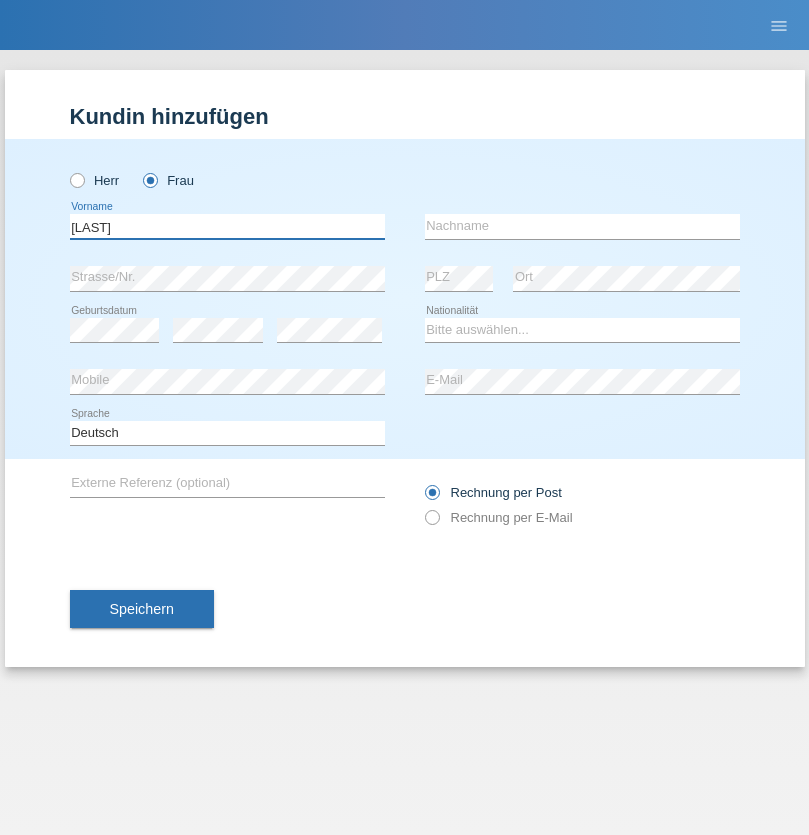 type on "[LAST]" 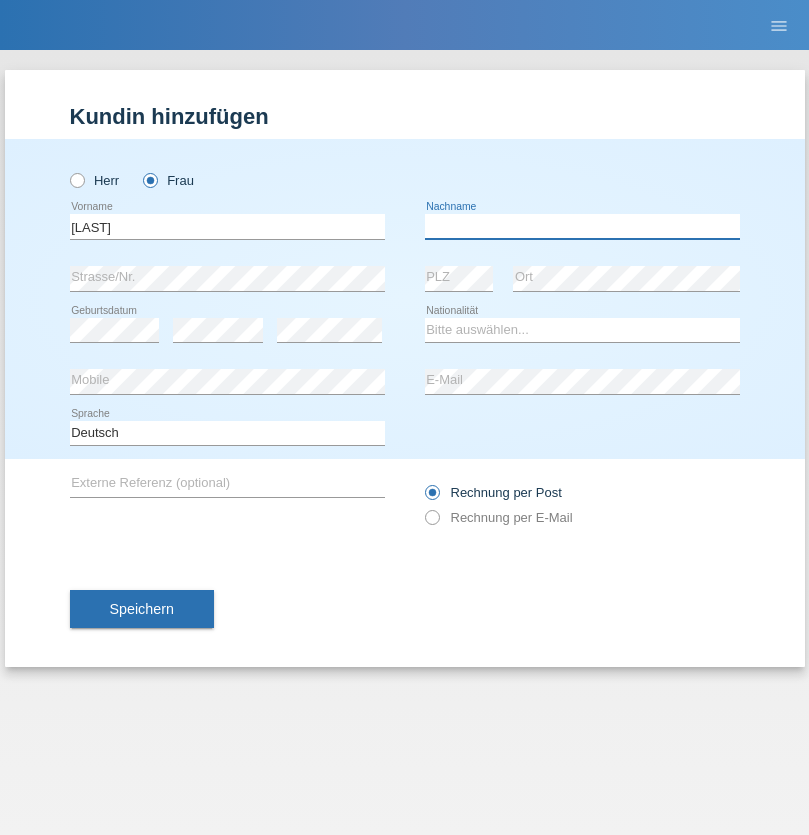 click at bounding box center [582, 226] 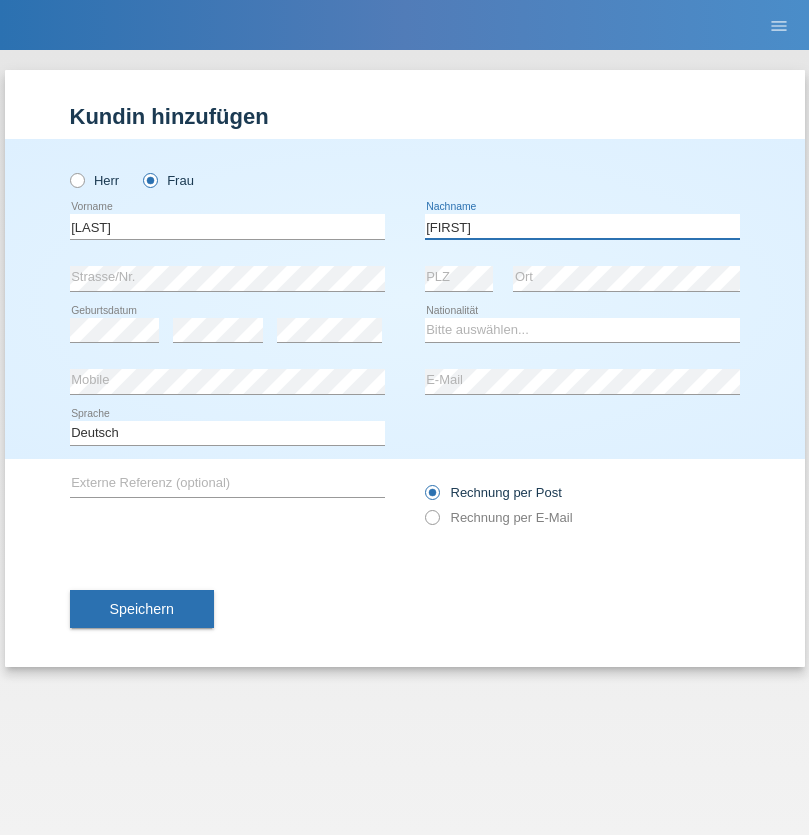 type on "[FIRST]" 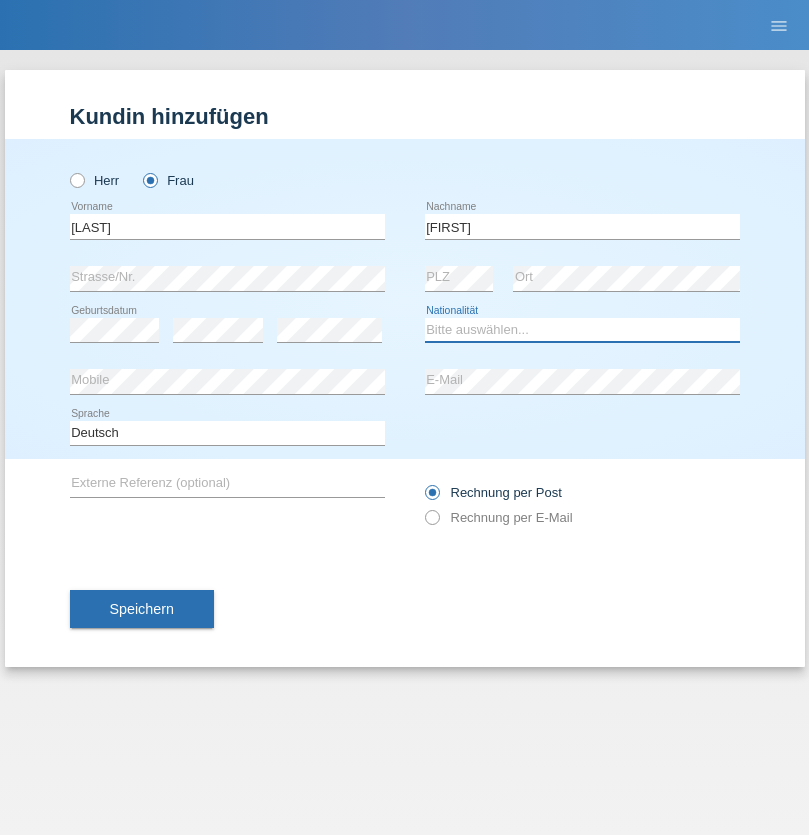 select on "XK" 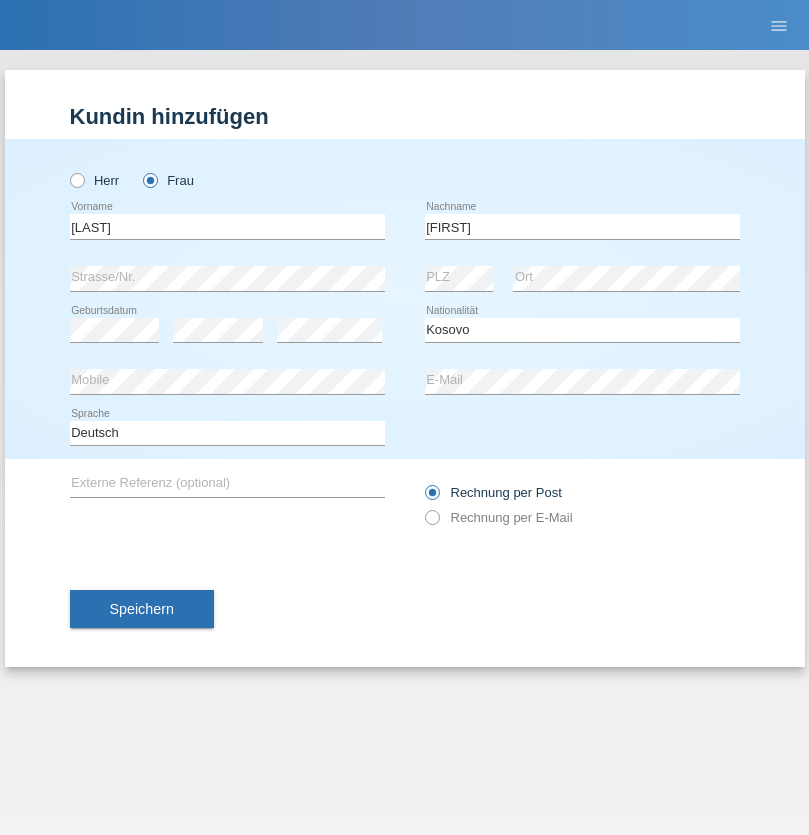 select on "C" 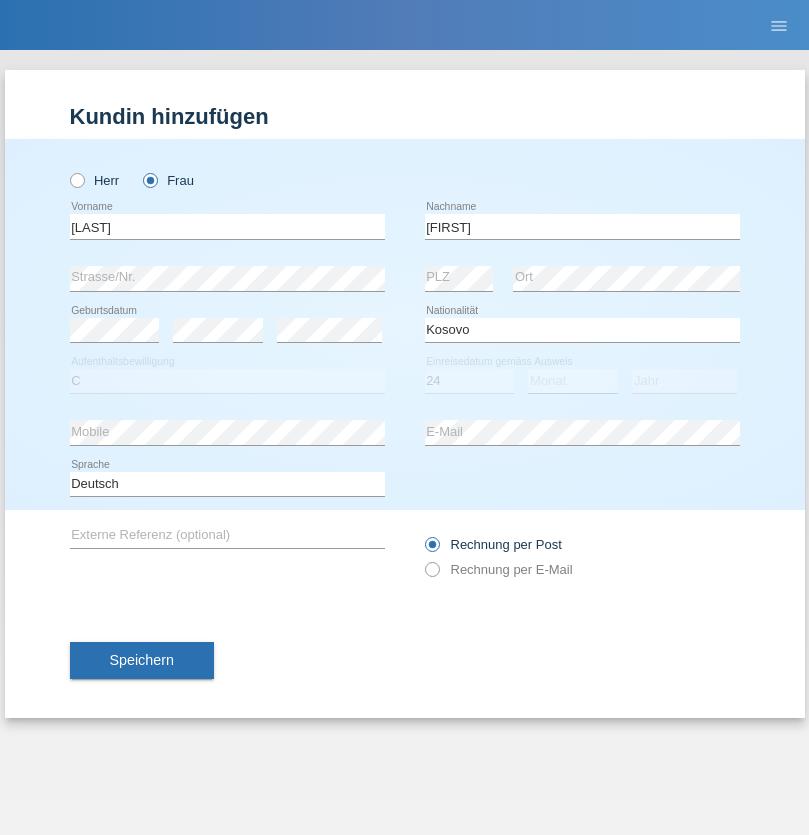 select on "12" 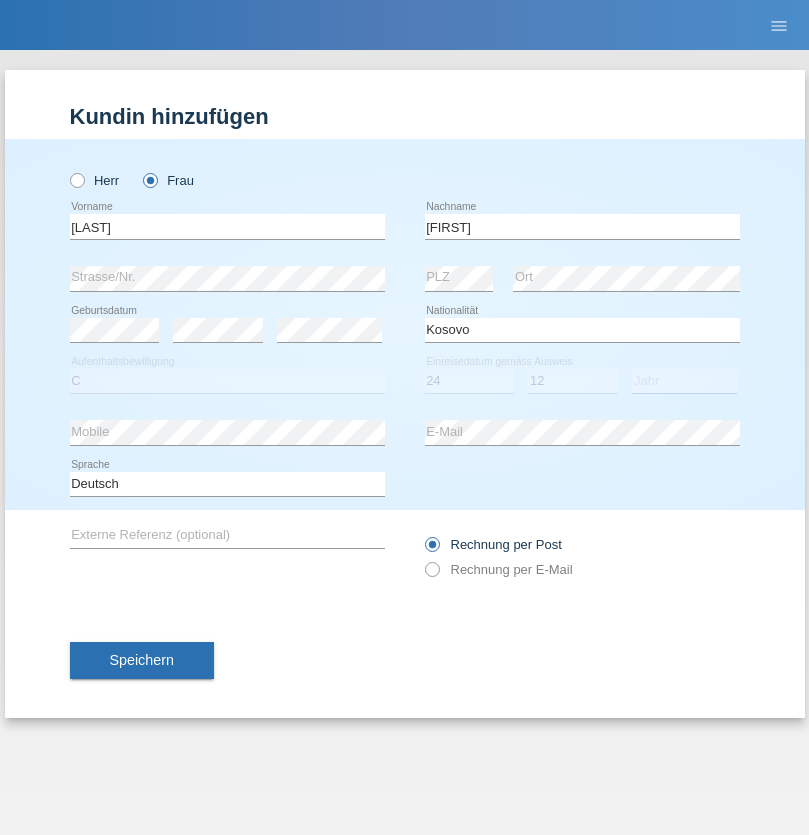 select on "2008" 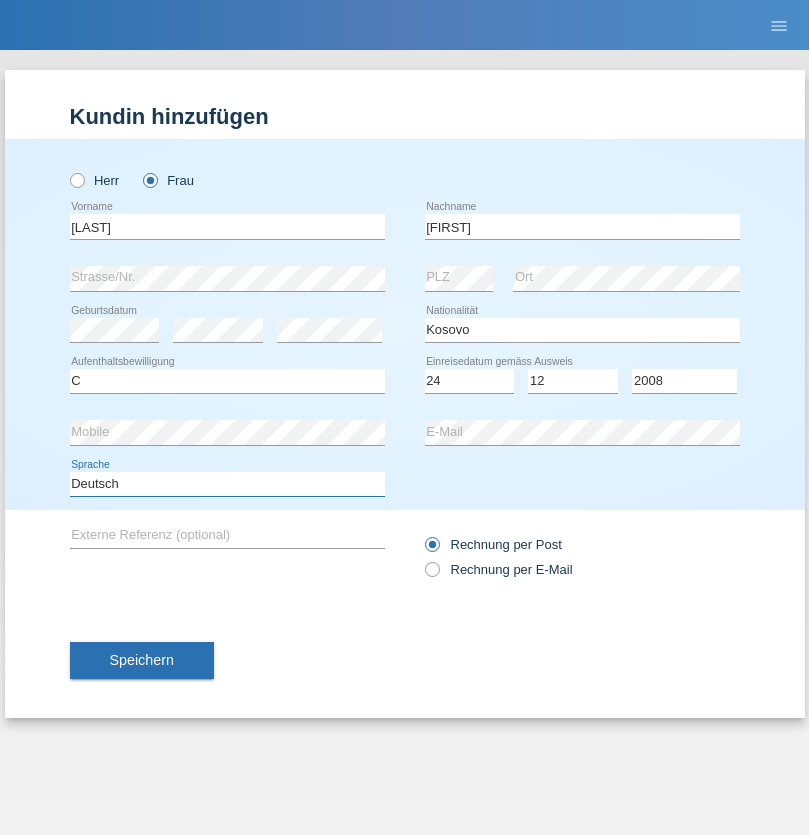 select on "en" 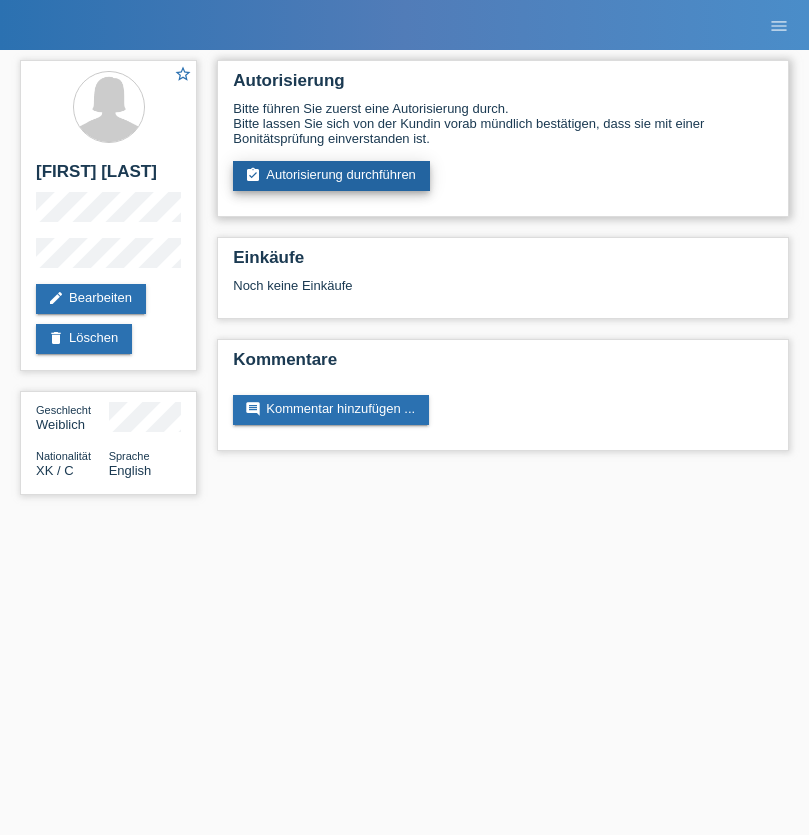 click on "assignment_turned_in  Autorisierung durchführen" at bounding box center [331, 176] 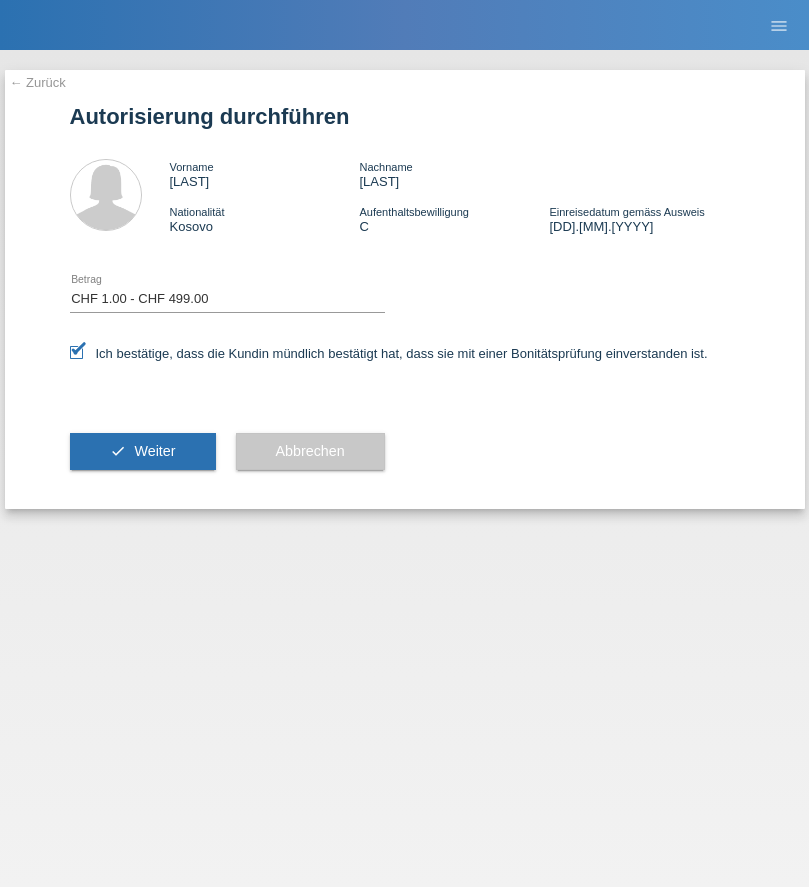 select on "1" 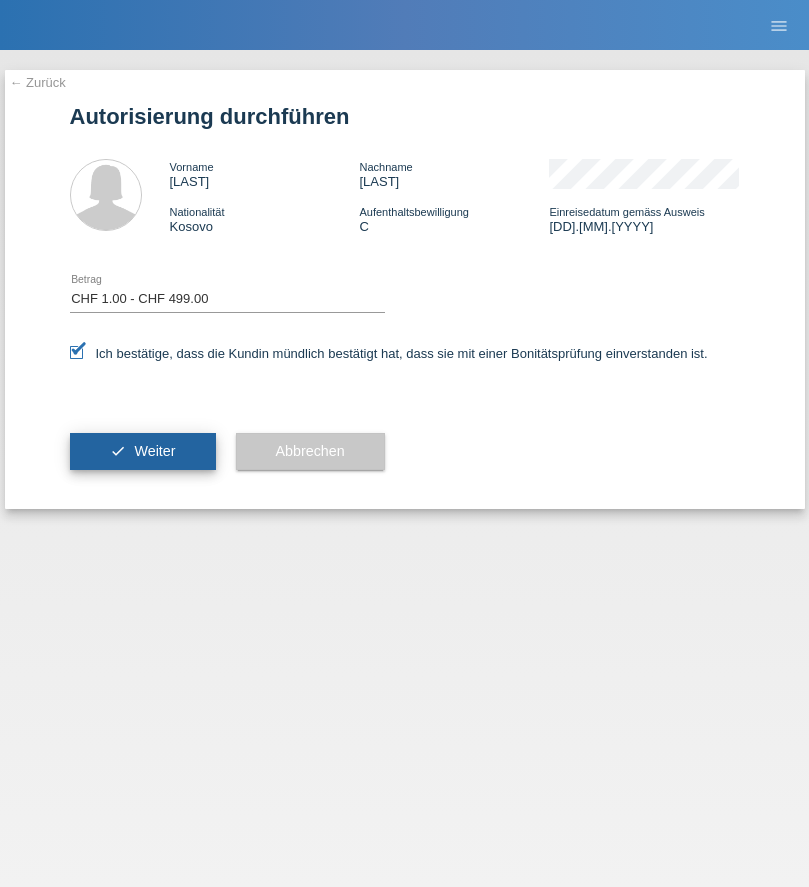 click on "Weiter" at bounding box center (154, 451) 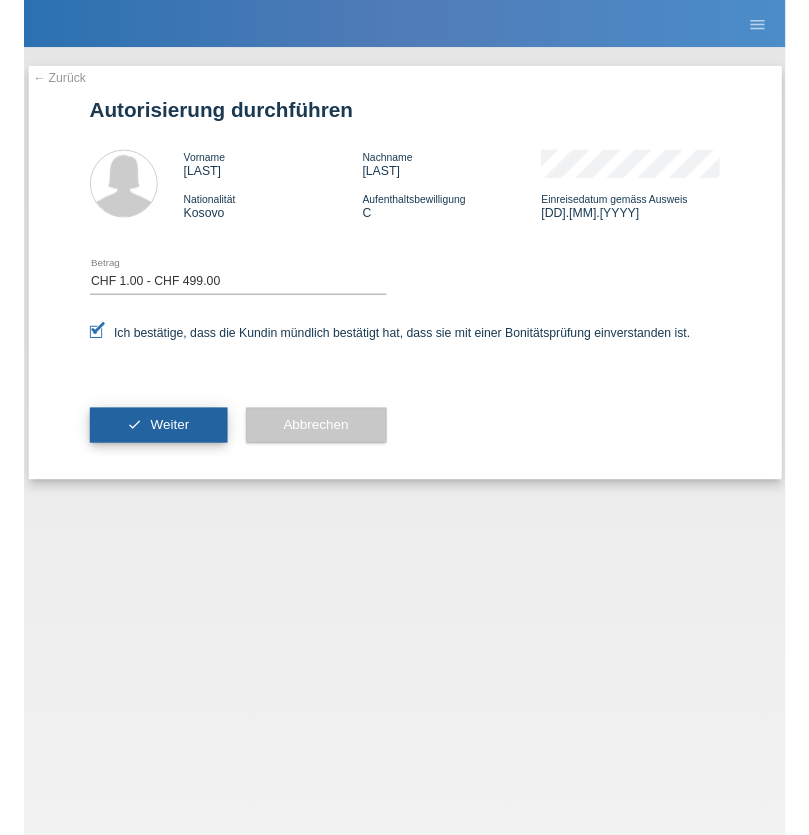 scroll, scrollTop: 0, scrollLeft: 0, axis: both 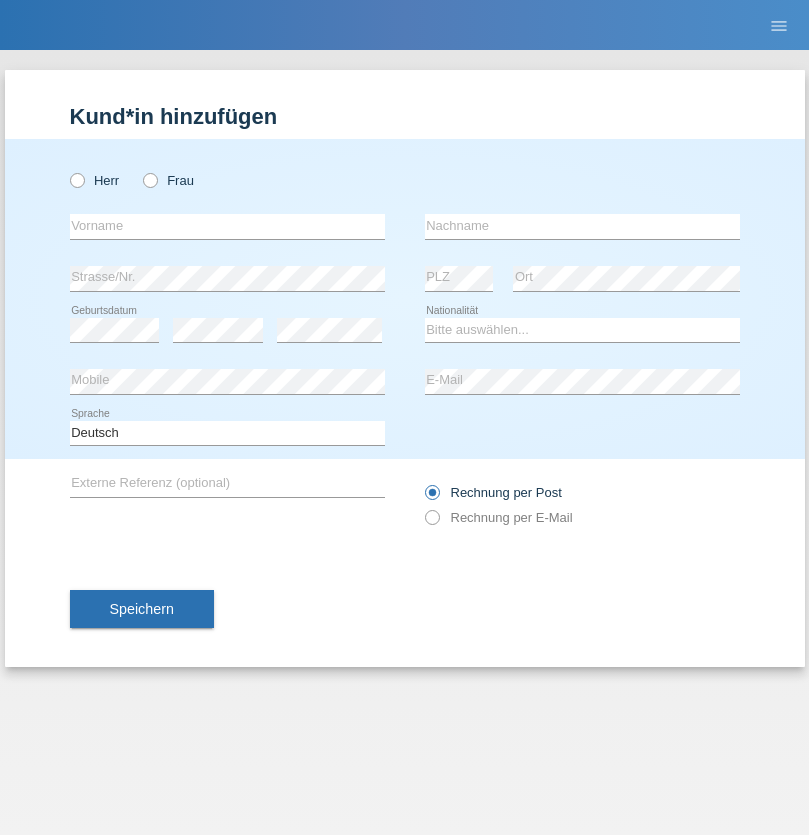 radio on "true" 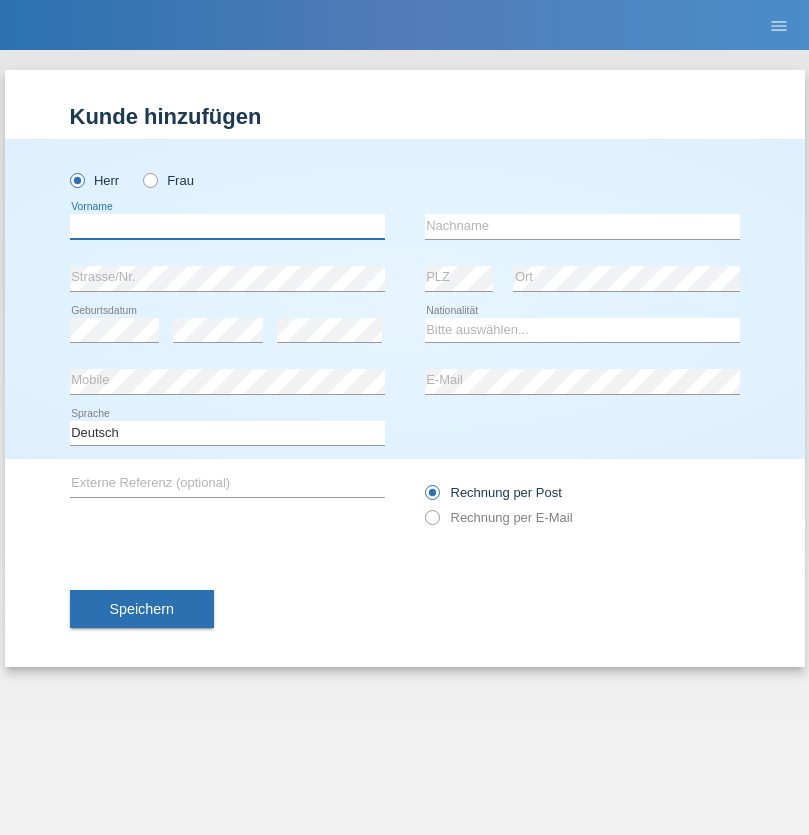 click at bounding box center [227, 226] 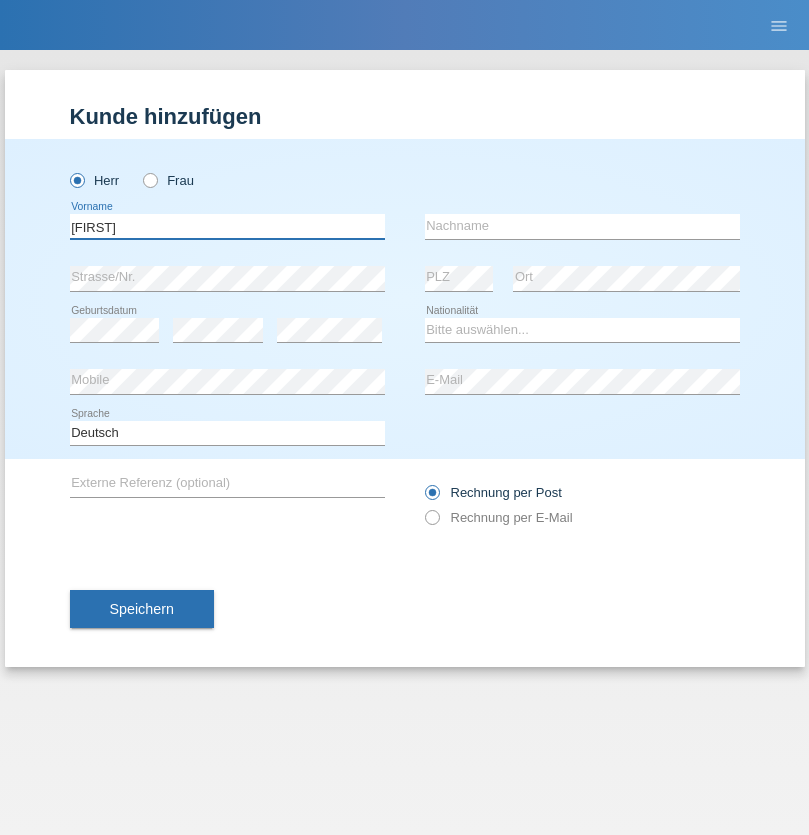 type on "Justin" 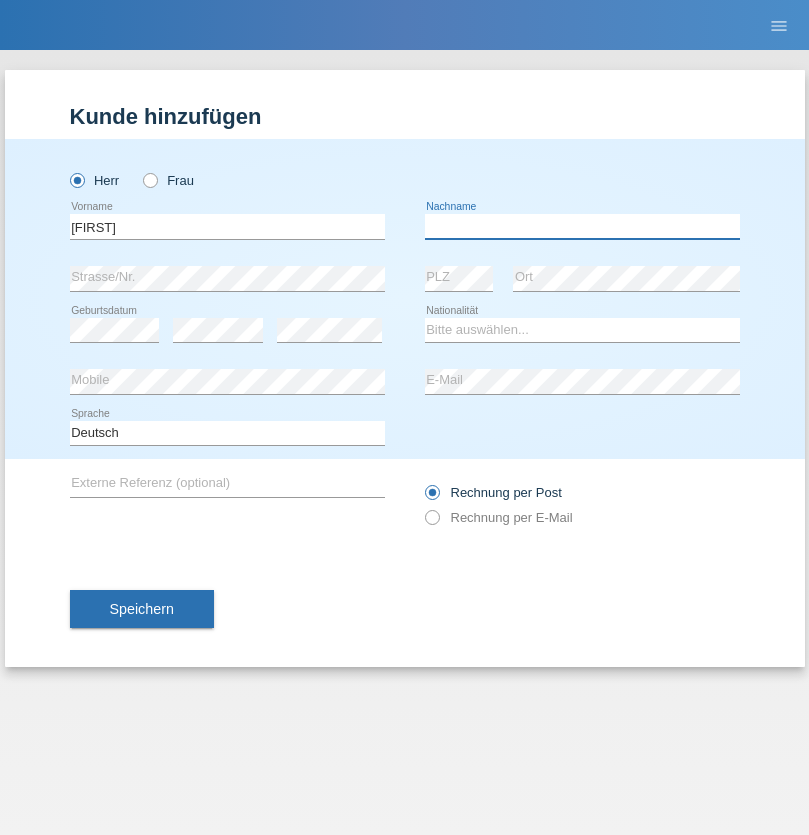 click at bounding box center [582, 226] 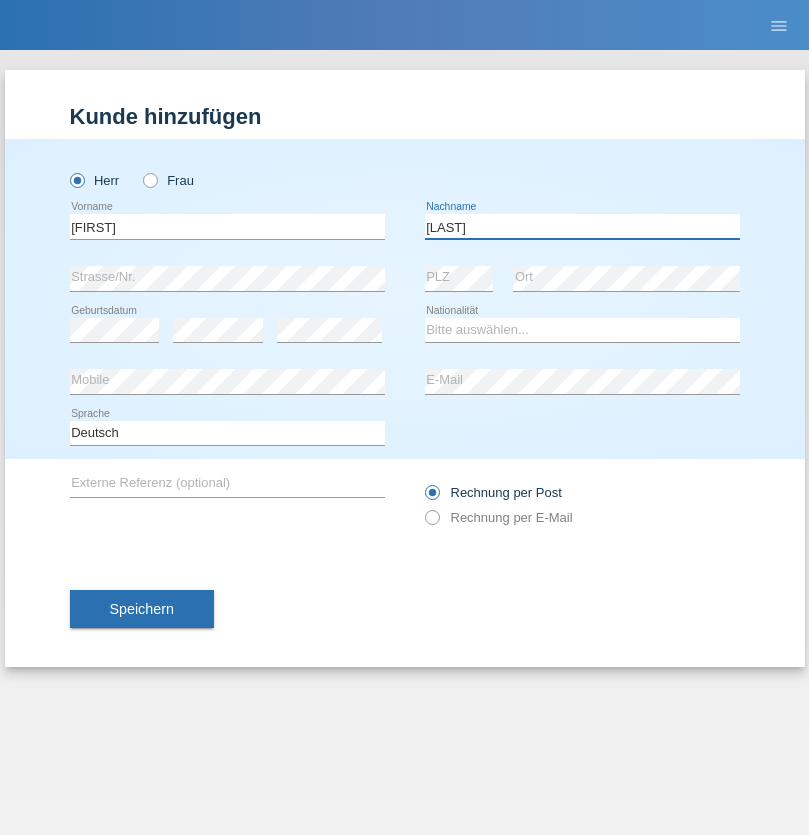 type on "Jäggi" 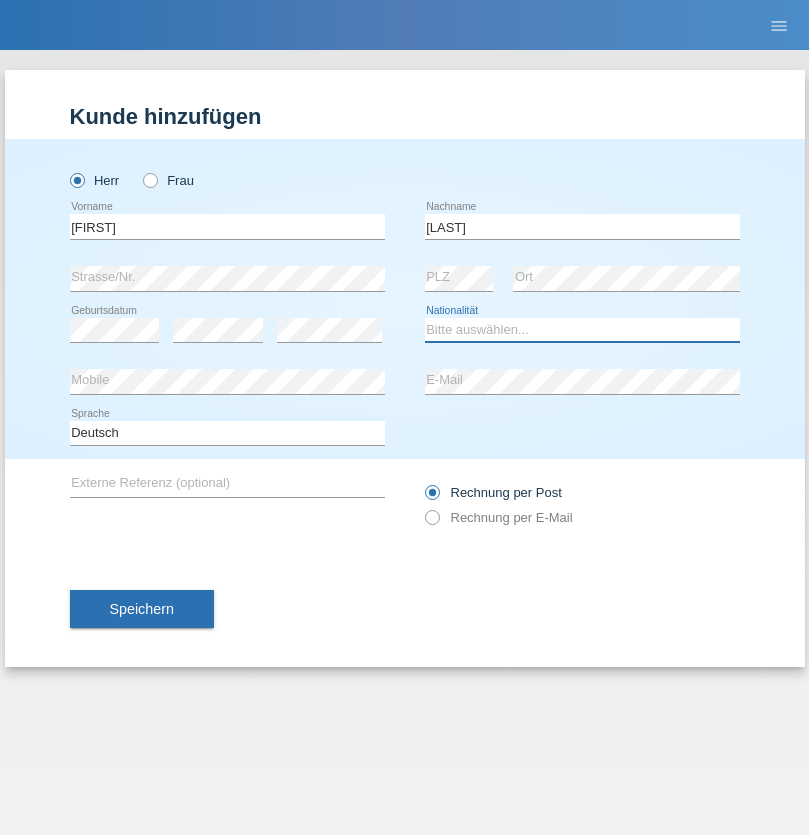 select on "CH" 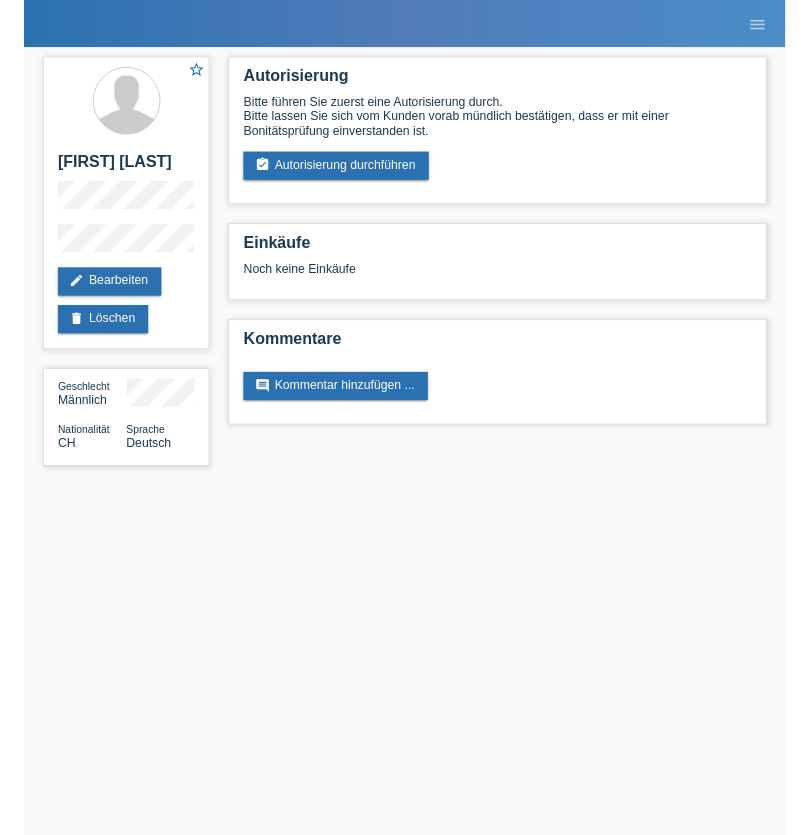 scroll, scrollTop: 0, scrollLeft: 0, axis: both 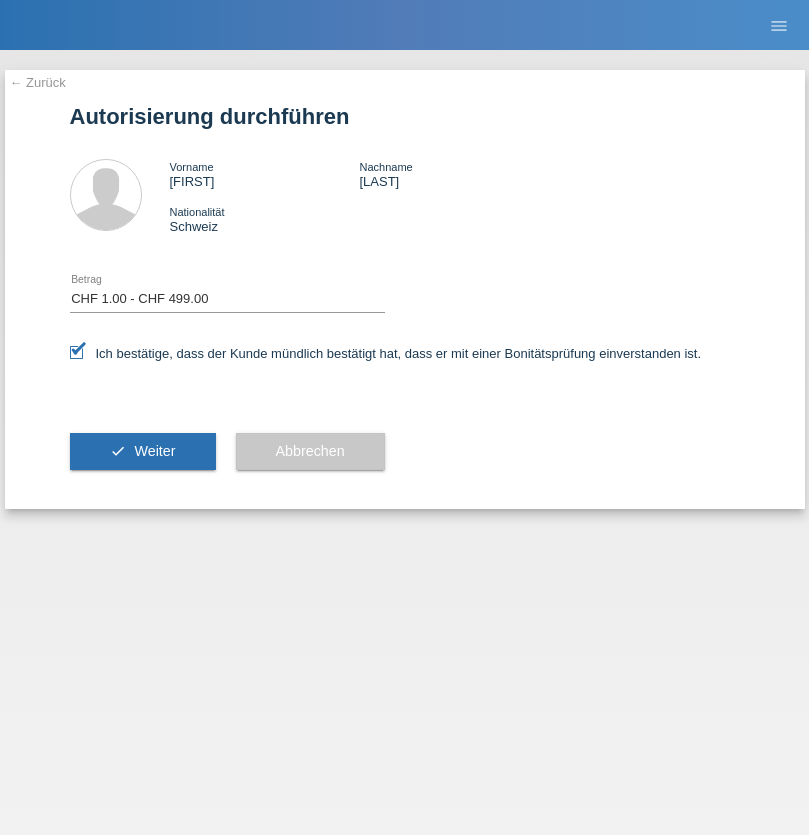 select on "1" 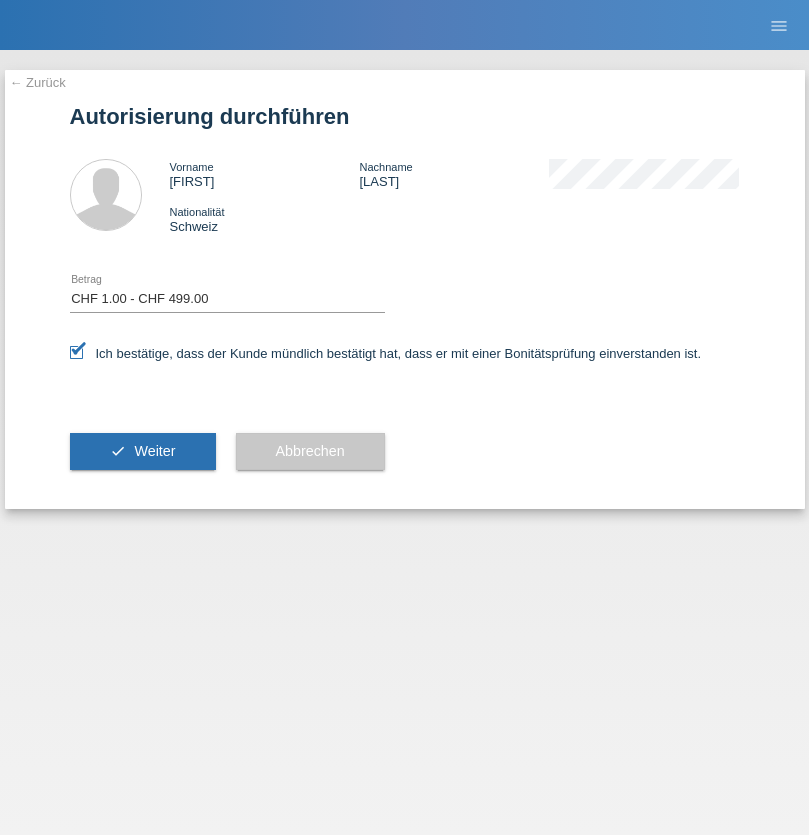 scroll, scrollTop: 0, scrollLeft: 0, axis: both 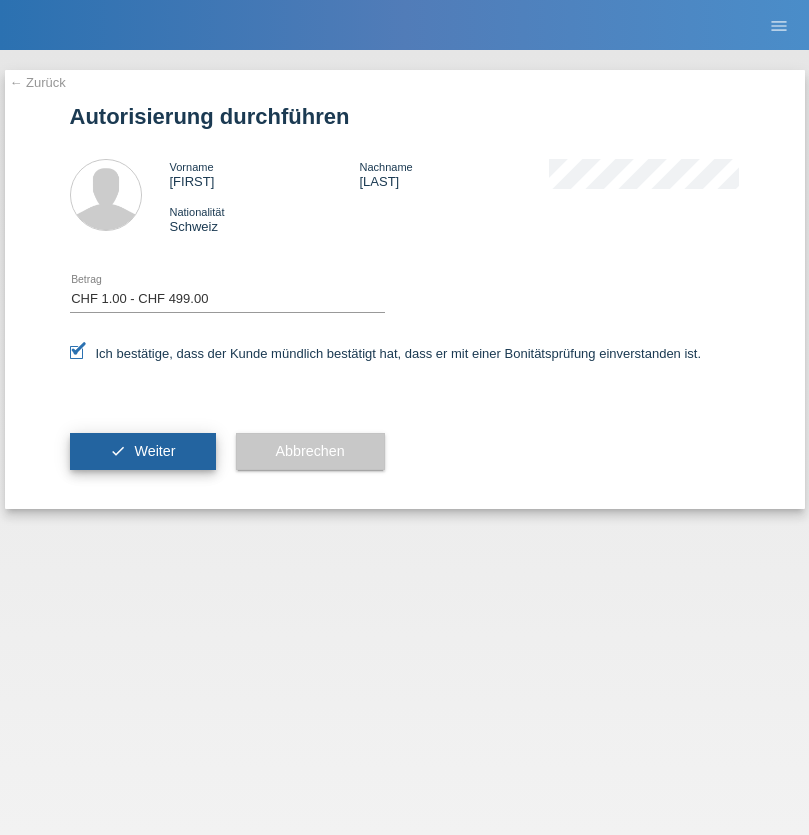 click on "Weiter" at bounding box center (154, 451) 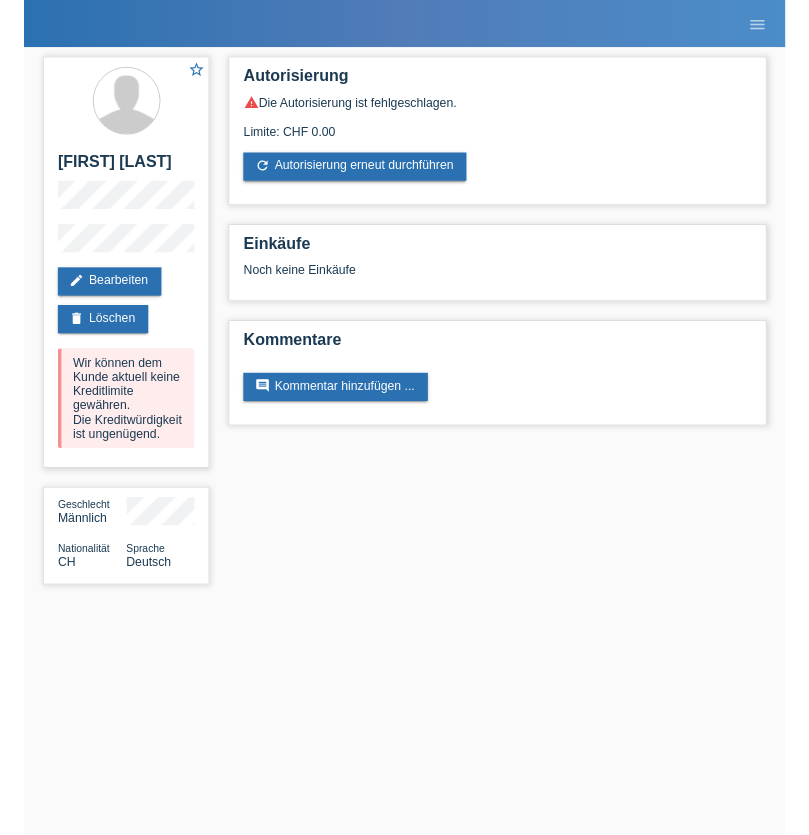 scroll, scrollTop: 0, scrollLeft: 0, axis: both 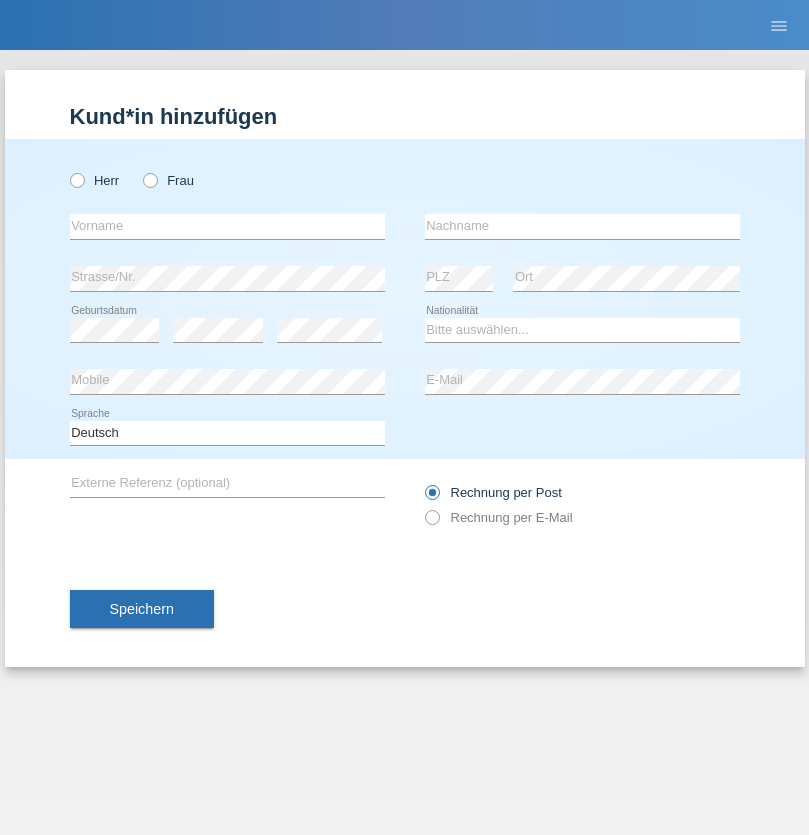 radio on "true" 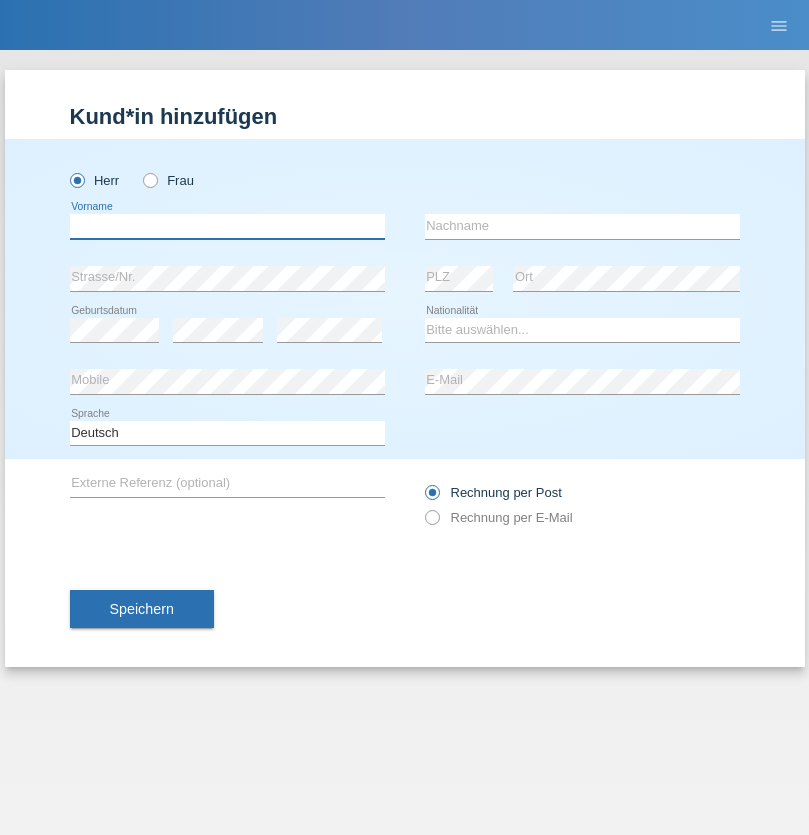 click at bounding box center (227, 226) 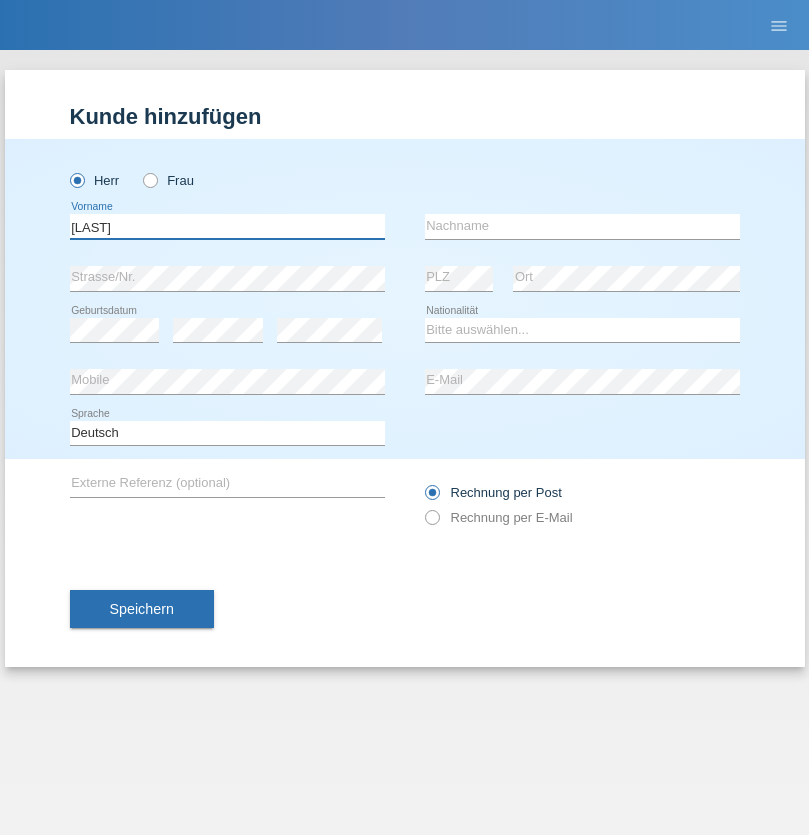 type on "[LAST]" 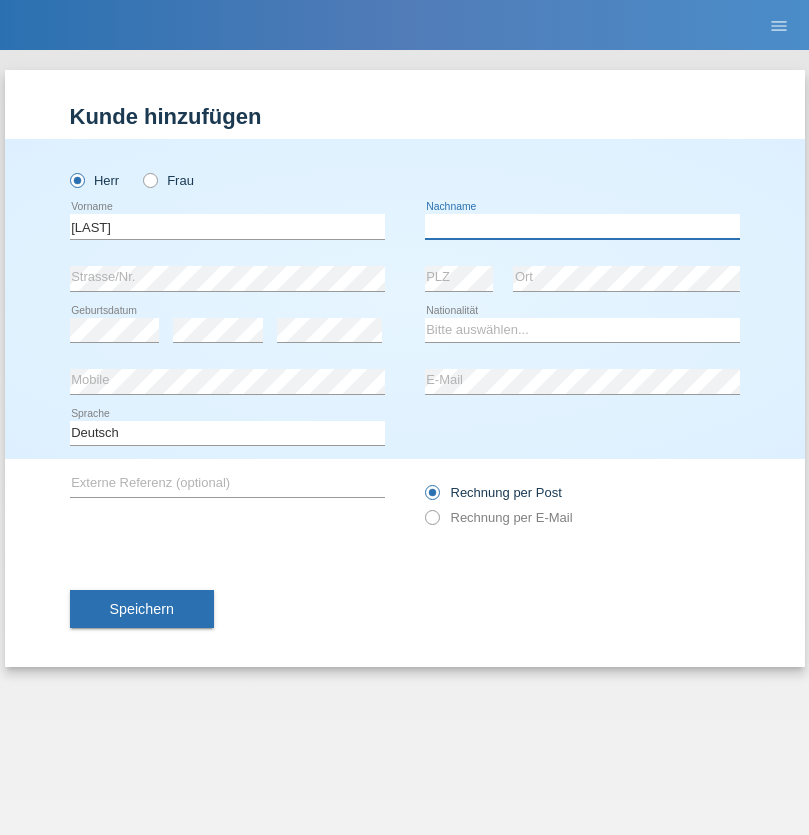 click at bounding box center (582, 226) 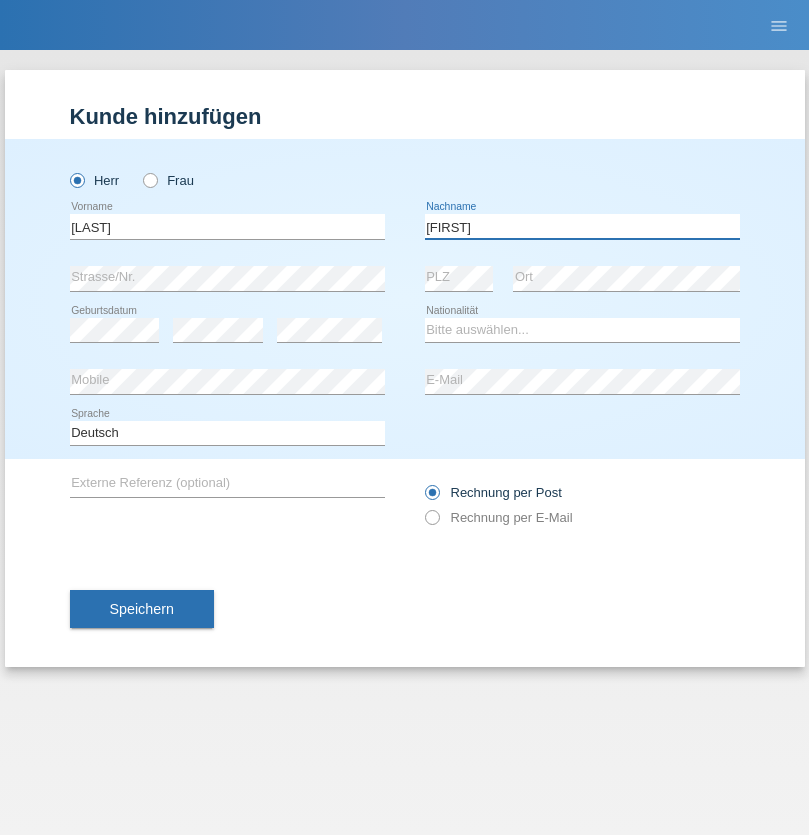 type on "[LAST]" 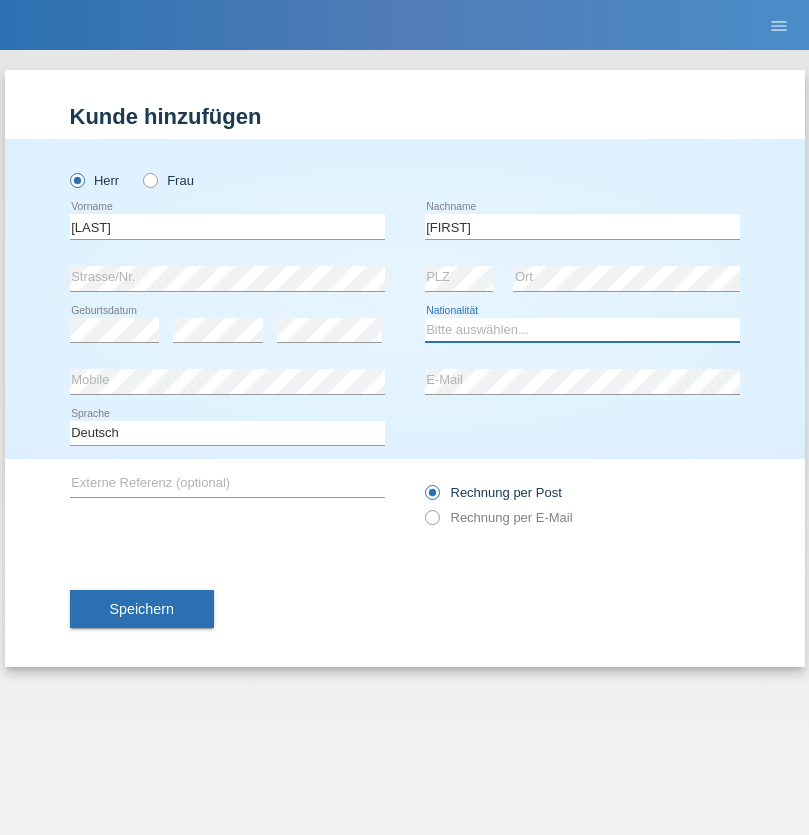 select on "CH" 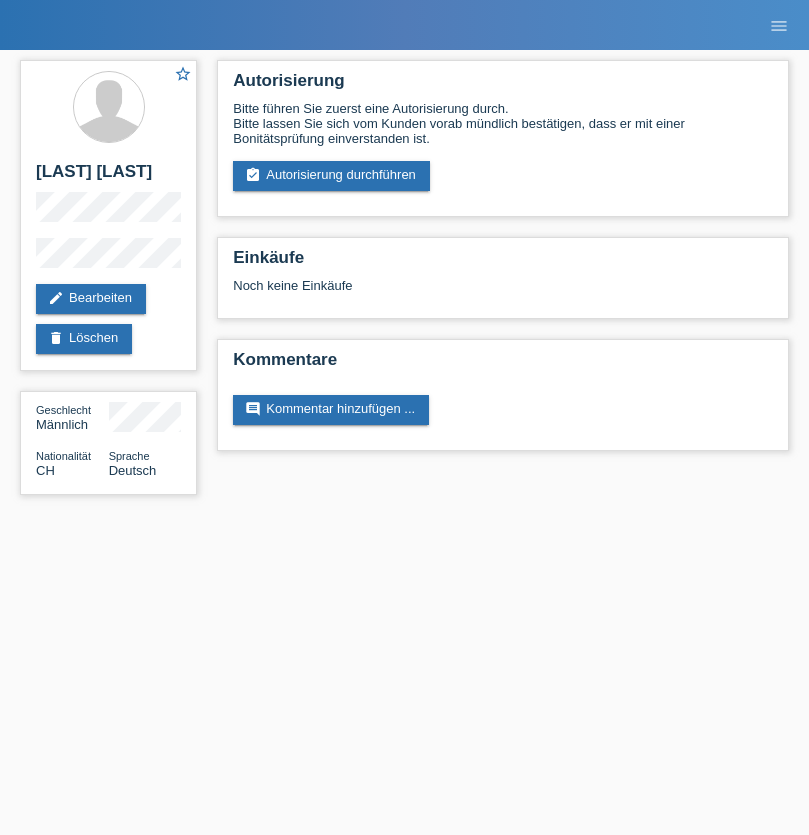 scroll, scrollTop: 0, scrollLeft: 0, axis: both 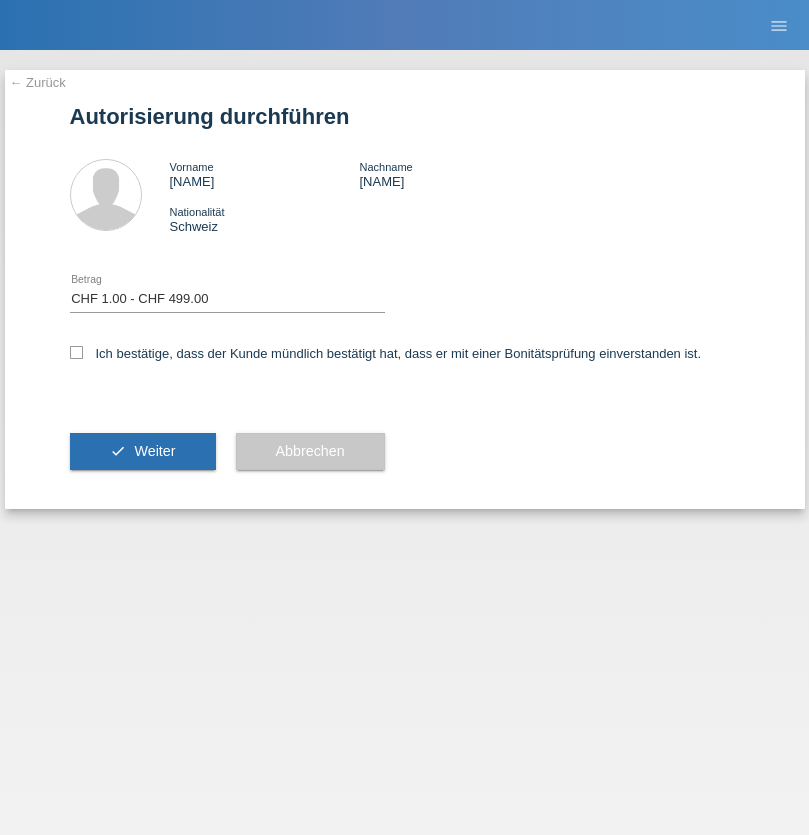 select on "1" 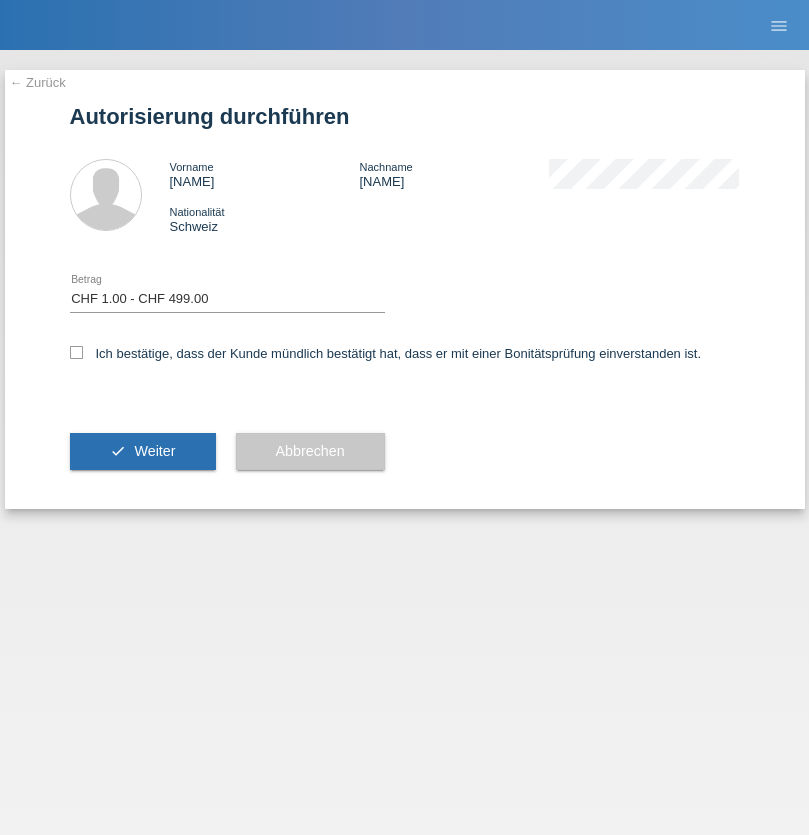 checkbox on "true" 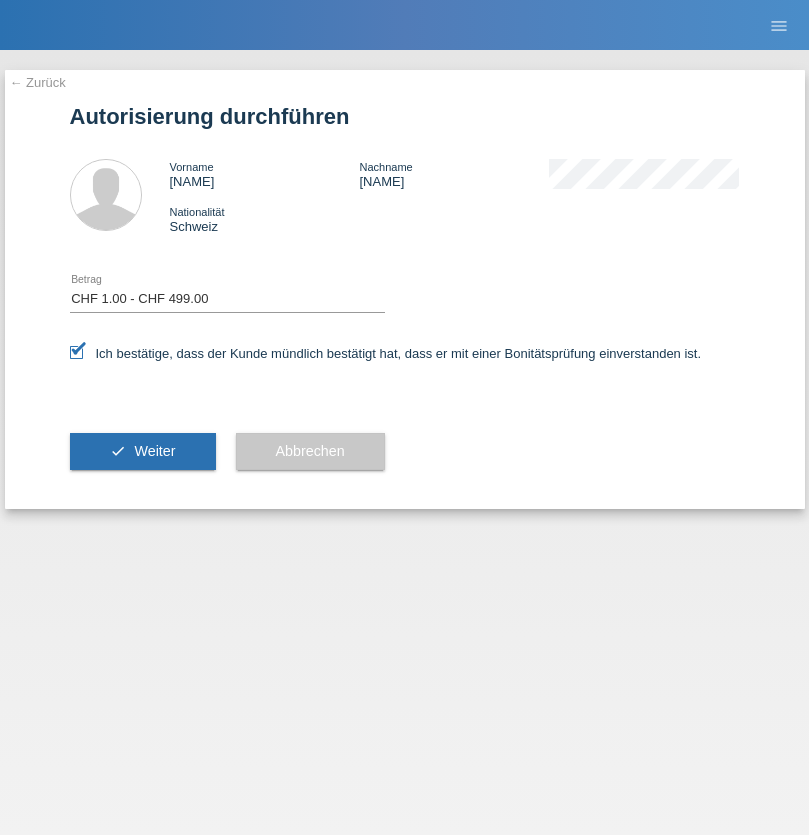 scroll, scrollTop: 0, scrollLeft: 0, axis: both 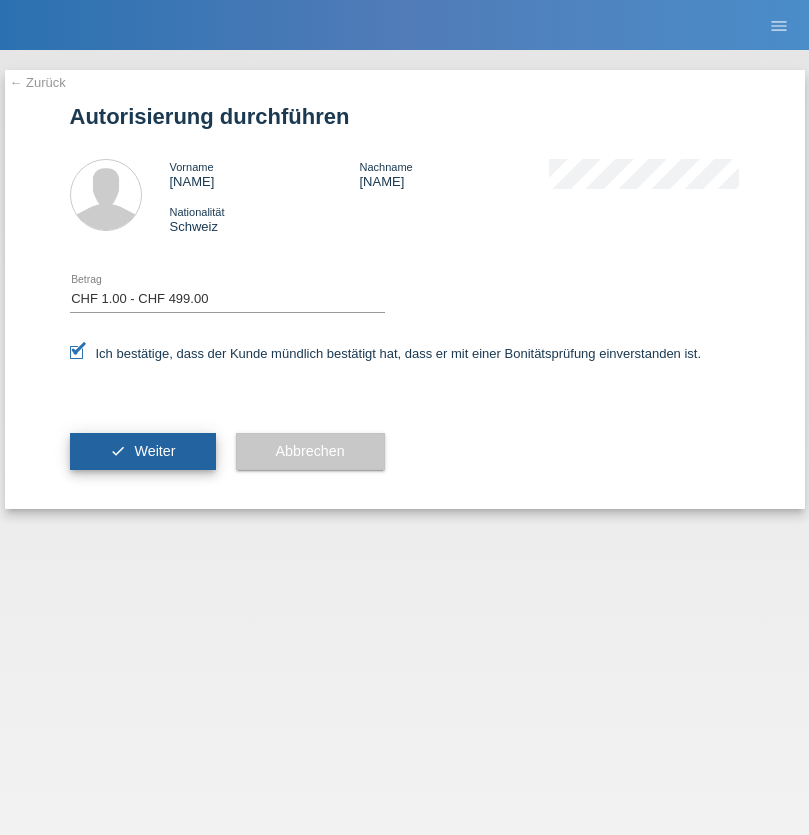 click on "Weiter" at bounding box center [154, 451] 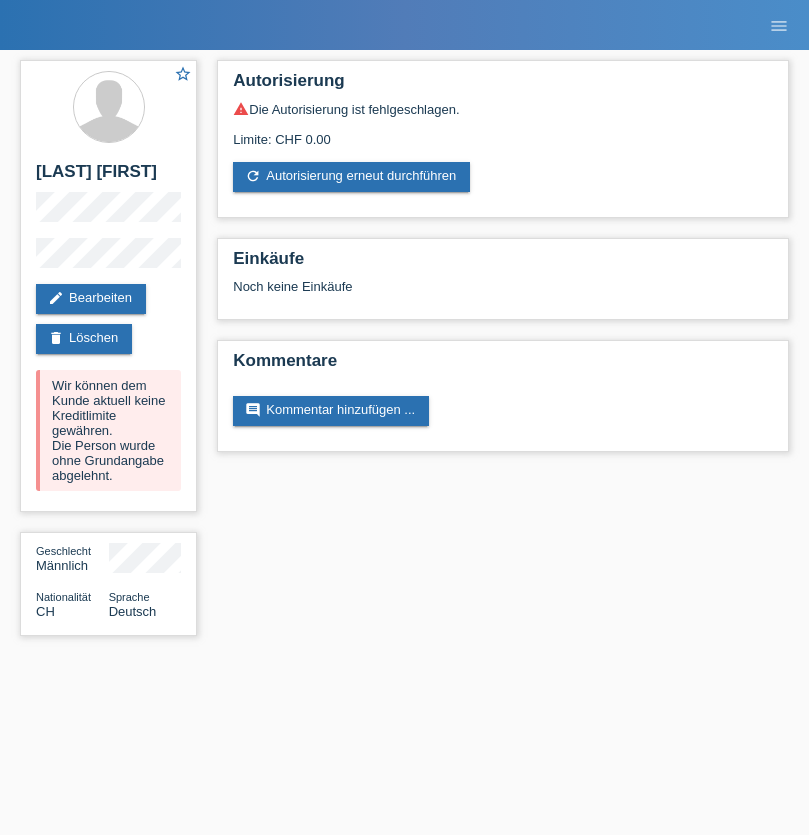scroll, scrollTop: 0, scrollLeft: 0, axis: both 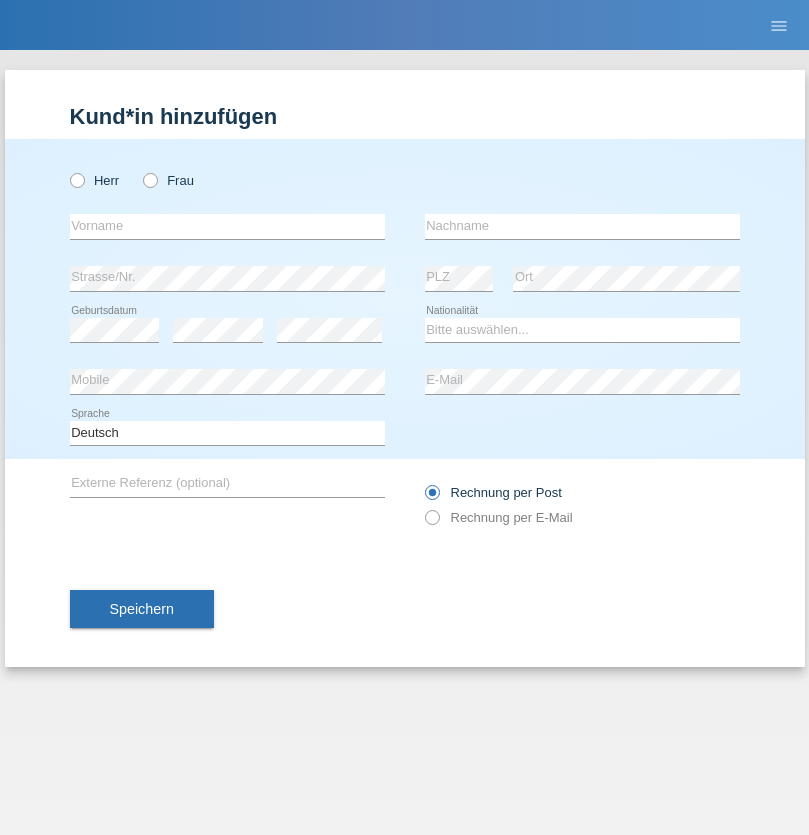 radio on "true" 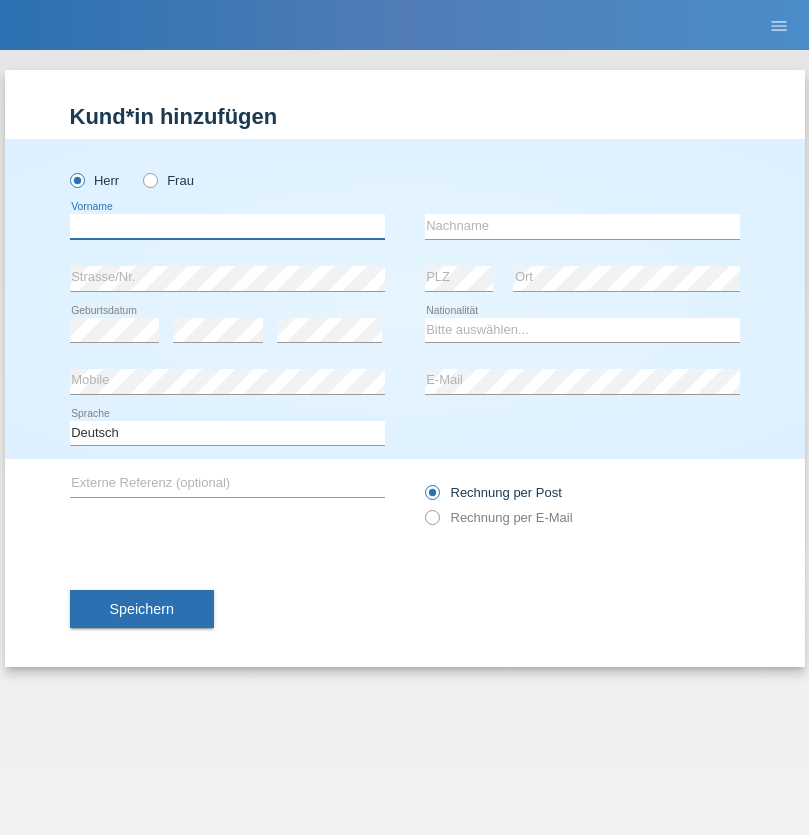 click at bounding box center [227, 226] 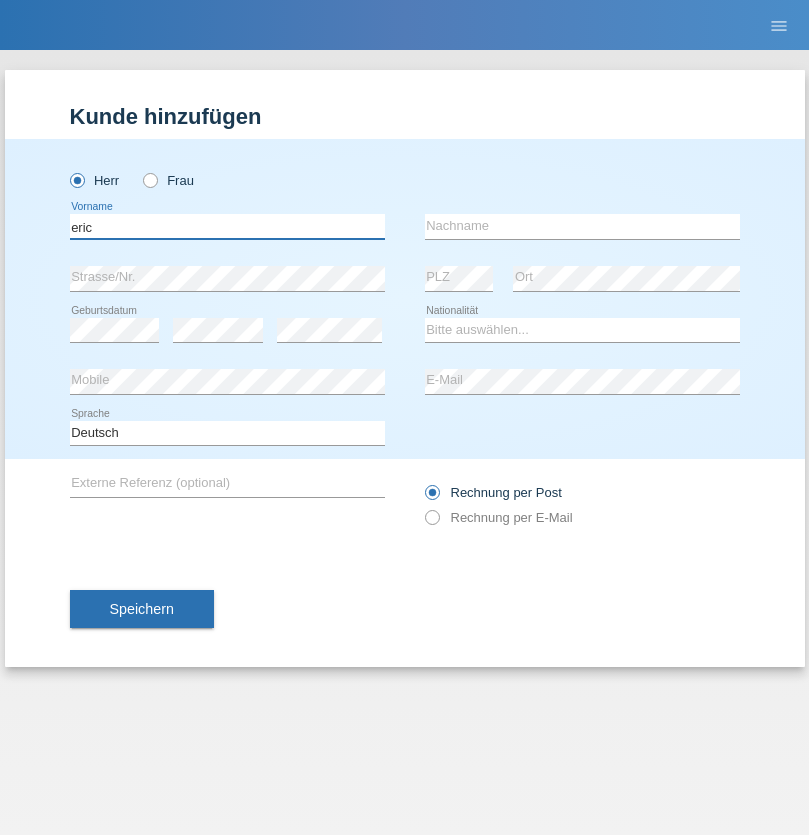 type on "eric" 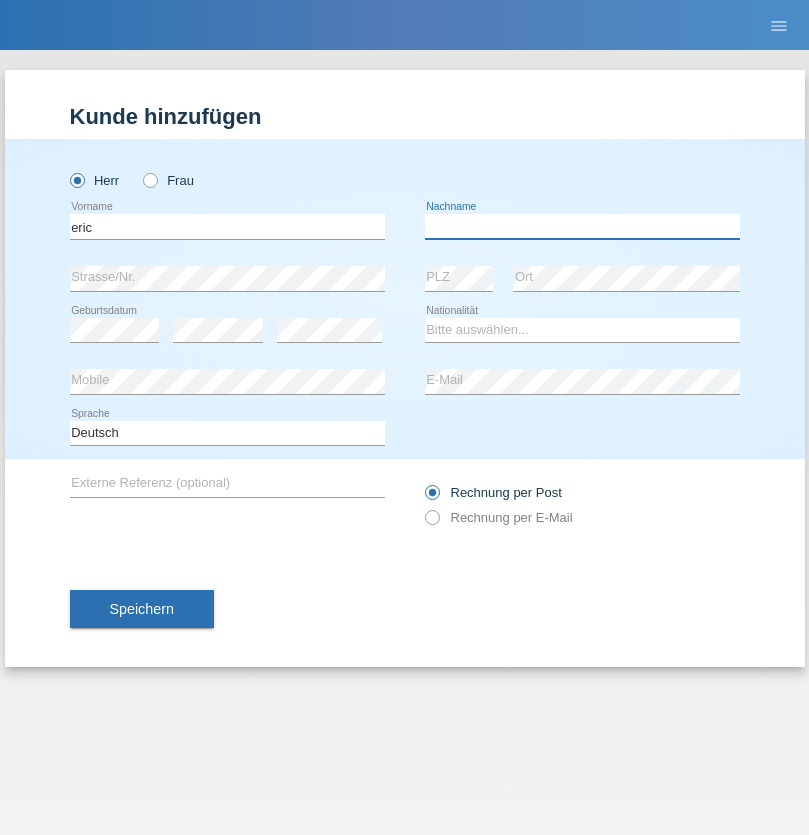 click at bounding box center (582, 226) 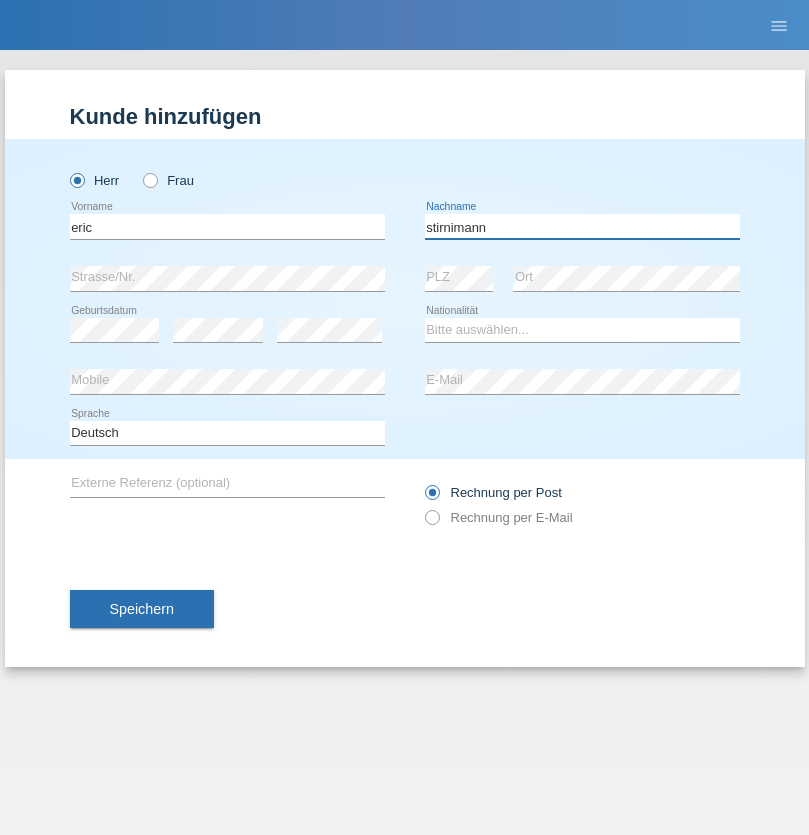 type on "stirnimann" 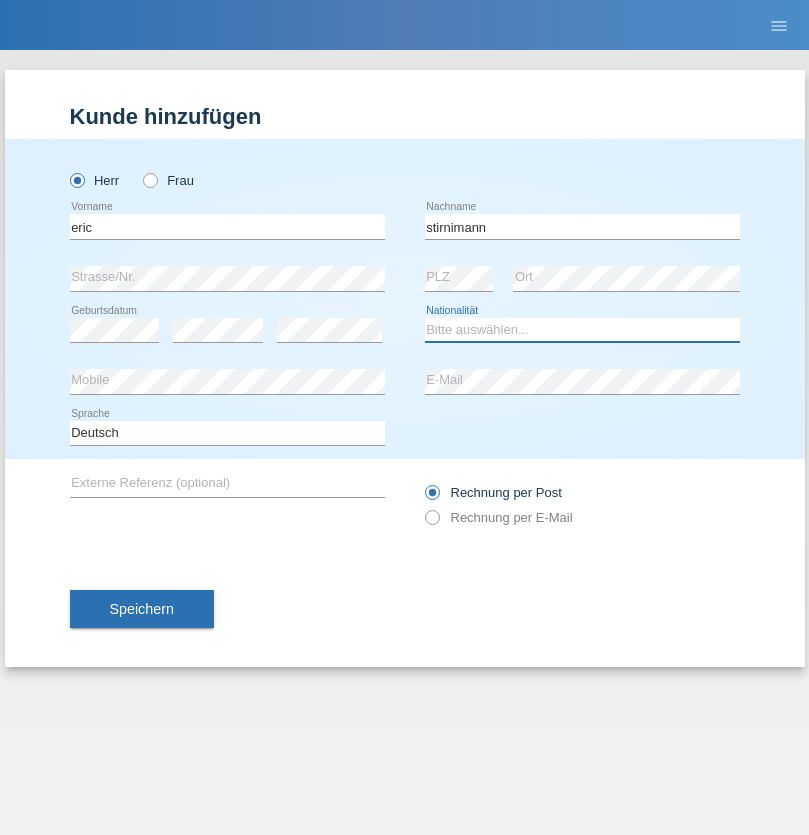 select on "CH" 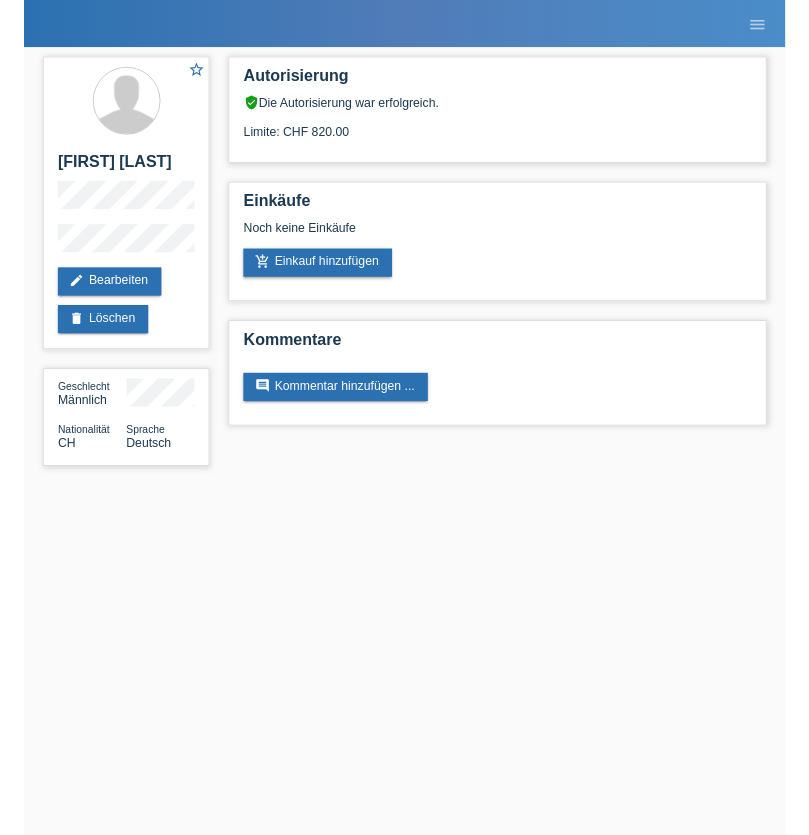 scroll, scrollTop: 0, scrollLeft: 0, axis: both 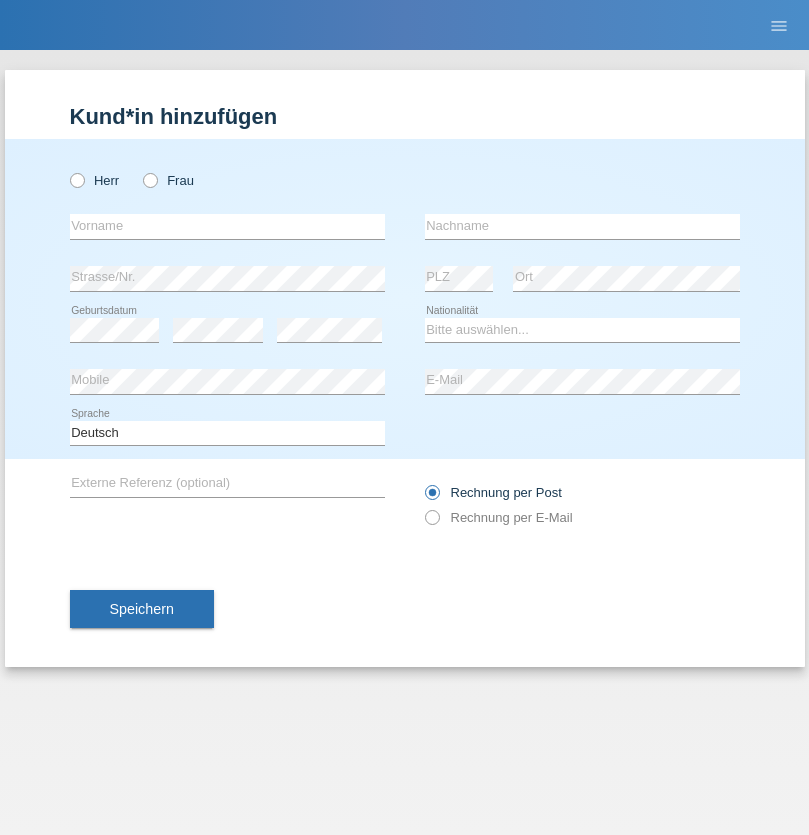 radio on "true" 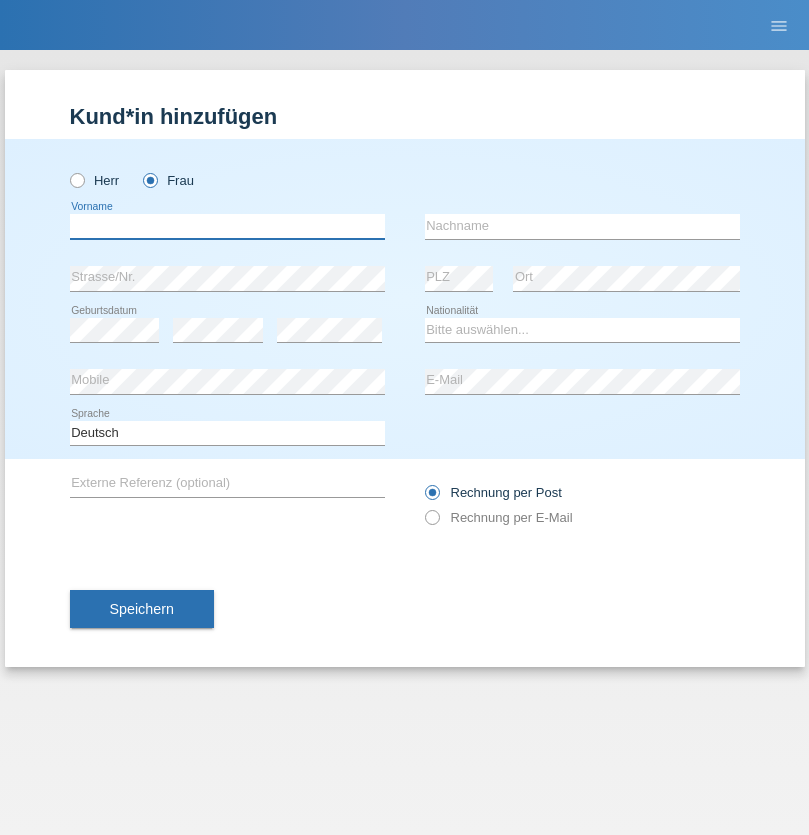 click at bounding box center (227, 226) 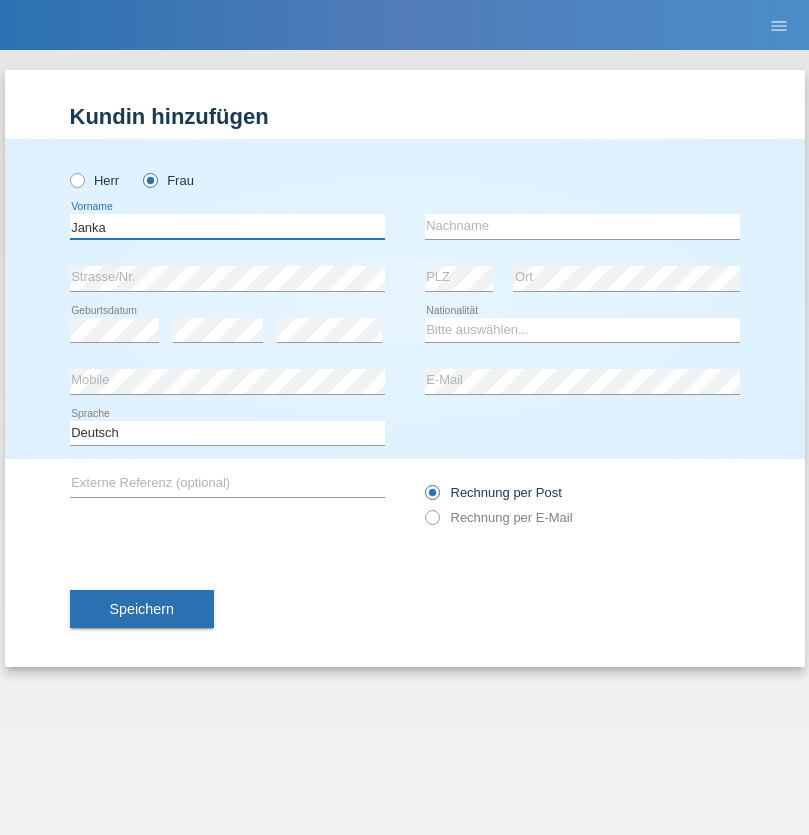 type on "Janka" 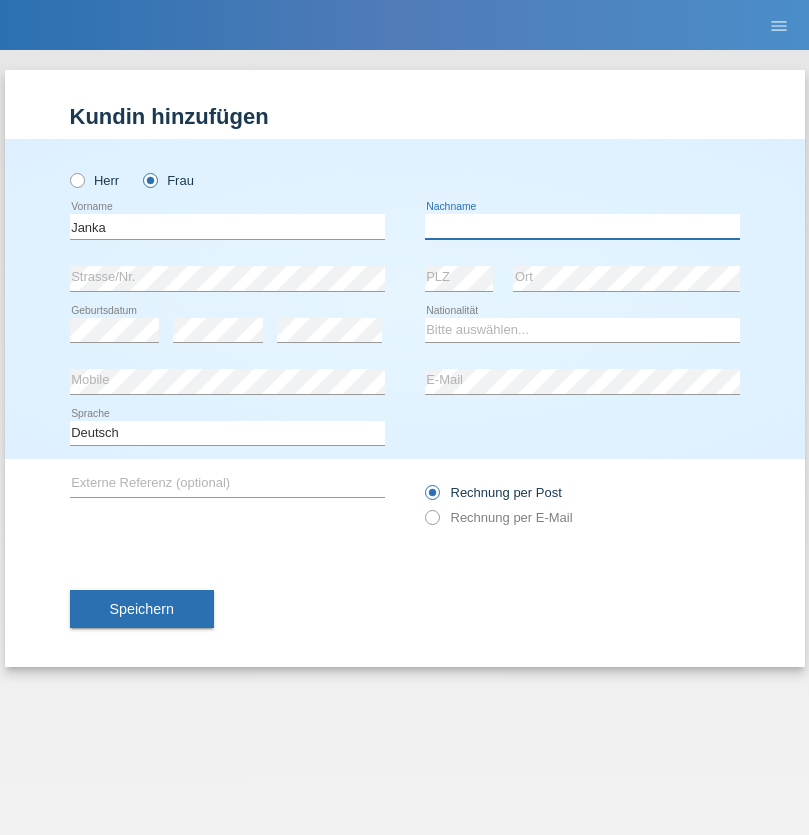 click at bounding box center (582, 226) 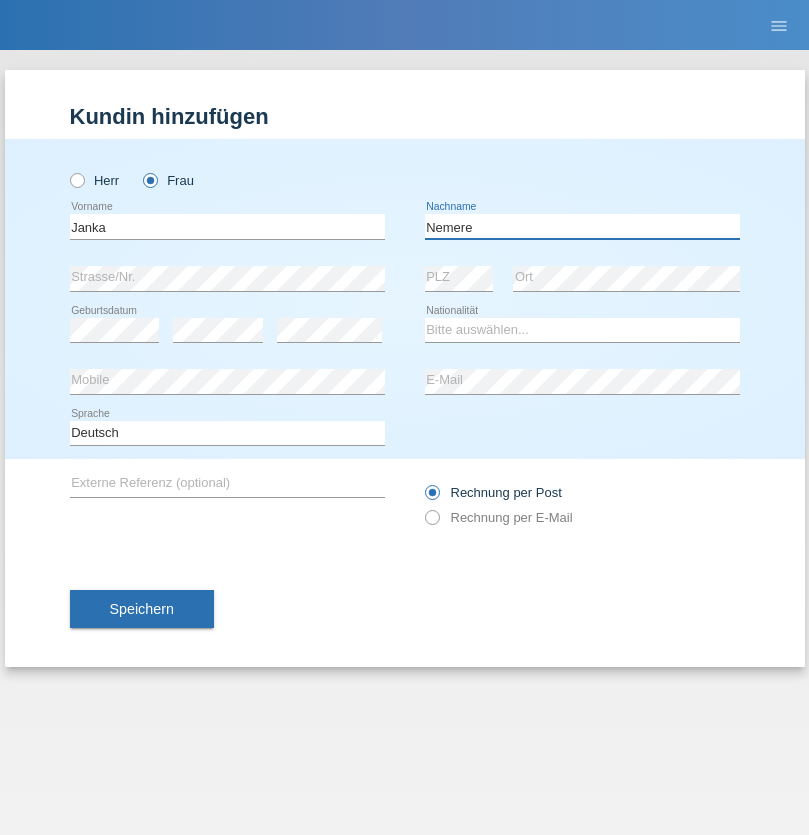 type on "Nemere" 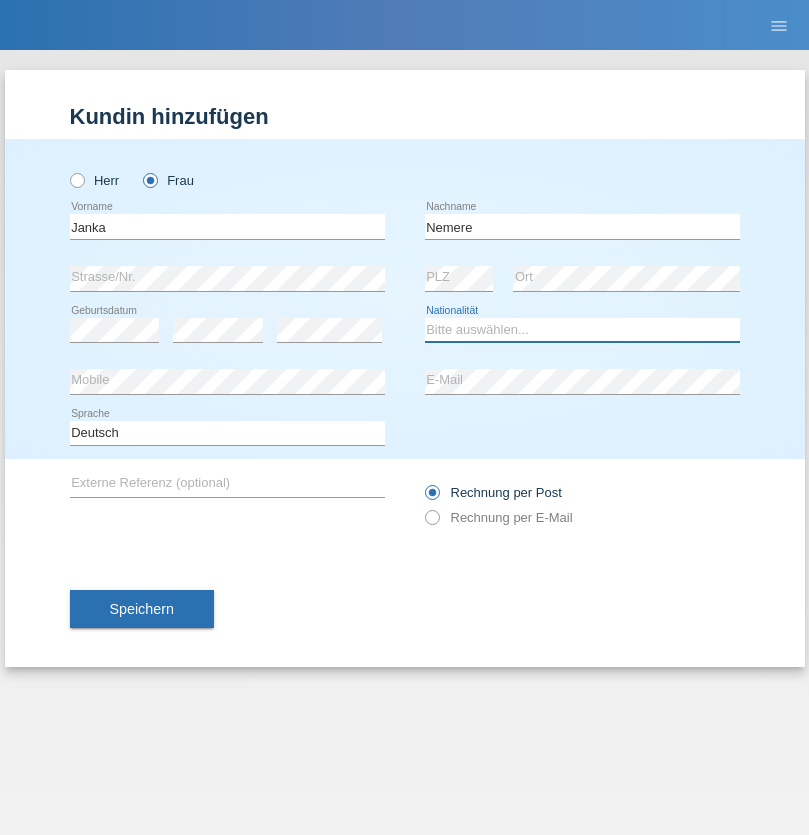 select on "HU" 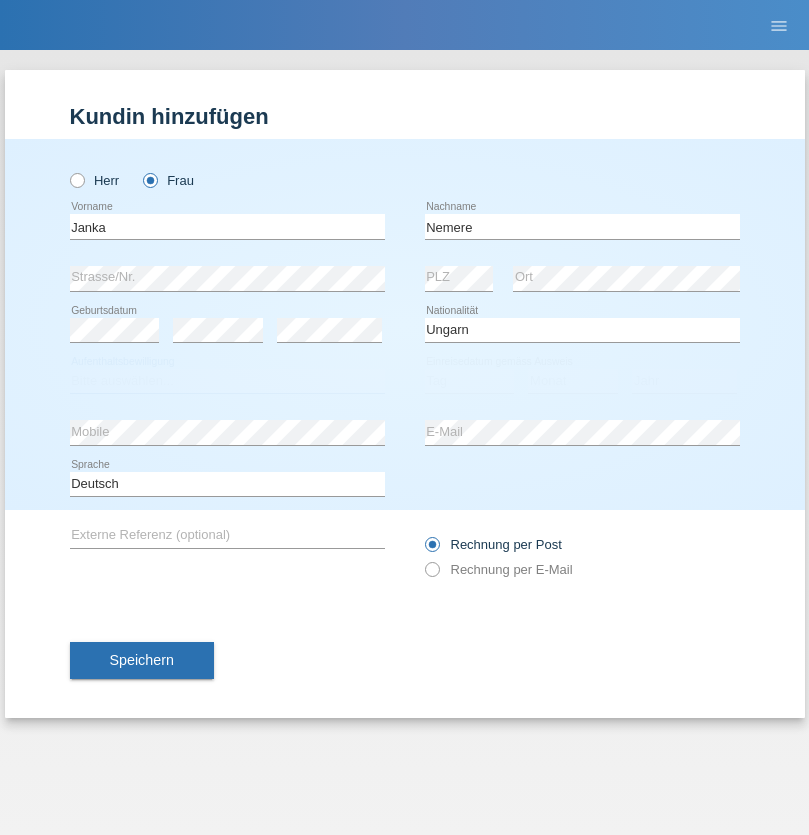 select on "C" 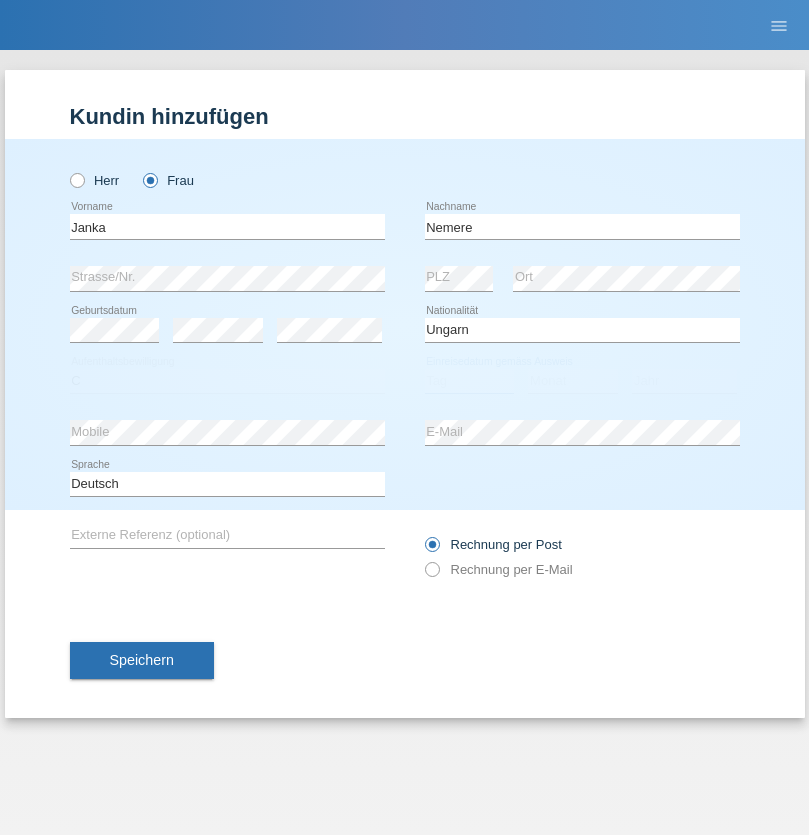 select on "13" 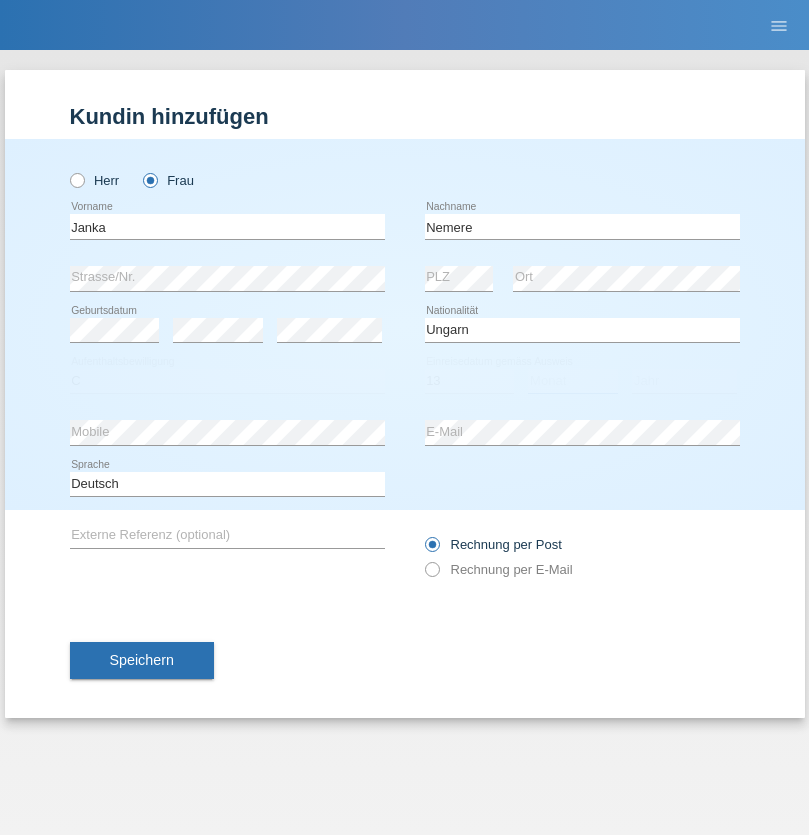 select on "12" 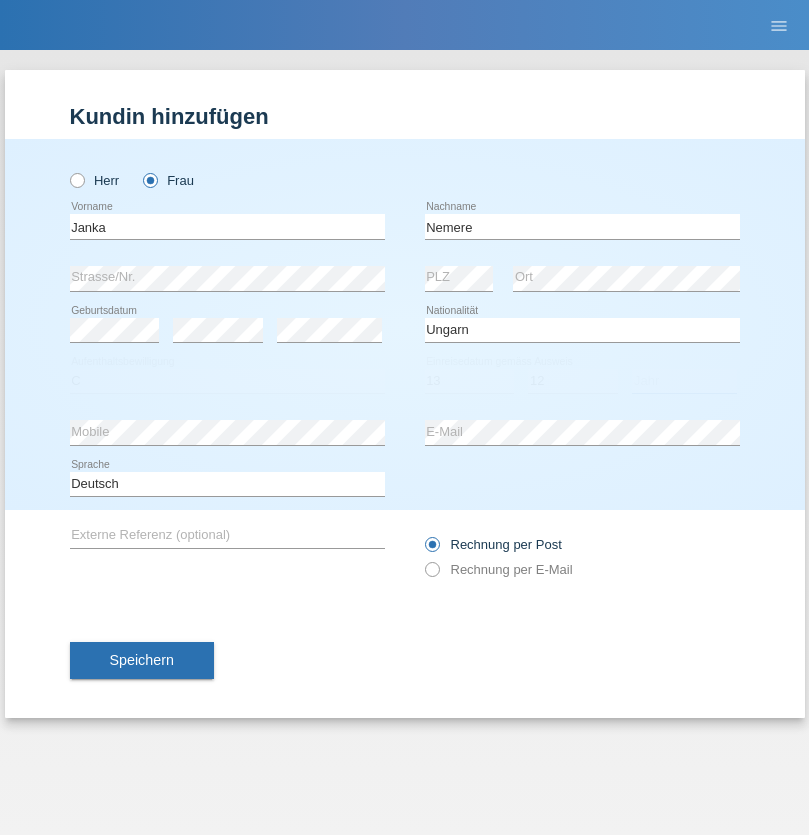 select on "2021" 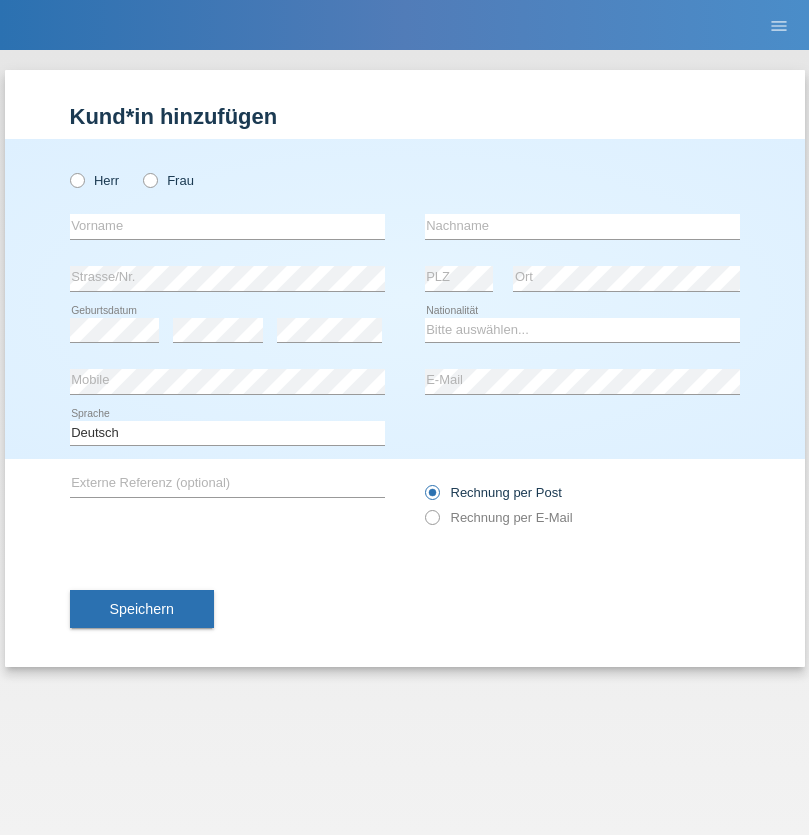 scroll, scrollTop: 0, scrollLeft: 0, axis: both 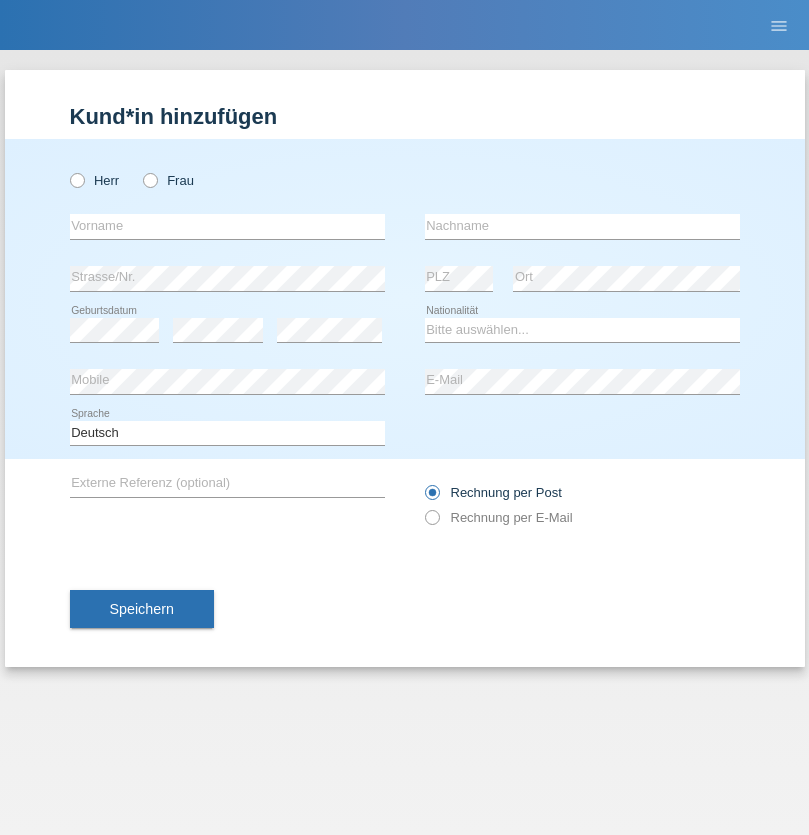 radio on "true" 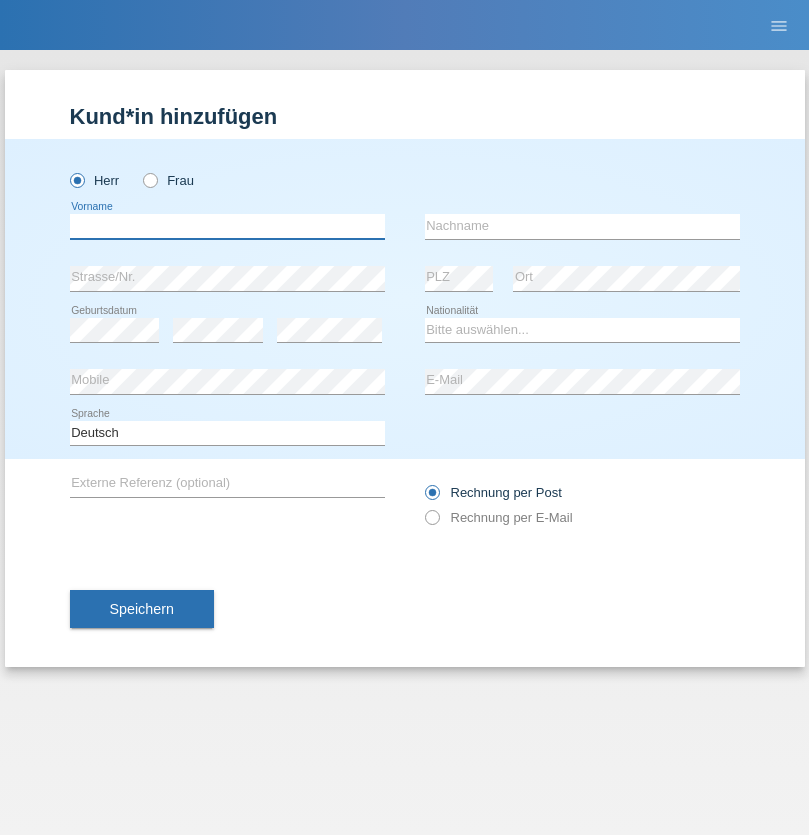 click at bounding box center (227, 226) 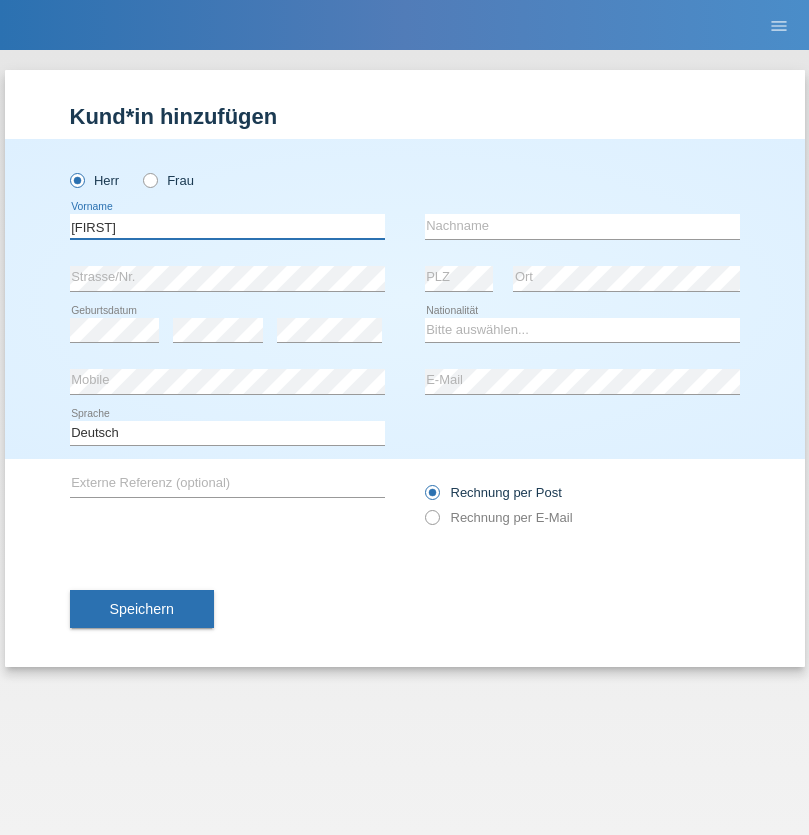 type on "Guilherme" 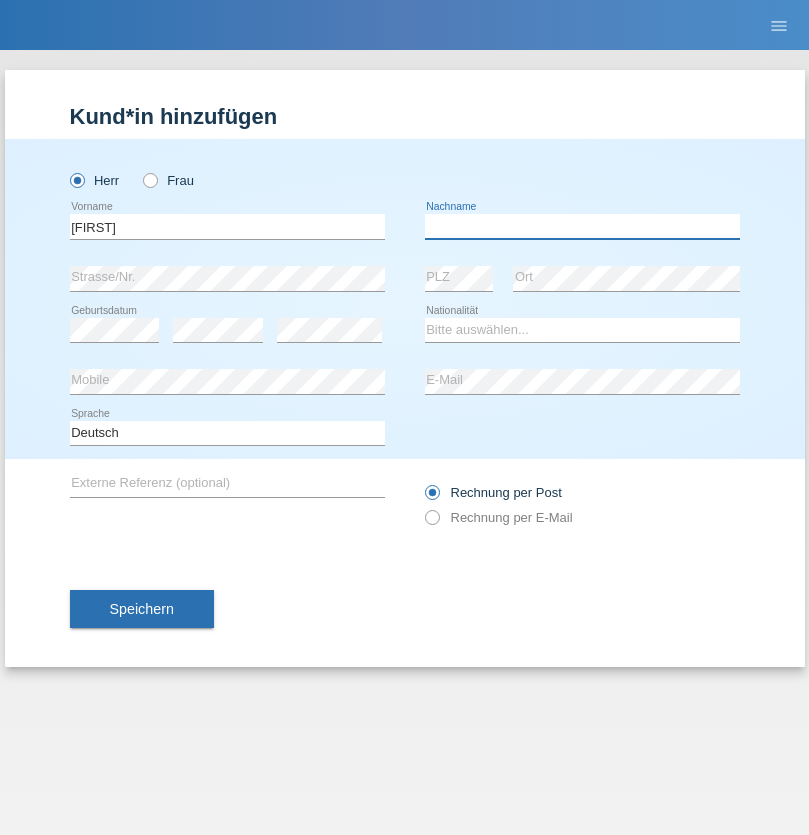 click at bounding box center (582, 226) 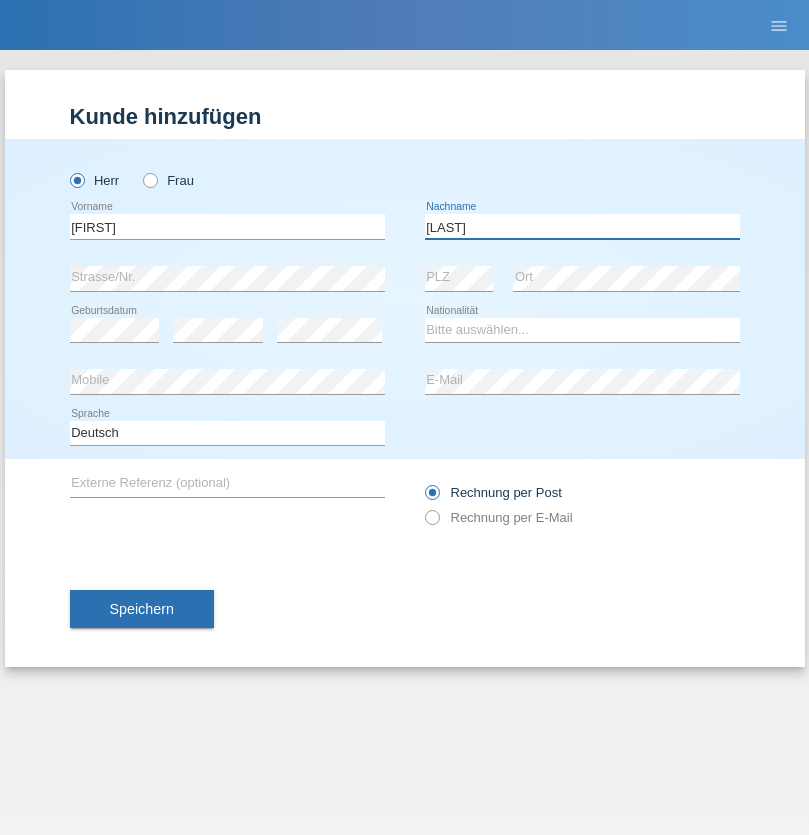 type on "Ferreira" 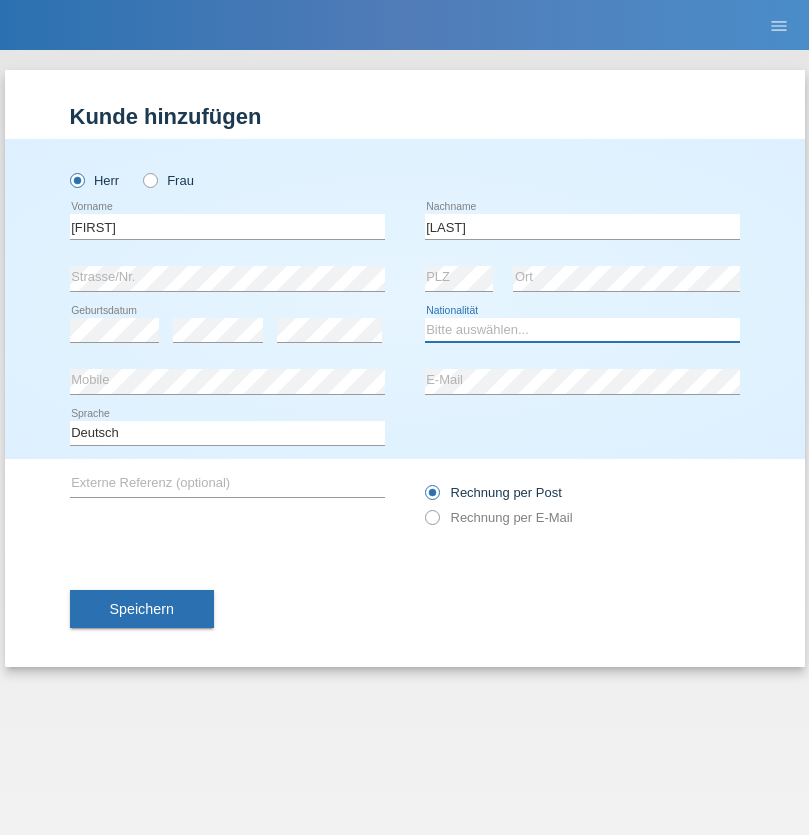 select on "PT" 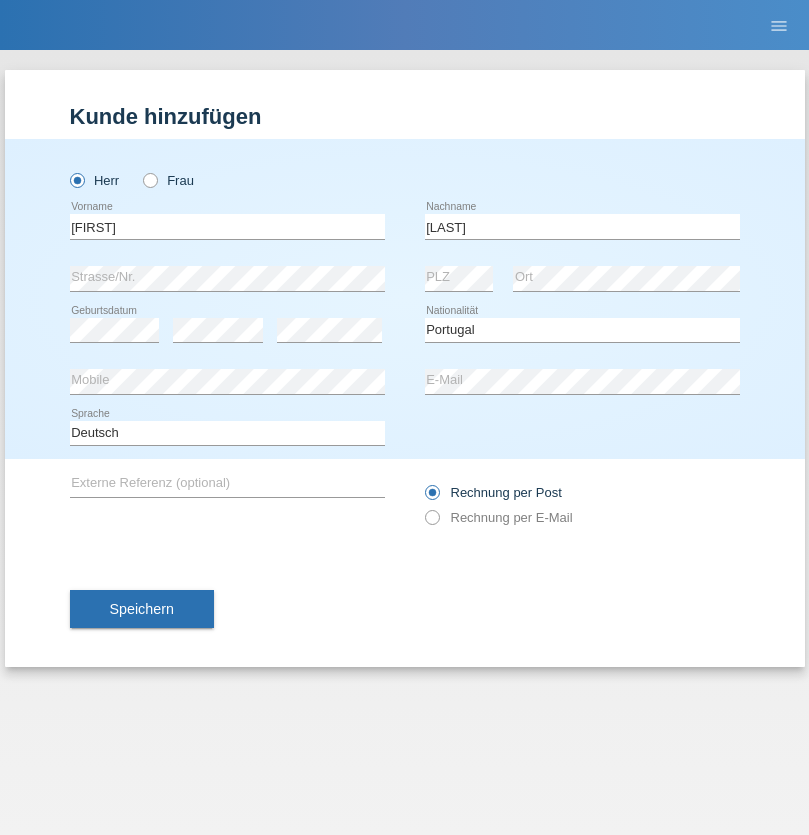 select on "C" 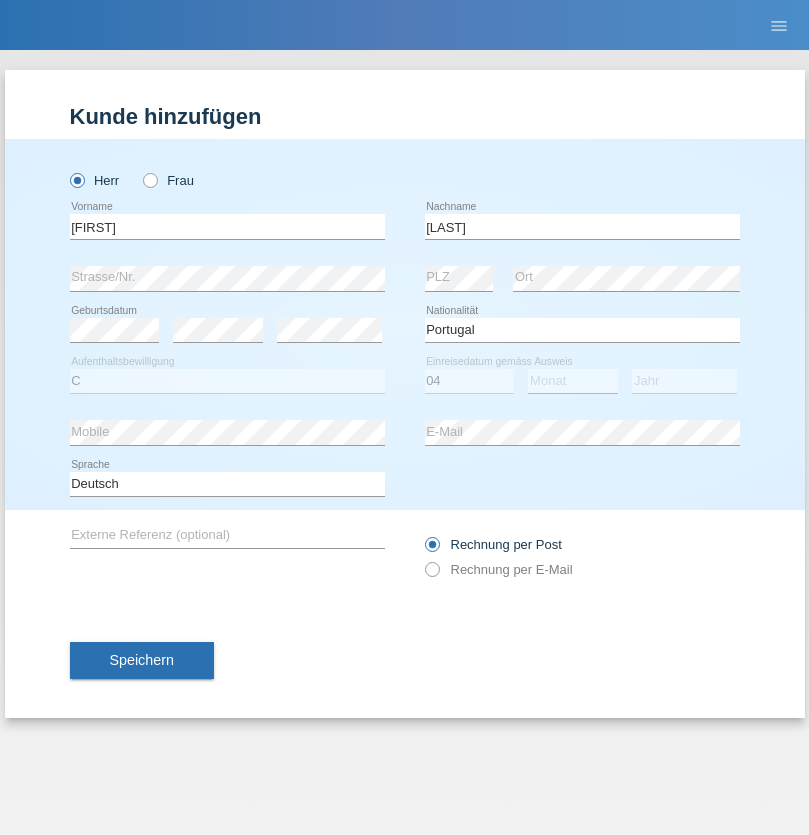 select on "09" 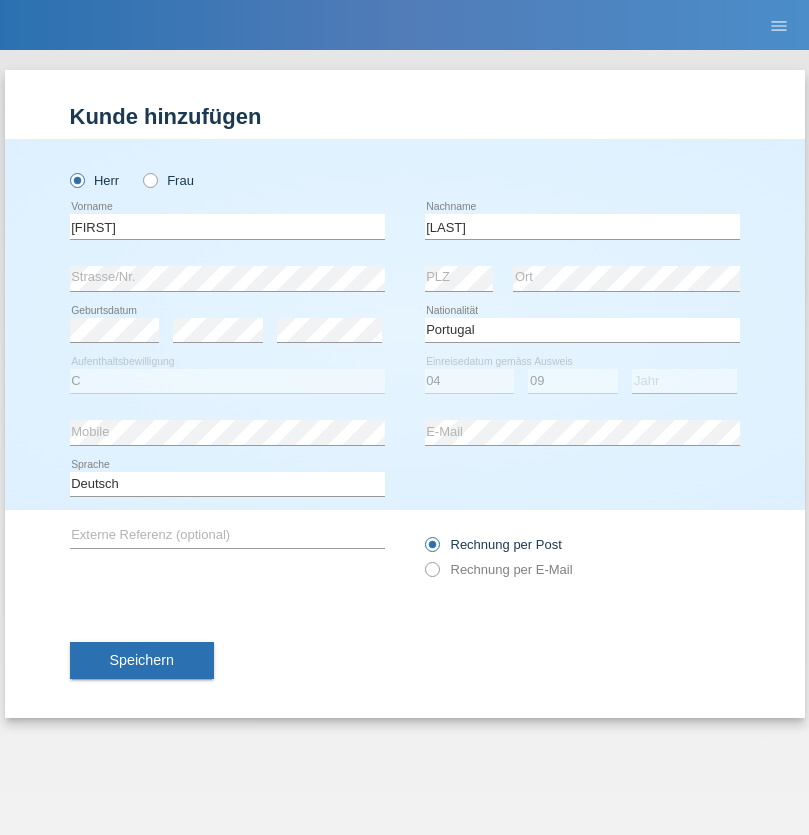 select on "2021" 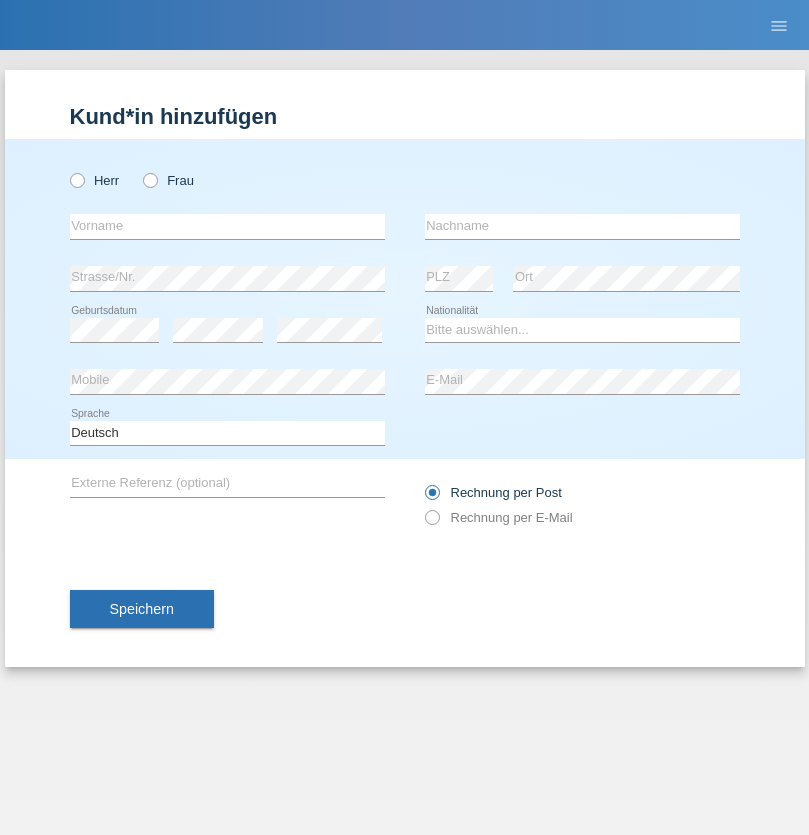 scroll, scrollTop: 0, scrollLeft: 0, axis: both 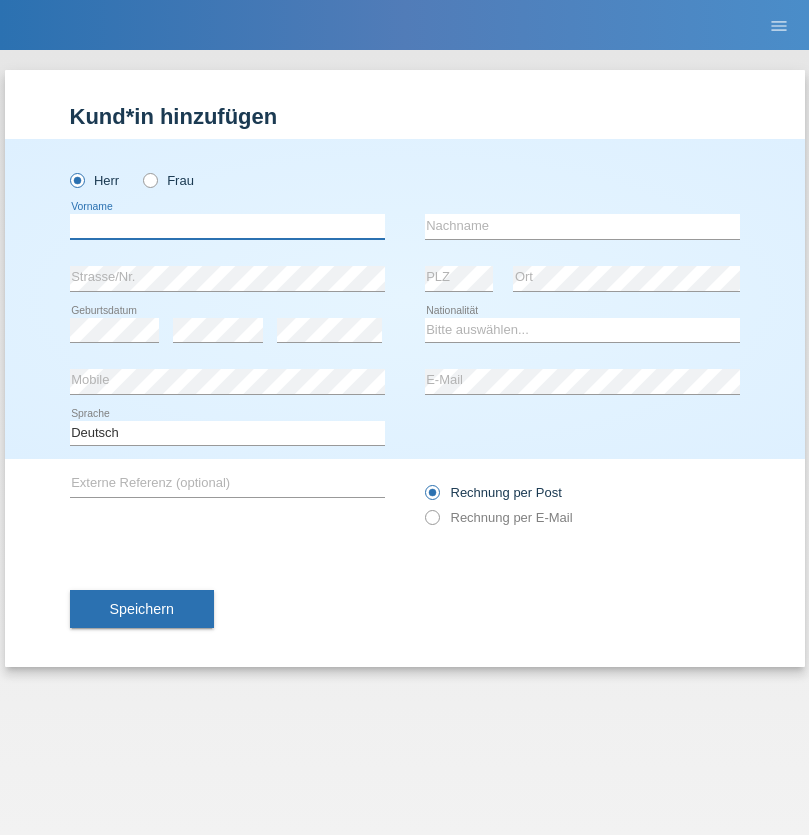 click at bounding box center (227, 226) 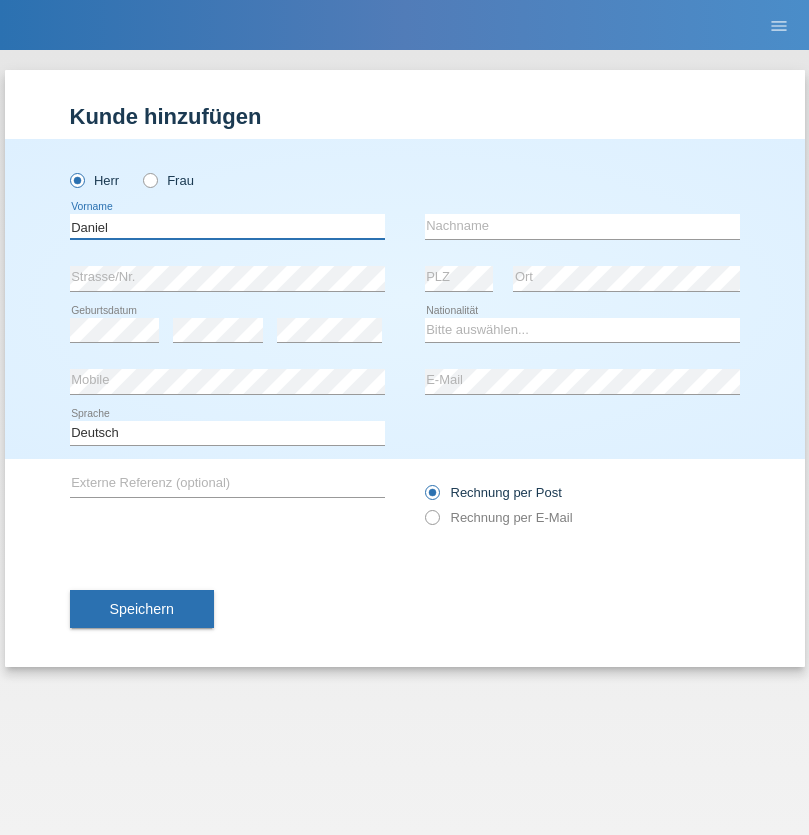 type on "Daniel" 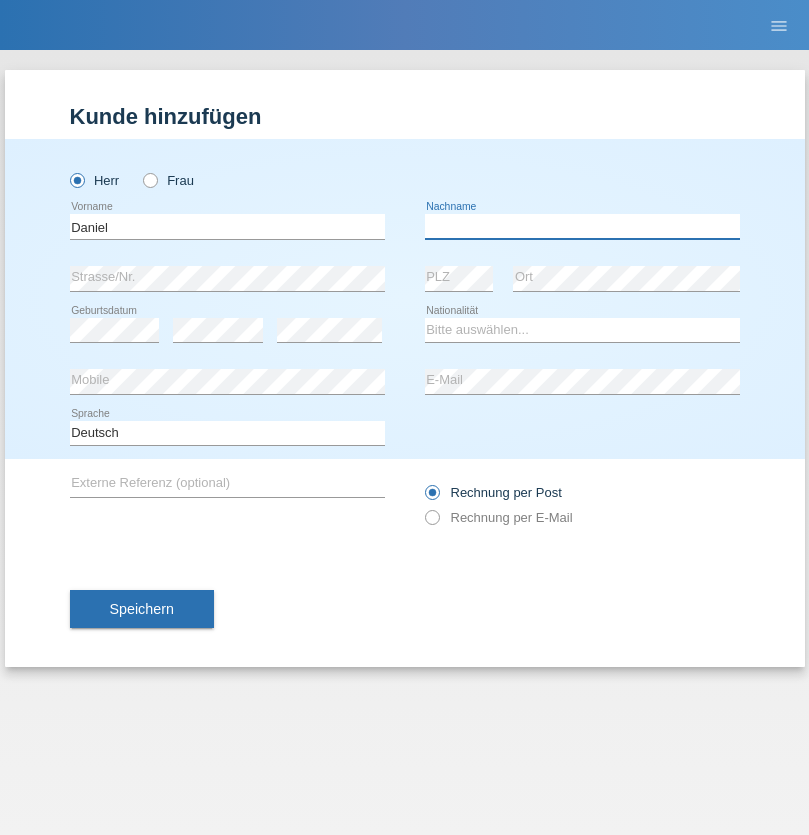 click at bounding box center [582, 226] 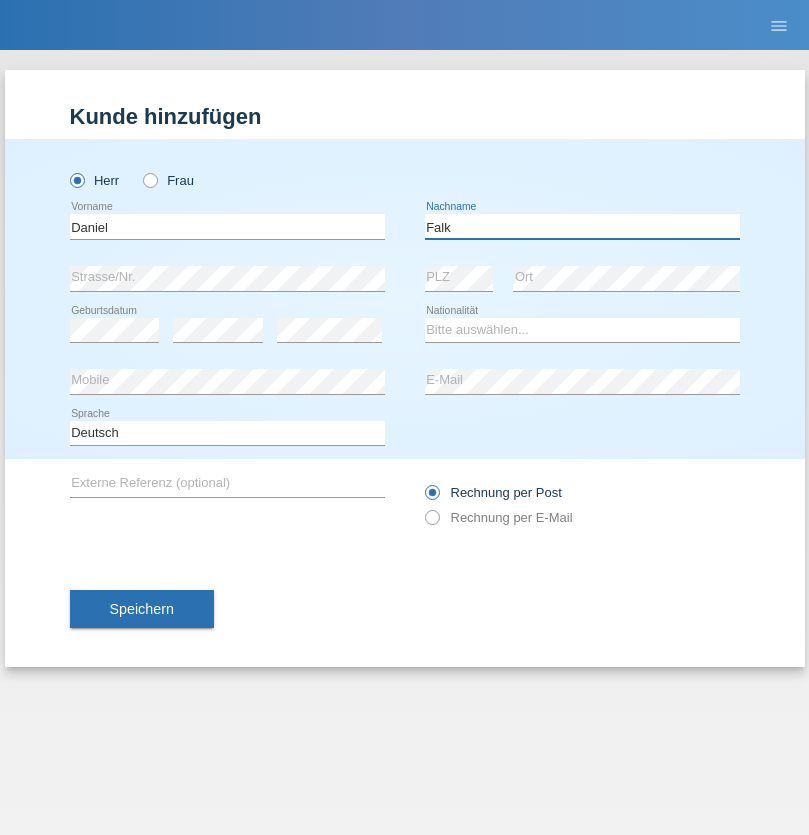 type on "Falk" 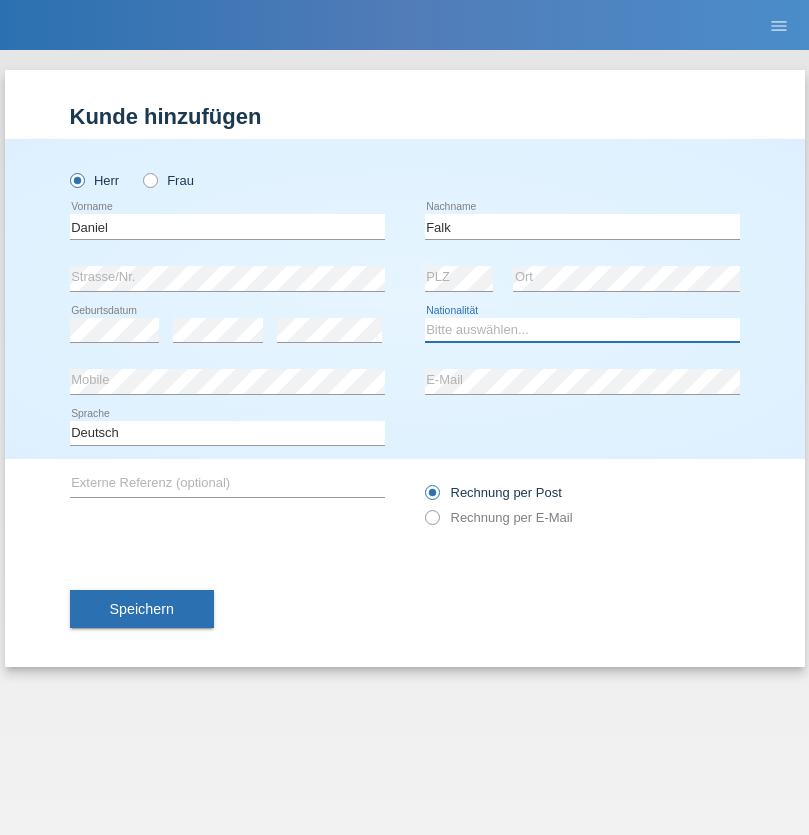 select on "CH" 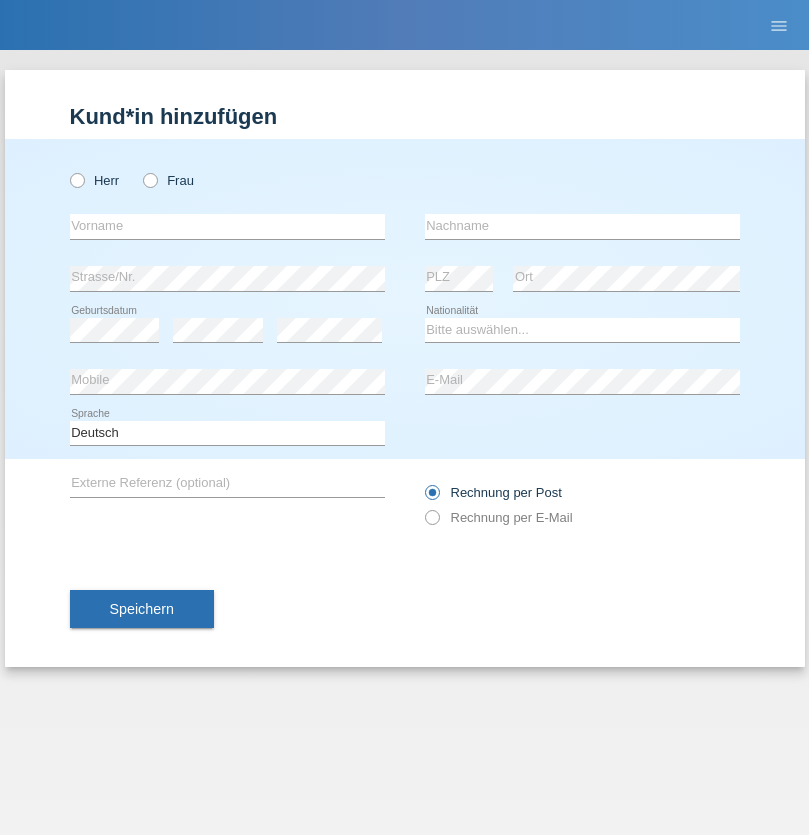 scroll, scrollTop: 0, scrollLeft: 0, axis: both 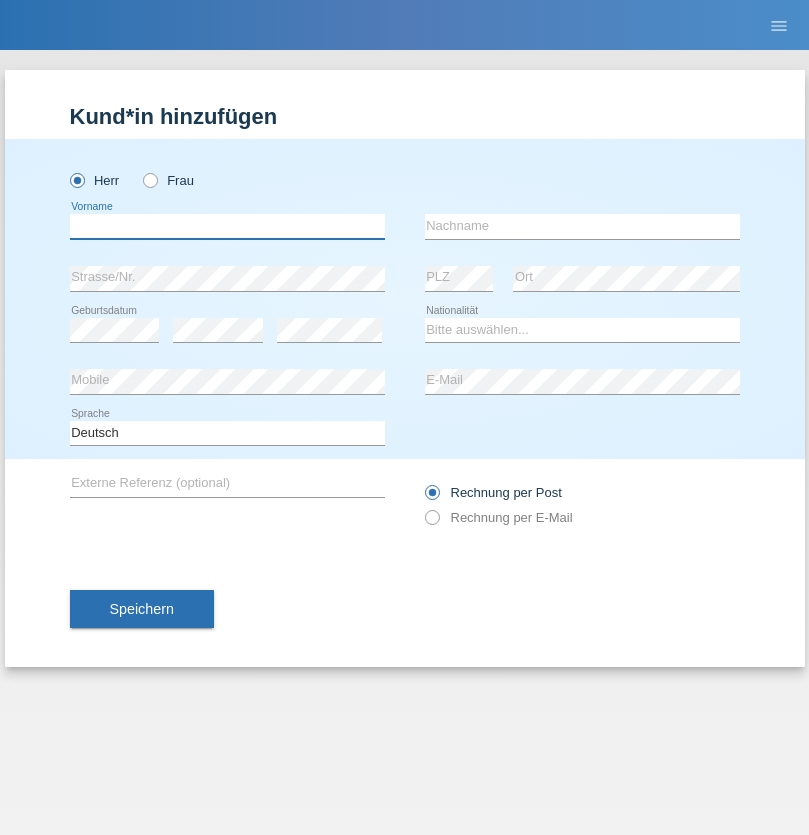 click at bounding box center (227, 226) 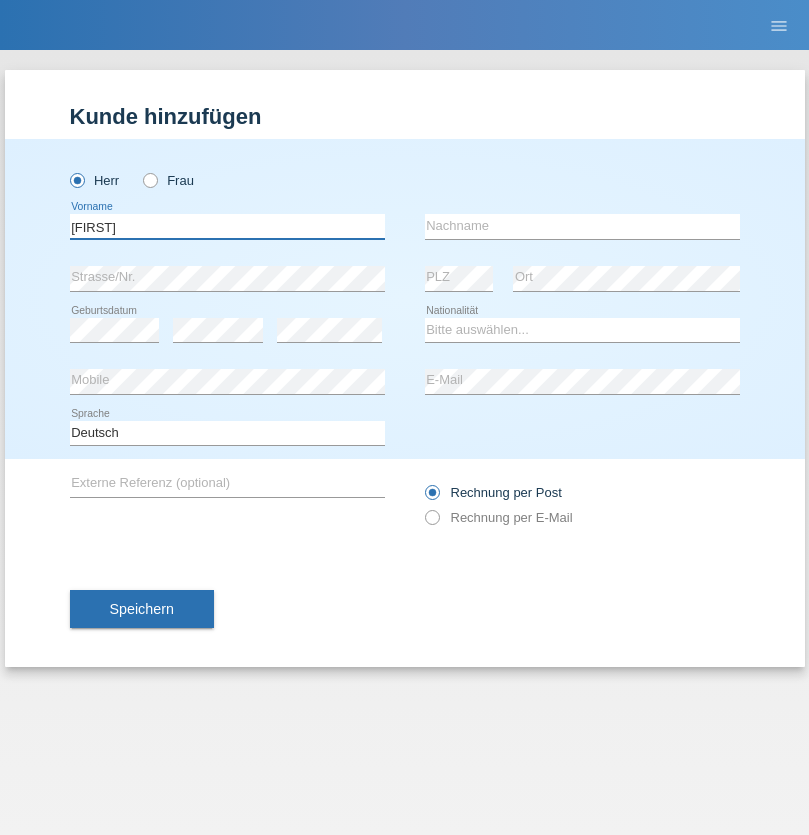type on "Vincenzo" 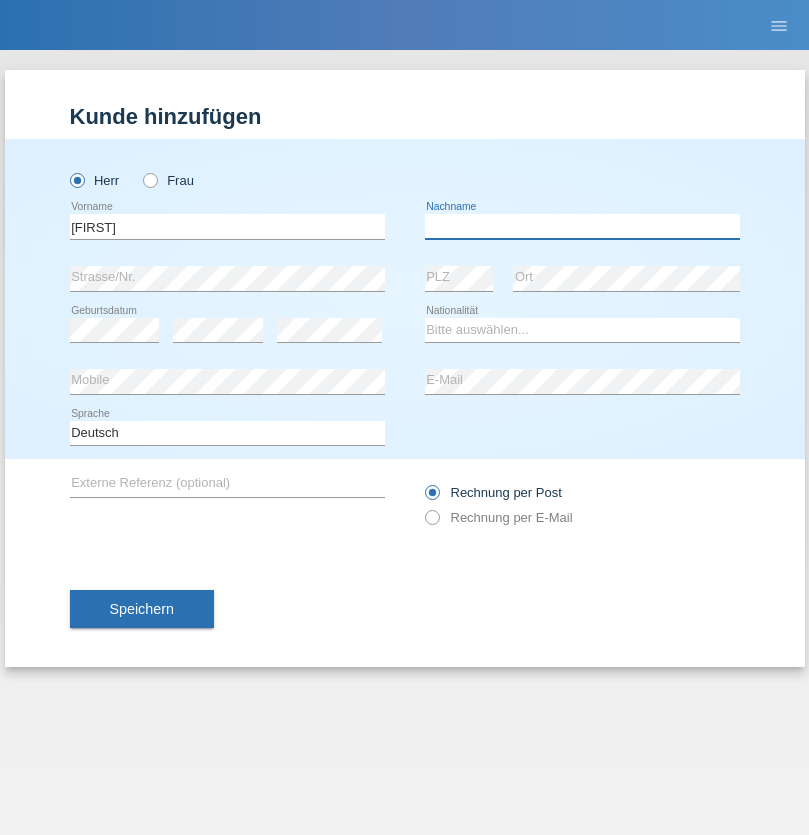 click at bounding box center [582, 226] 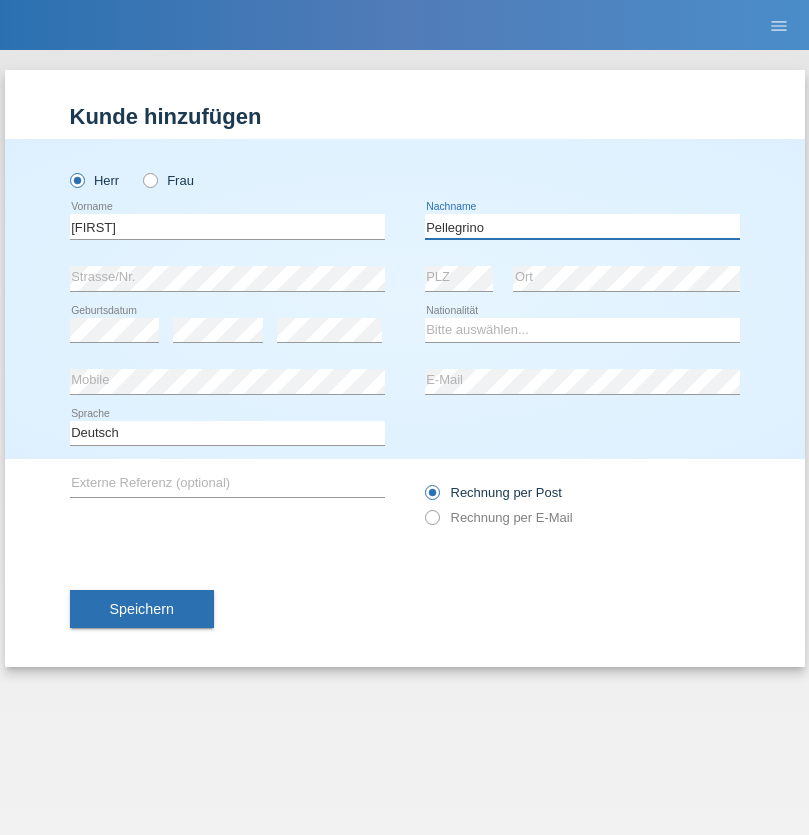 type on "Pellegrino" 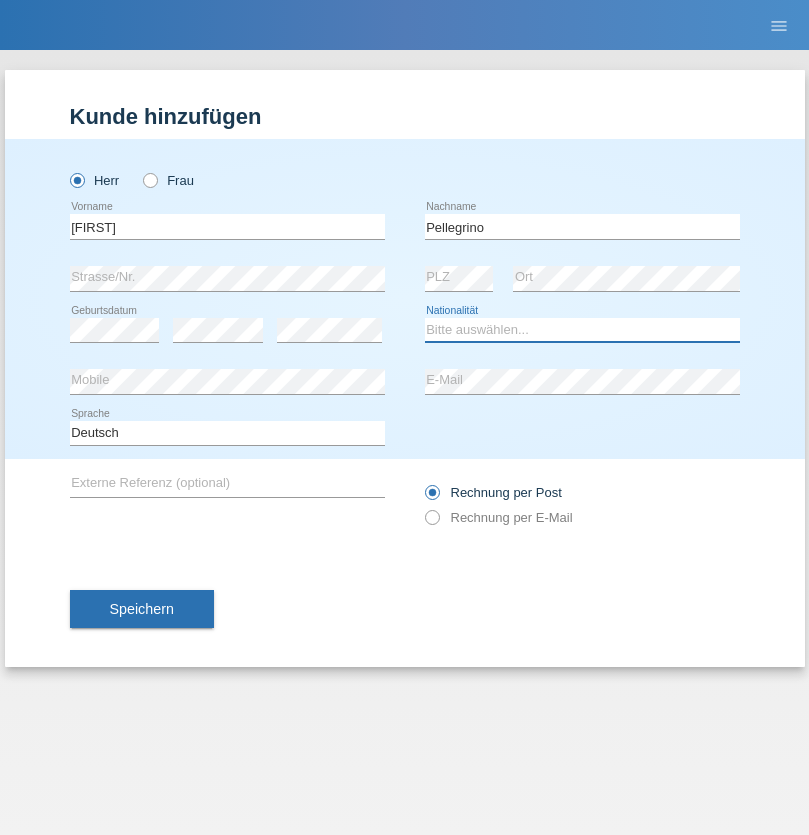 select on "IT" 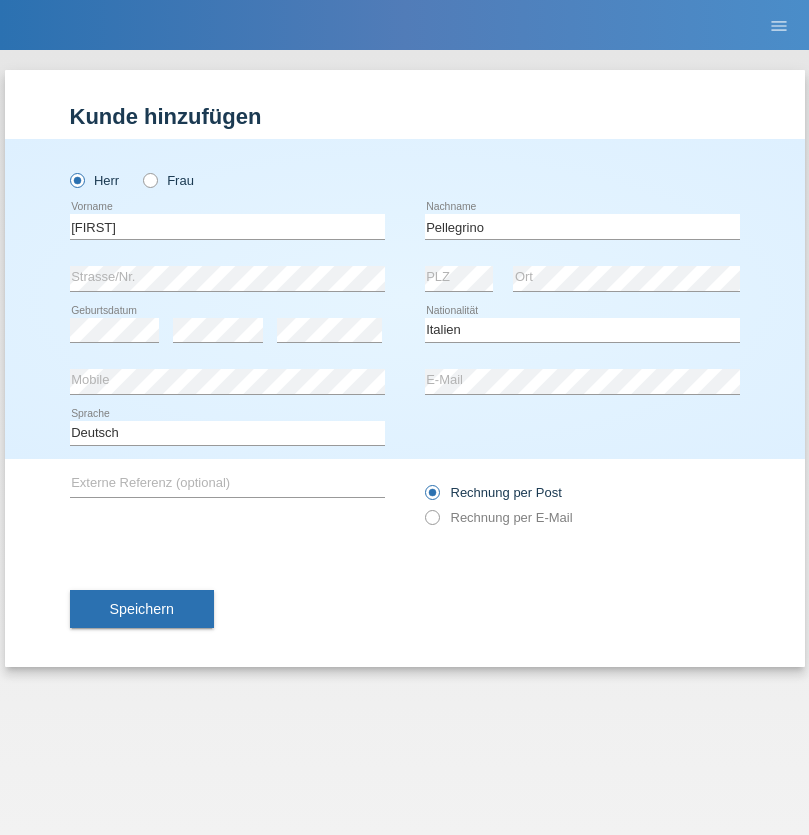 select on "C" 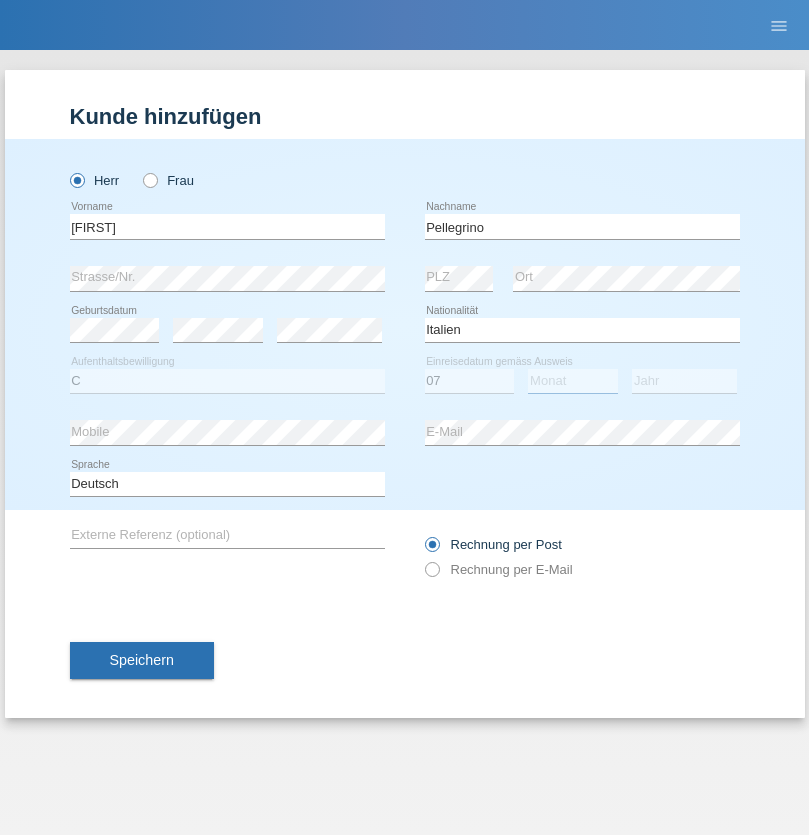 select on "07" 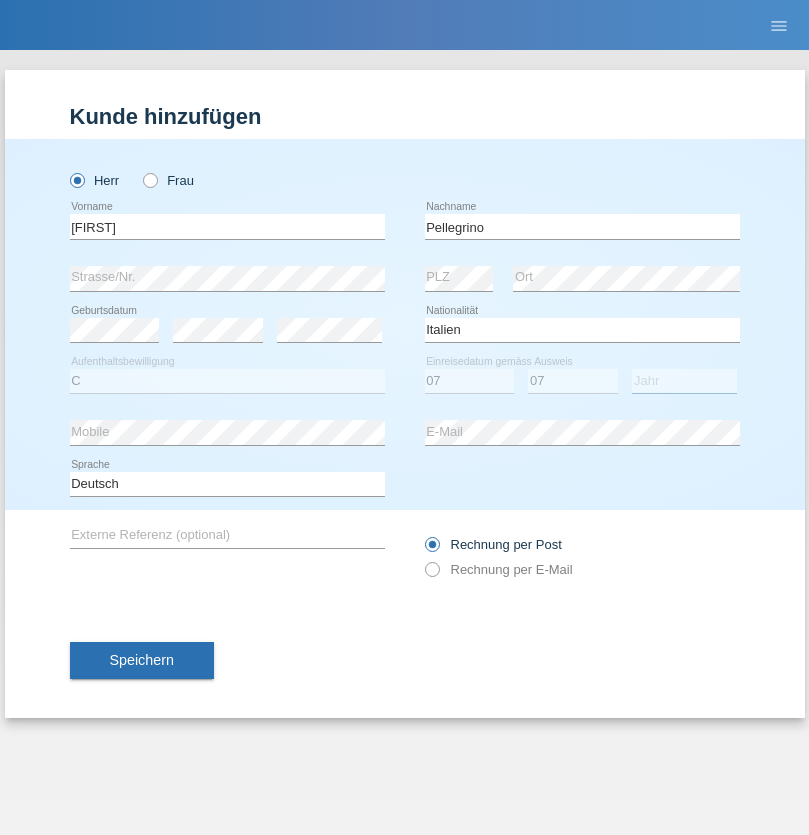 select on "2021" 